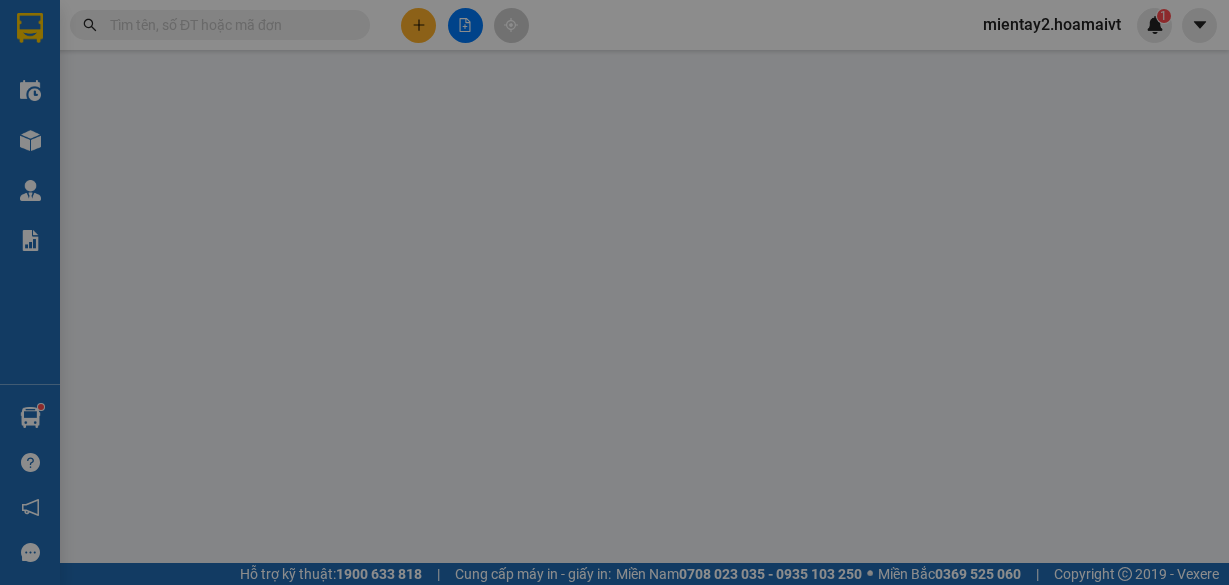 scroll, scrollTop: 0, scrollLeft: 0, axis: both 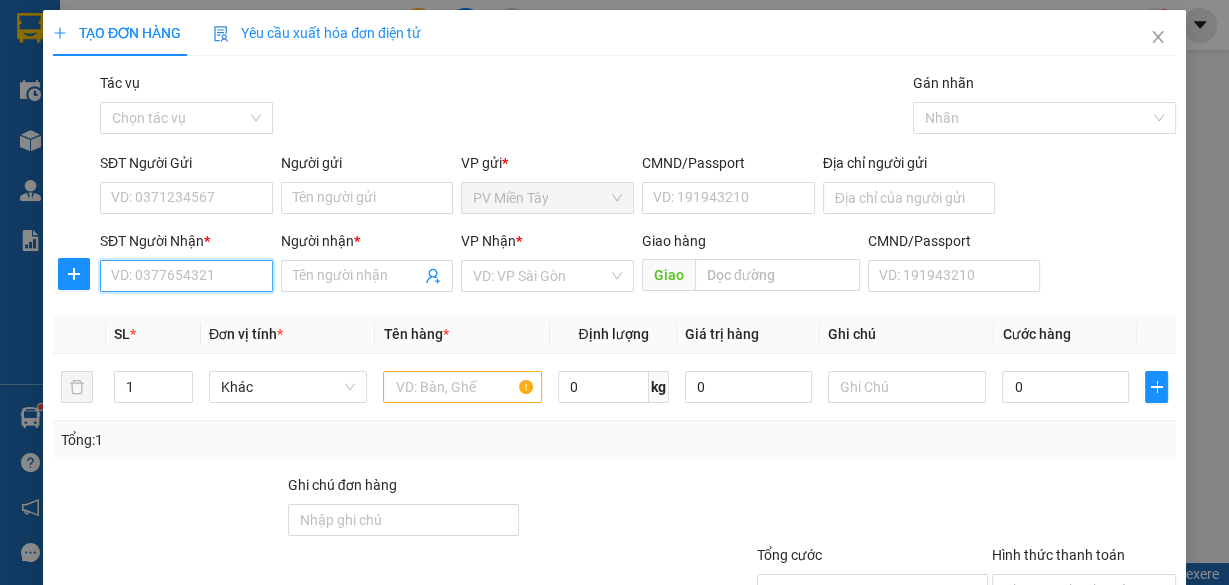 click on "SĐT Người Nhận  *" at bounding box center [186, 276] 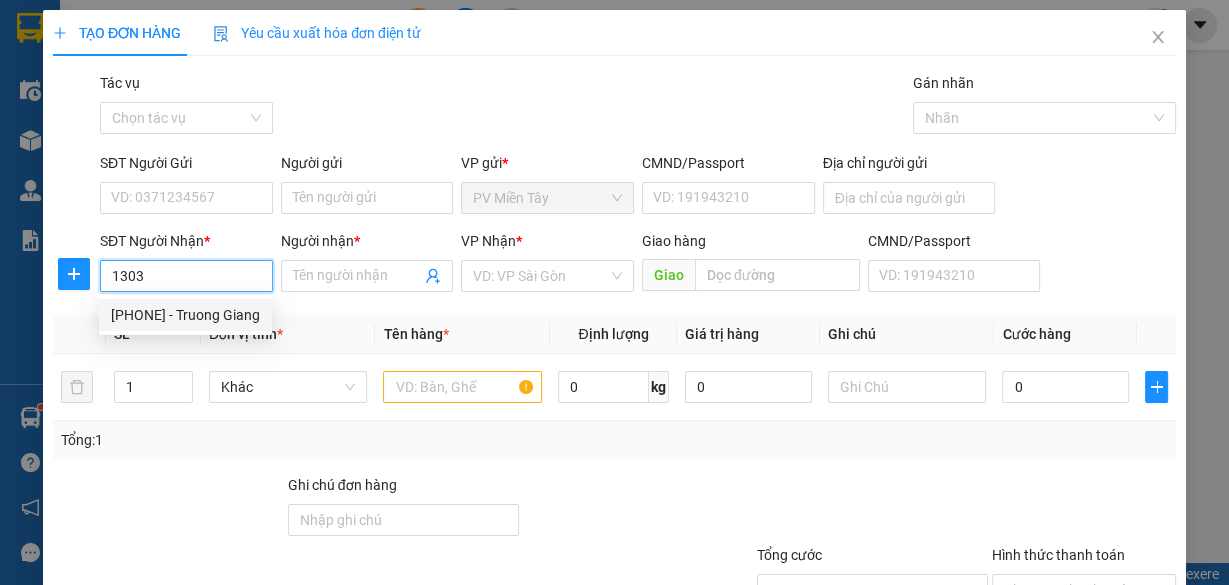 click on "[PHONE] - Truong Giang" at bounding box center (185, 315) 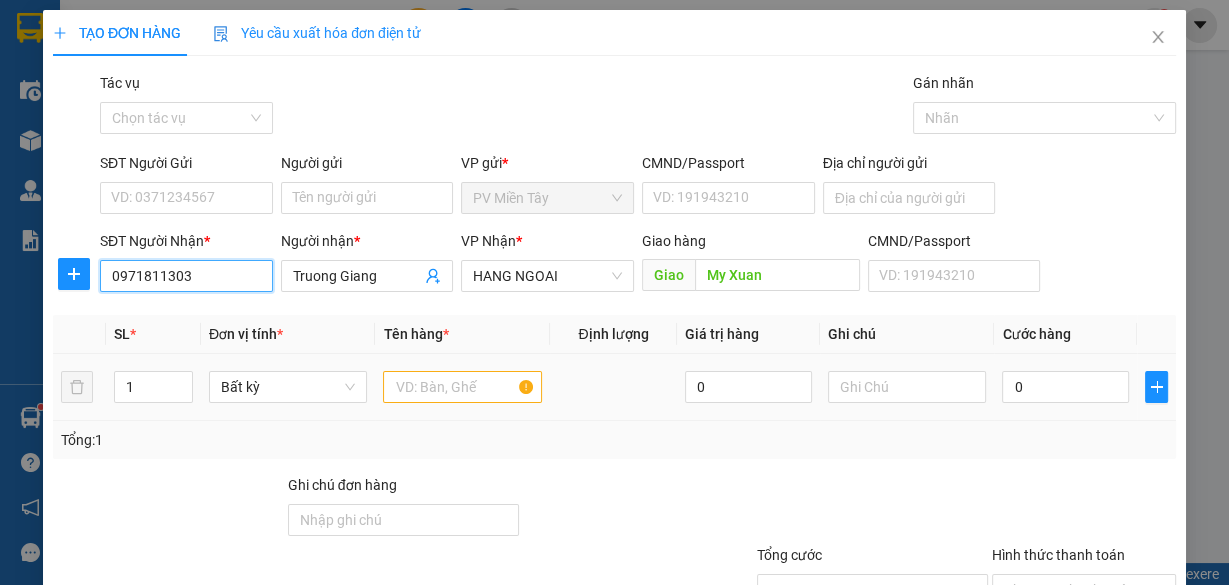 type on "0971811303" 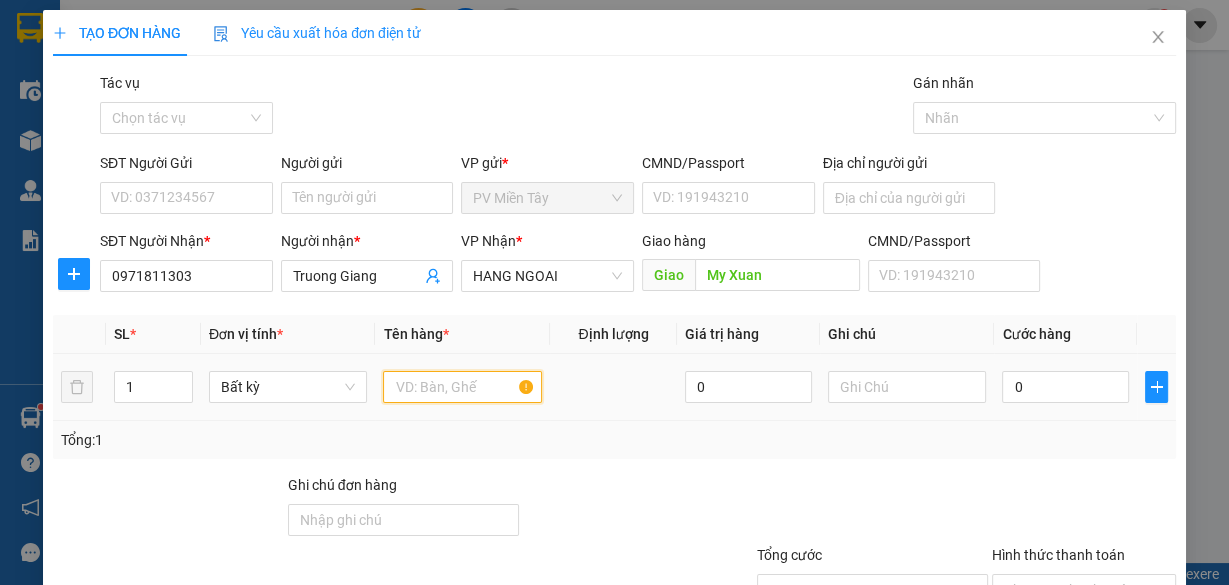 click at bounding box center [462, 387] 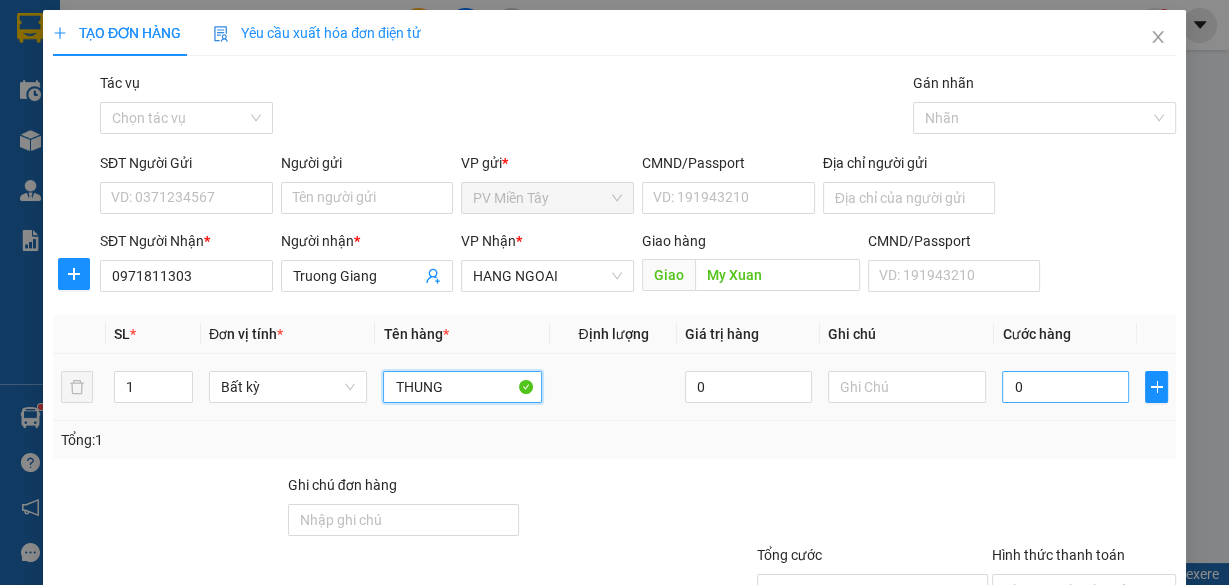 type on "THUNG" 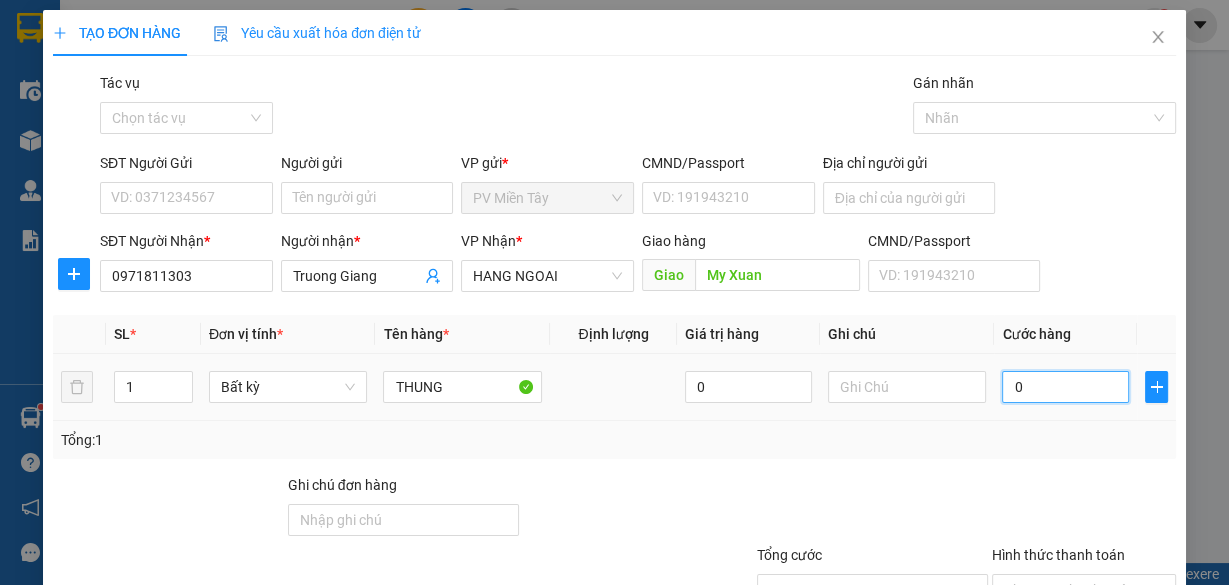 click on "0" at bounding box center (1065, 387) 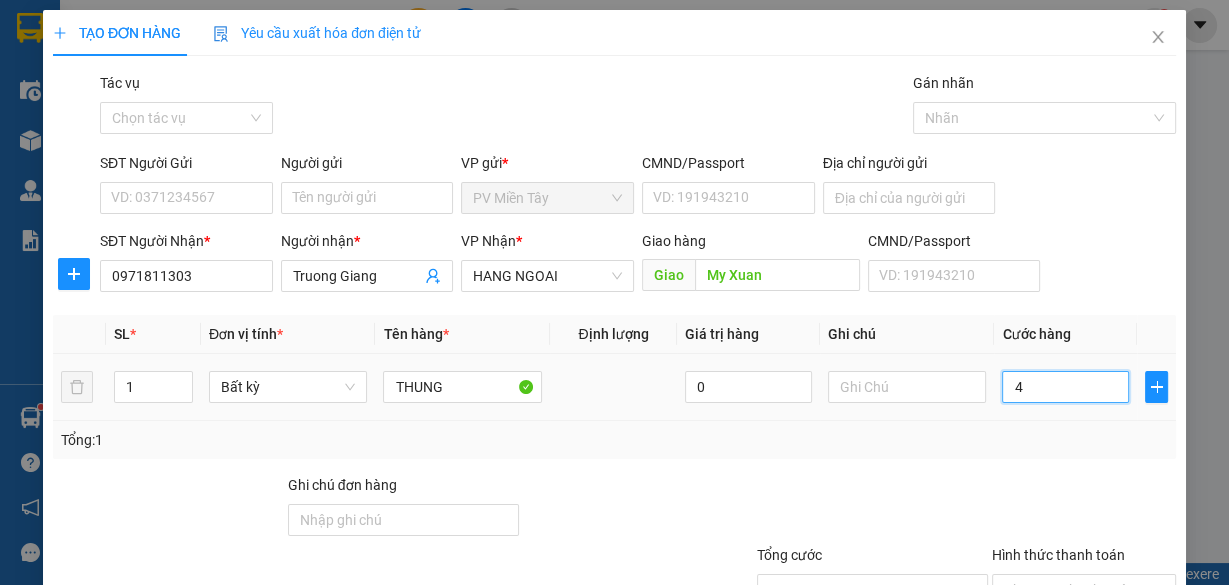 type on "40" 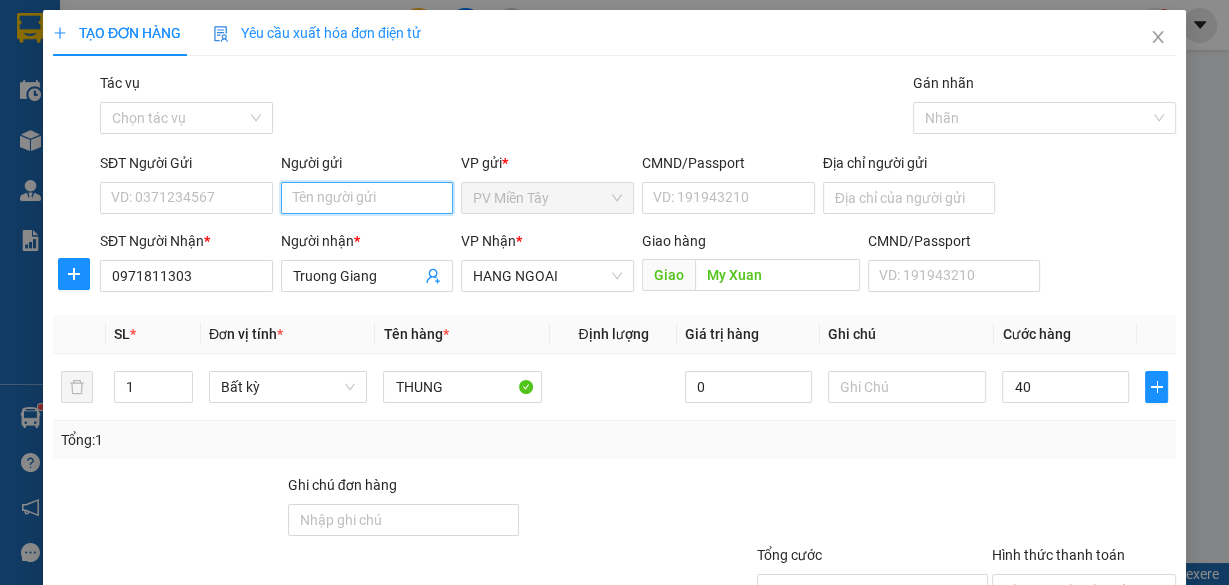 type on "40.000" 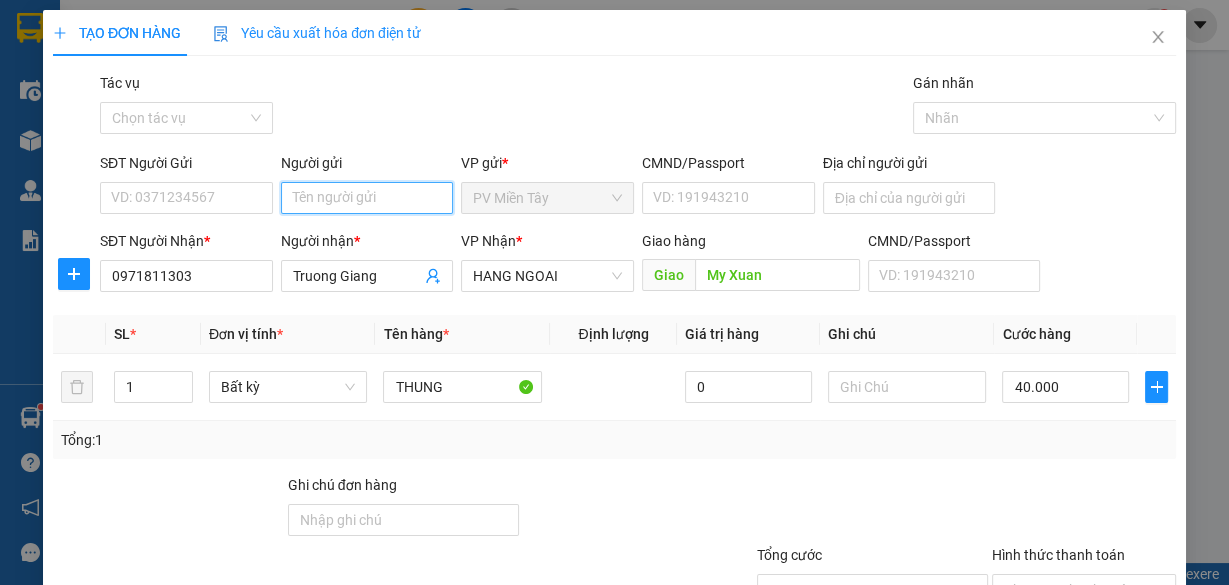 click on "Người gửi" at bounding box center [367, 198] 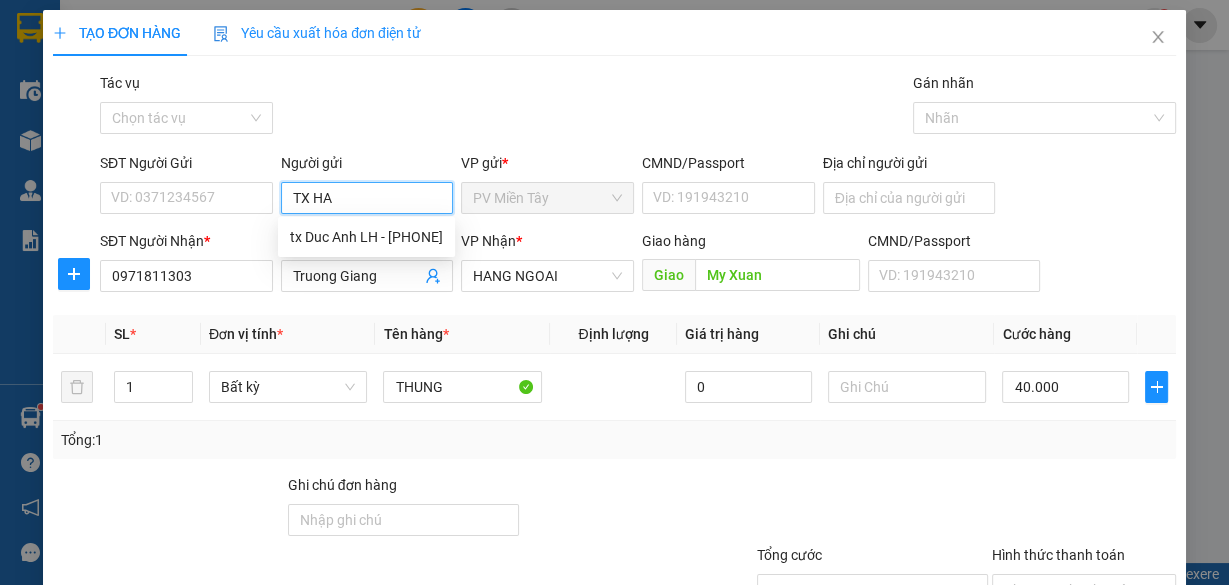 type on "TX HAO" 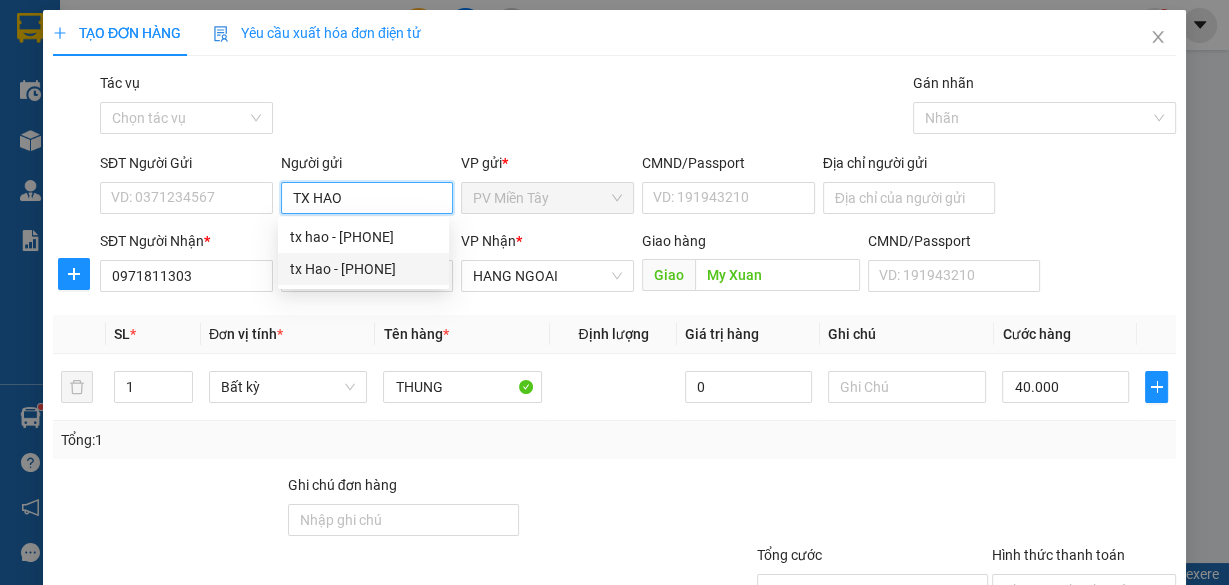 click on "tx Hao - [PHONE]" at bounding box center (363, 269) 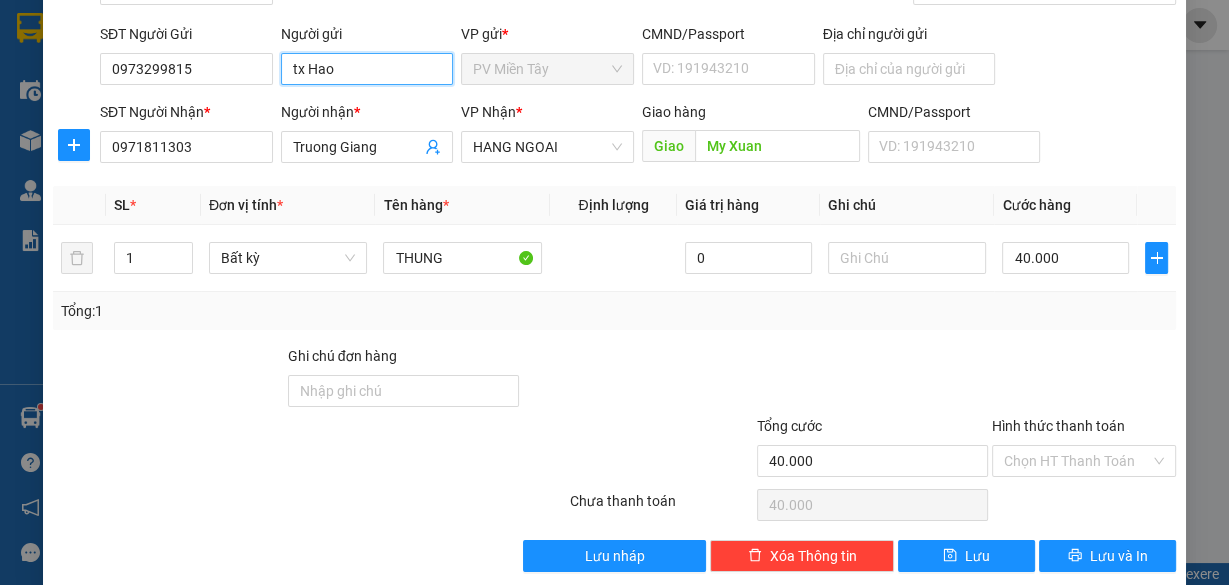 scroll, scrollTop: 152, scrollLeft: 0, axis: vertical 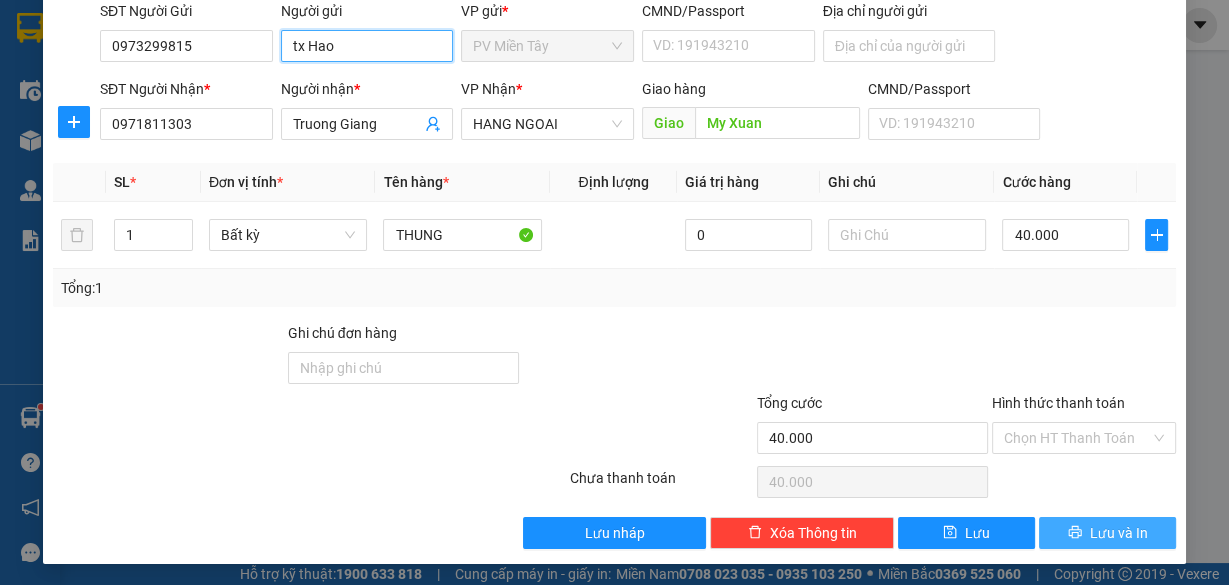 type on "tx Hao" 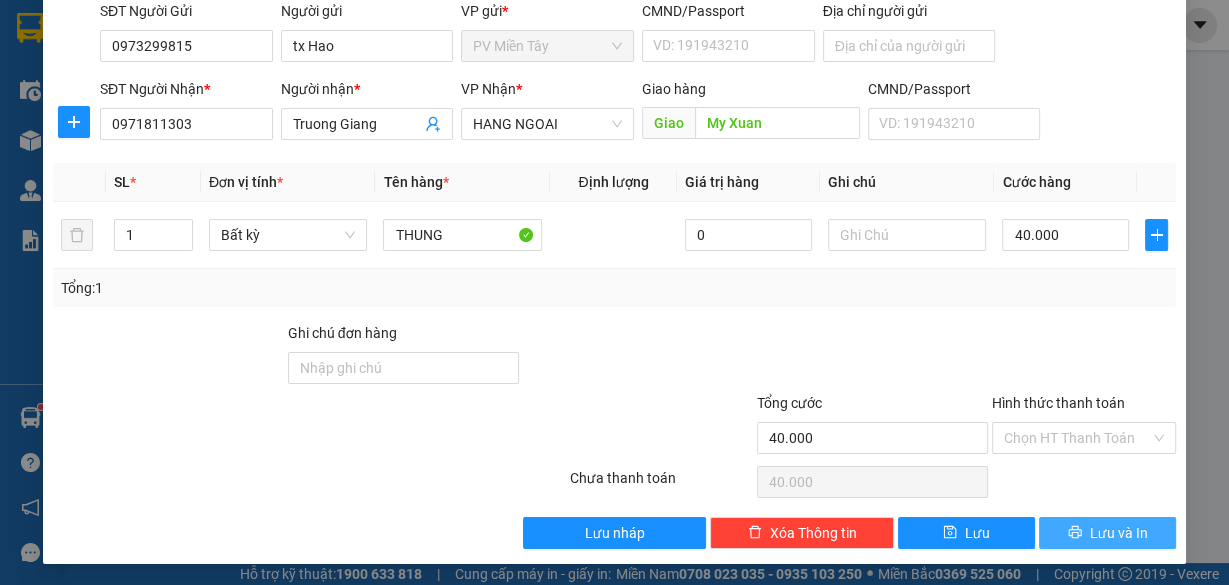 click on "Lưu và In" at bounding box center (1119, 533) 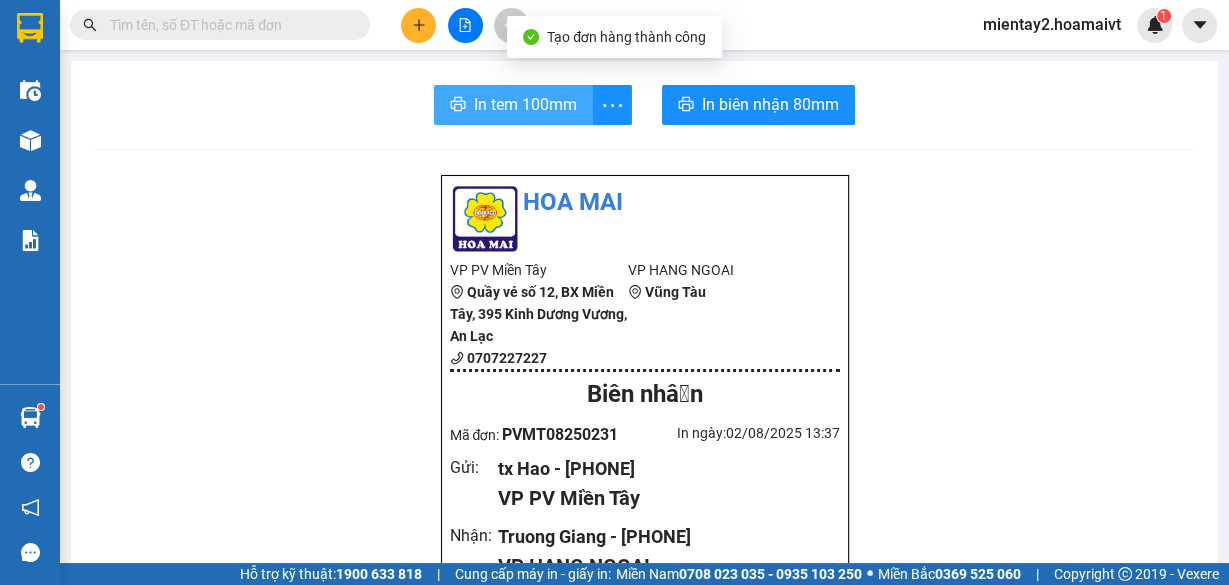 click on "In tem 100mm" at bounding box center [525, 104] 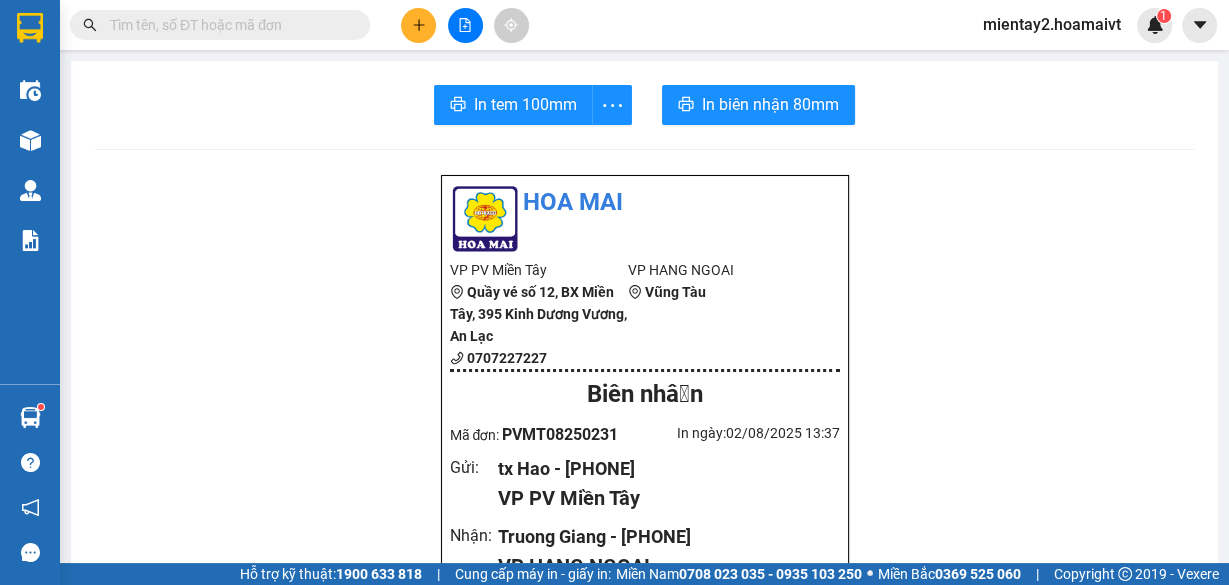 scroll, scrollTop: 119, scrollLeft: 0, axis: vertical 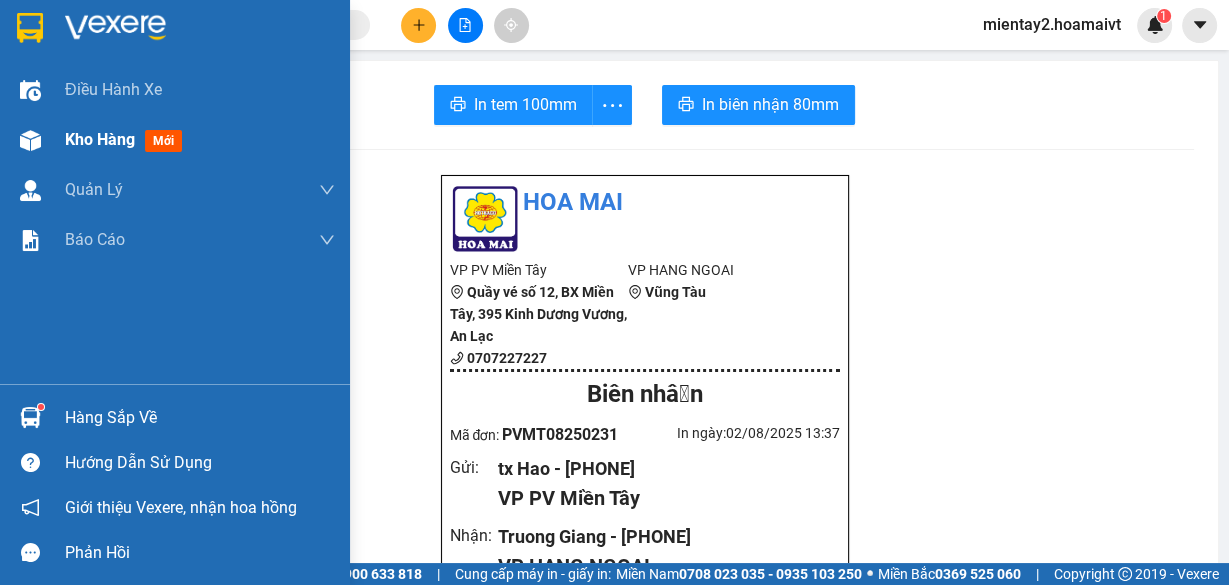 click on "Kho hàng" at bounding box center [100, 139] 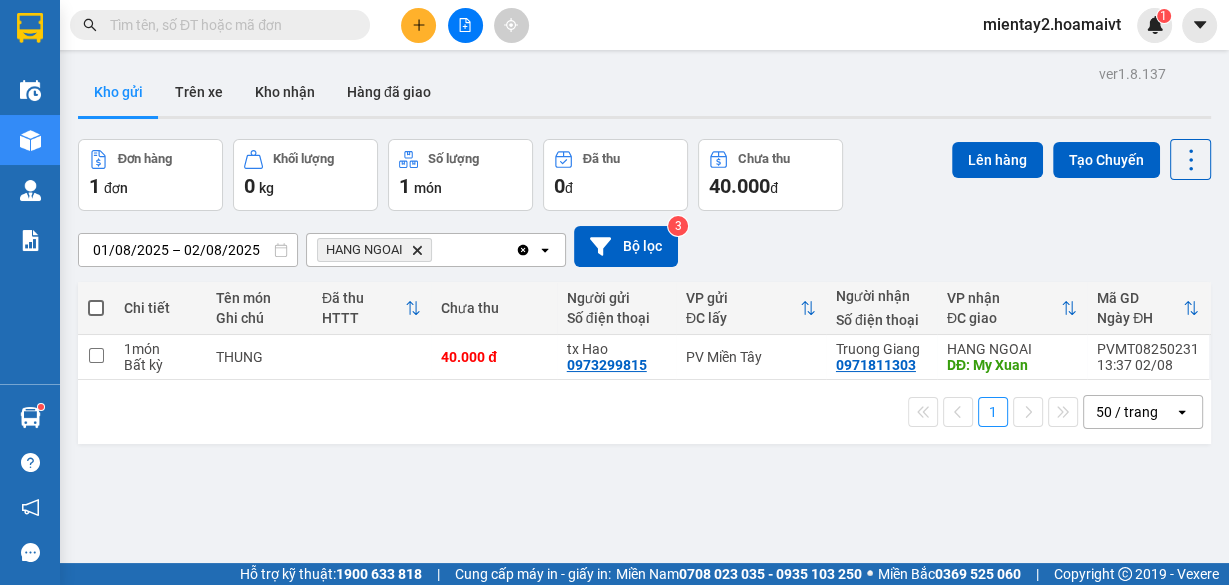 click at bounding box center (96, 308) 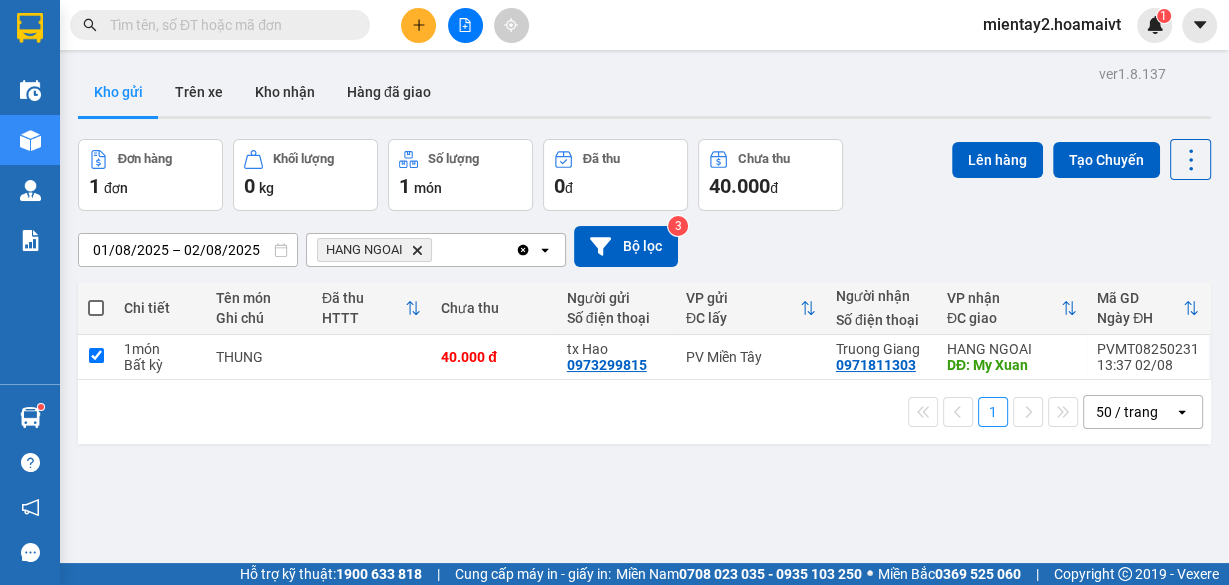 checkbox on "true" 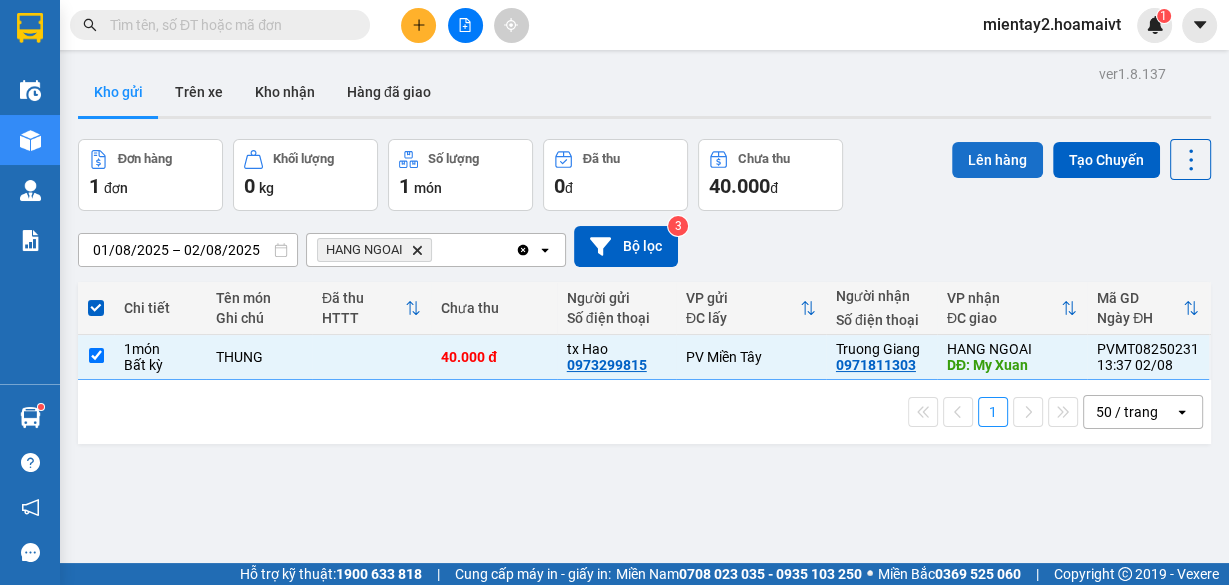 click on "Lên hàng" at bounding box center (997, 160) 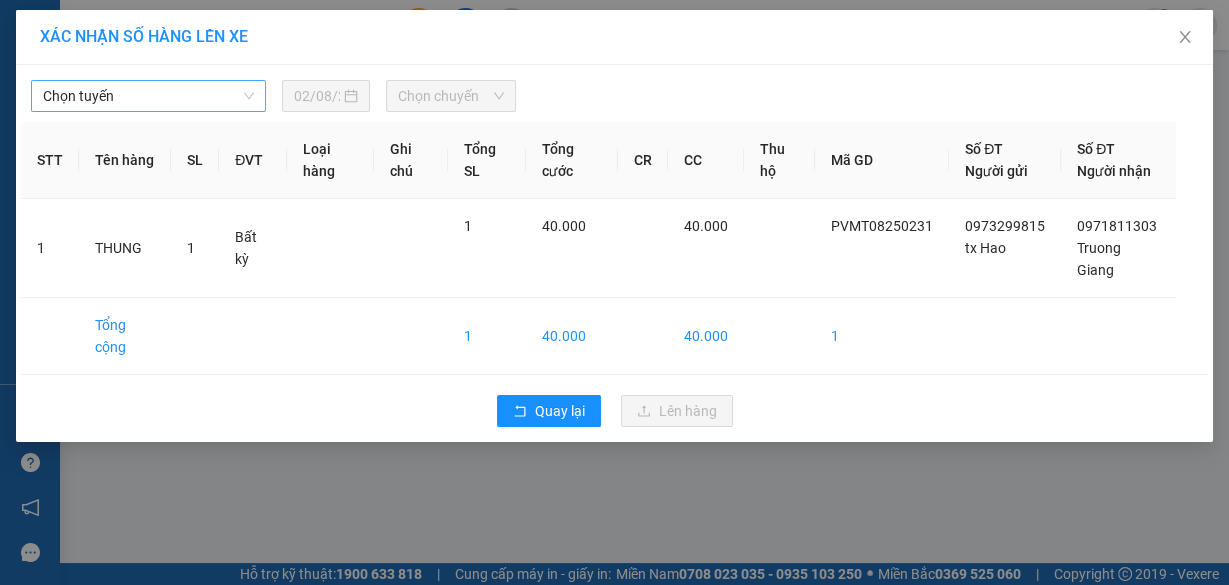 click on "Chọn tuyến" at bounding box center [148, 96] 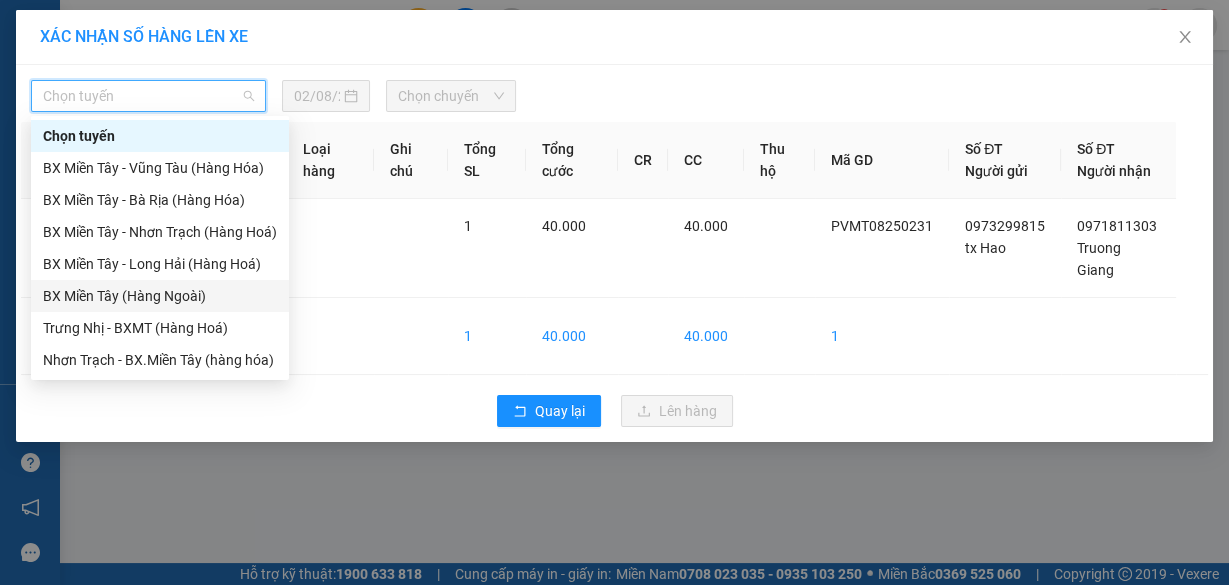 click on "BX Miền Tây  (Hàng Ngoài)" at bounding box center [160, 296] 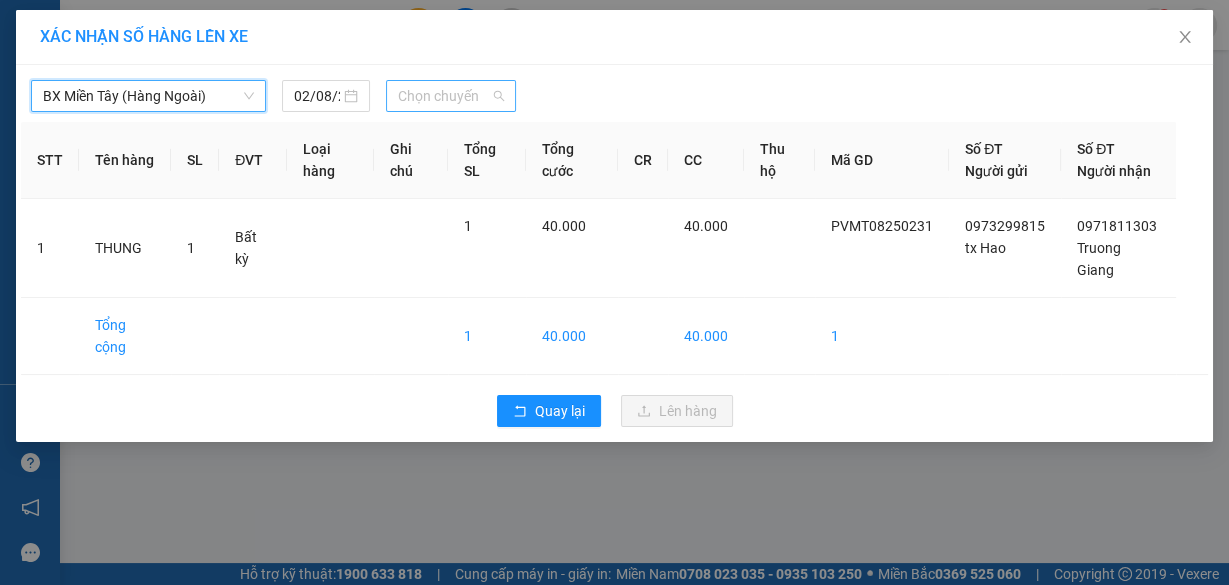 click on "Chọn chuyến" at bounding box center (451, 96) 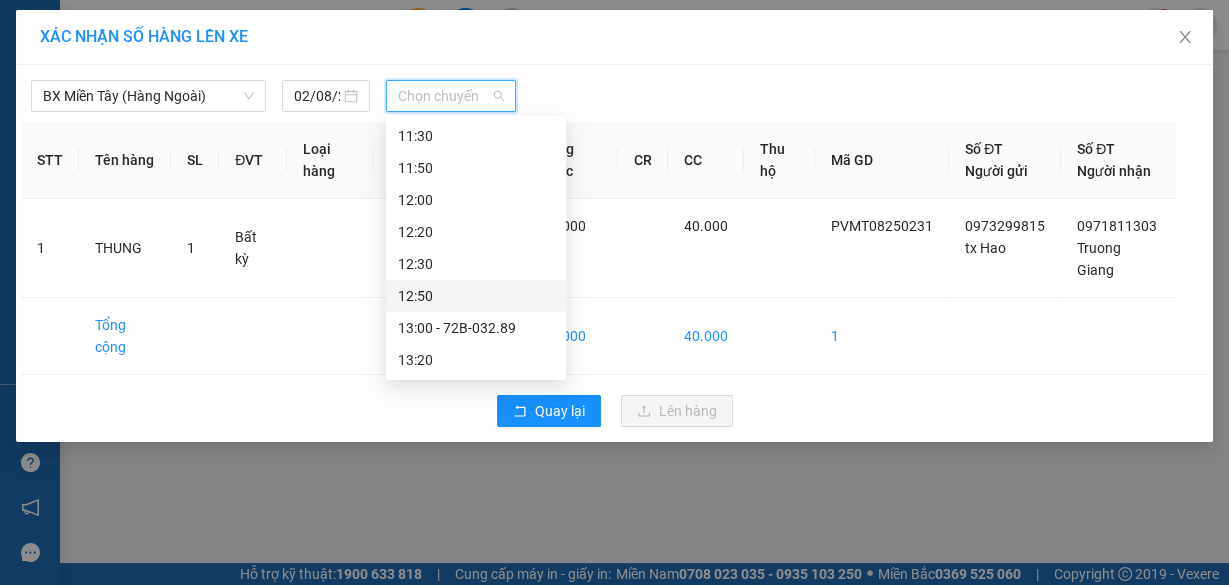 scroll, scrollTop: 880, scrollLeft: 0, axis: vertical 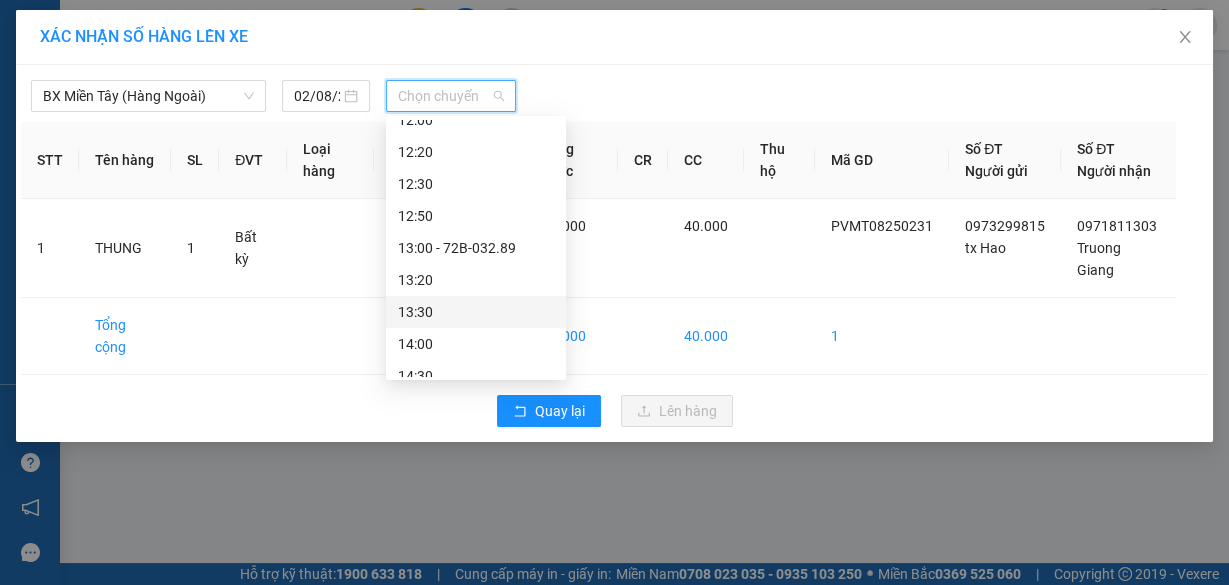 click on "13:30" at bounding box center (476, 312) 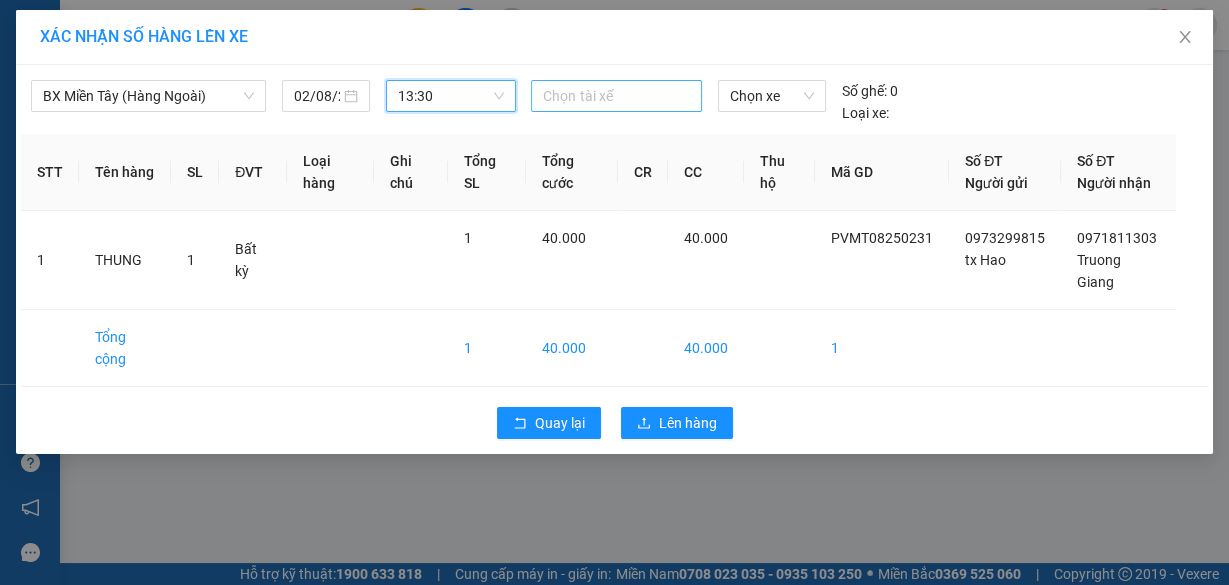 click at bounding box center [616, 96] 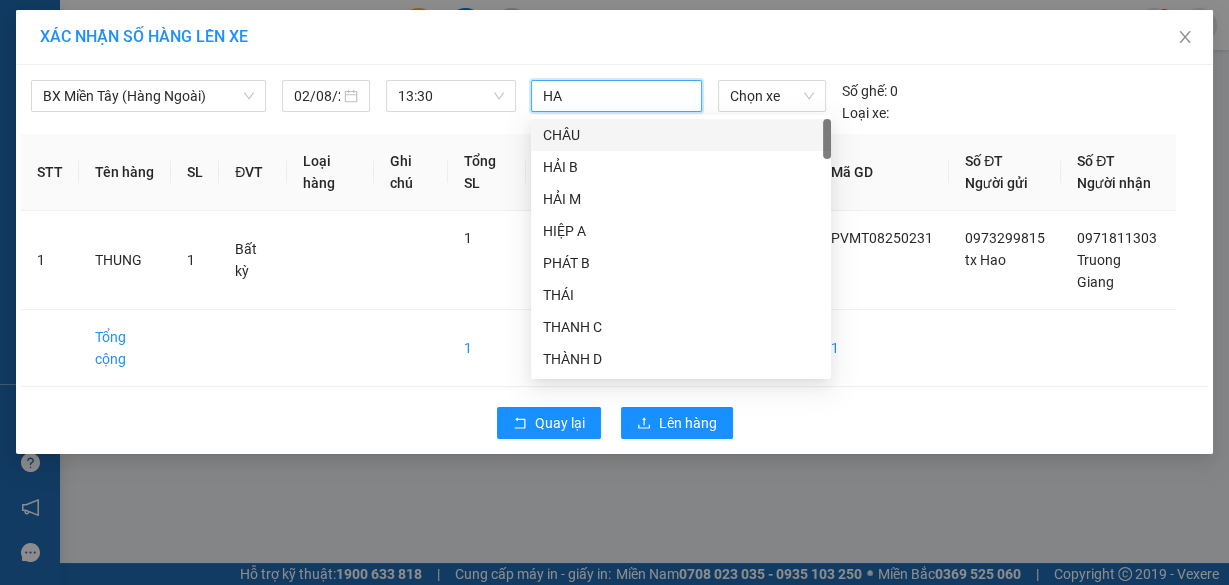 type on "HAO" 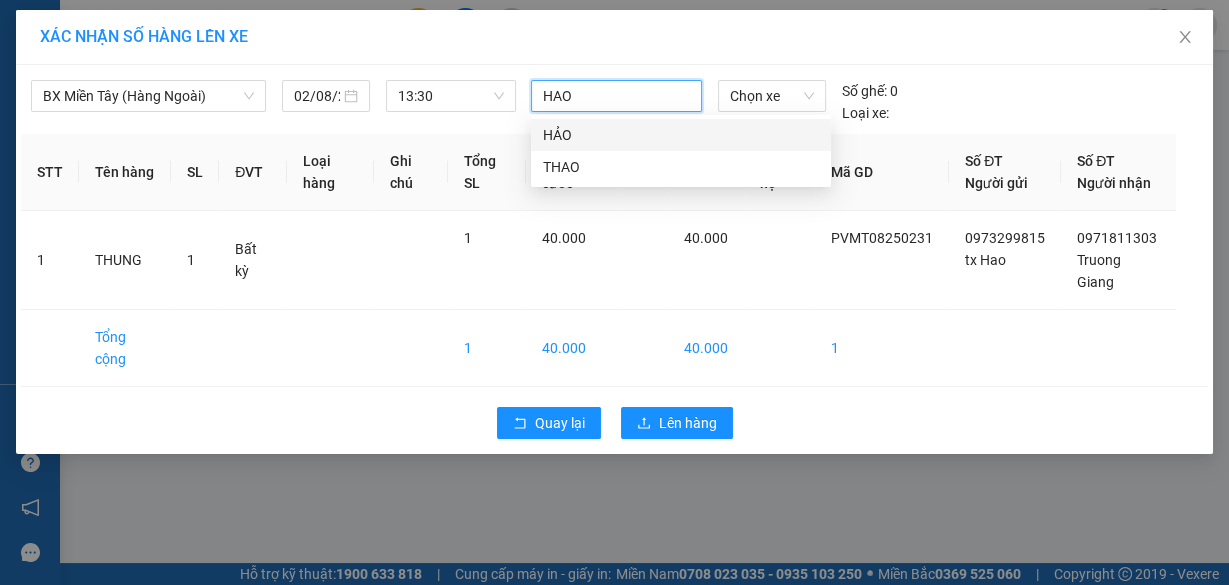 click on "HẢO" at bounding box center [681, 135] 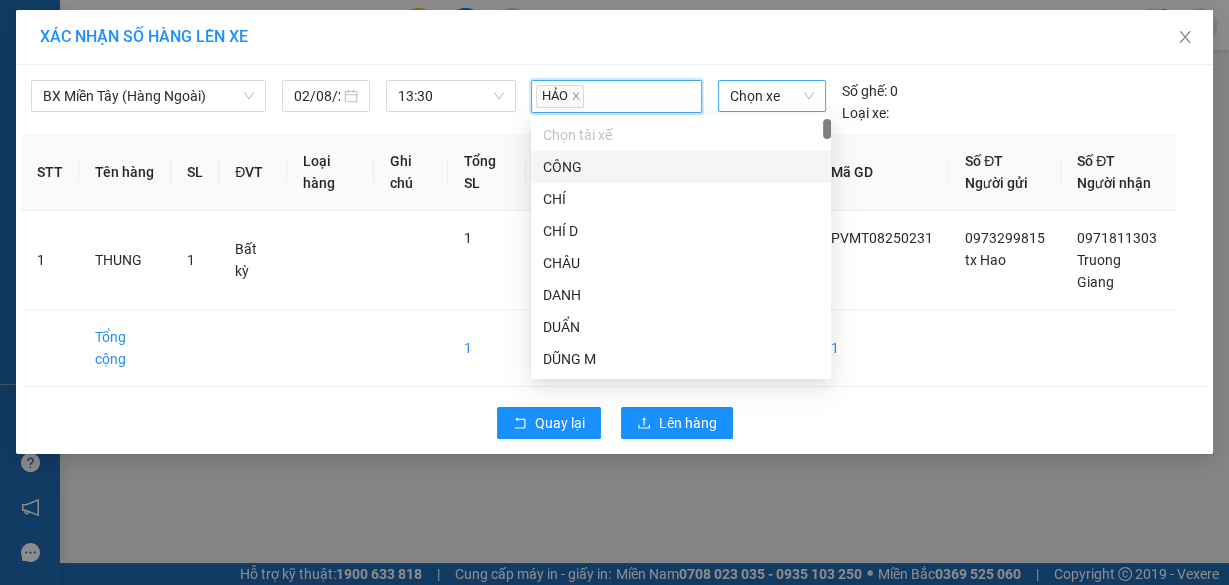 click on "Chọn xe" at bounding box center [772, 96] 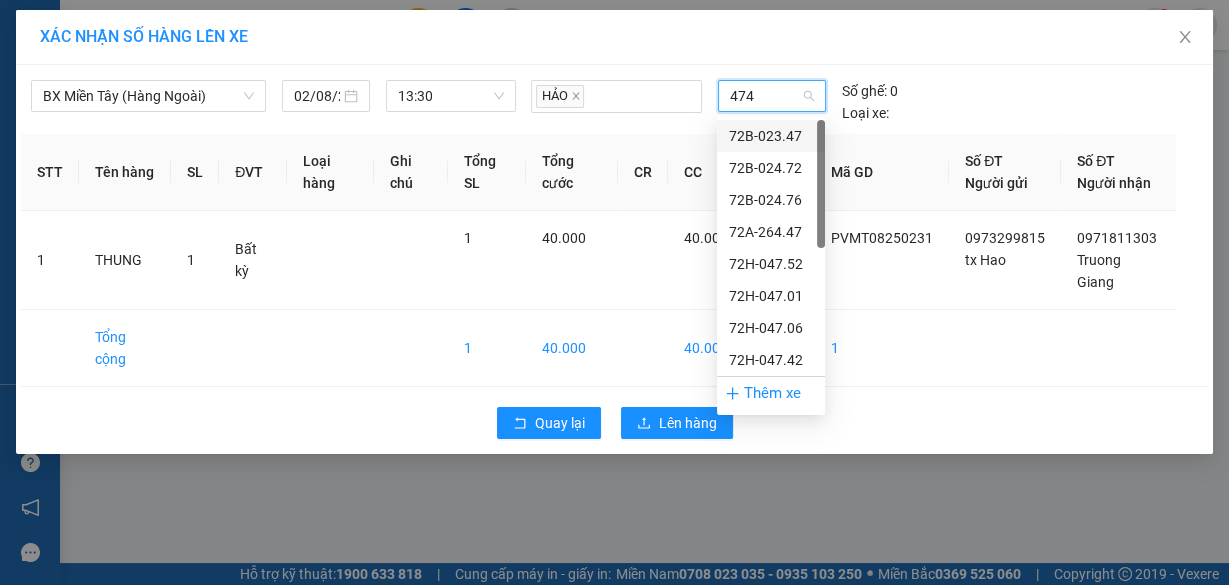 type on "4747" 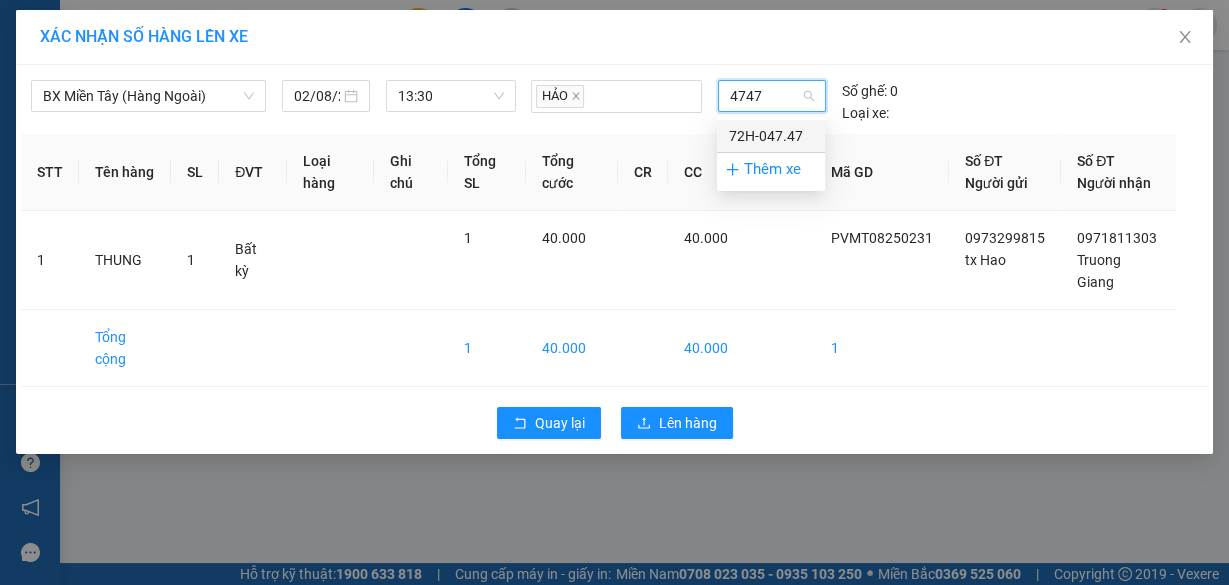 click on "72H-047.47" at bounding box center (771, 136) 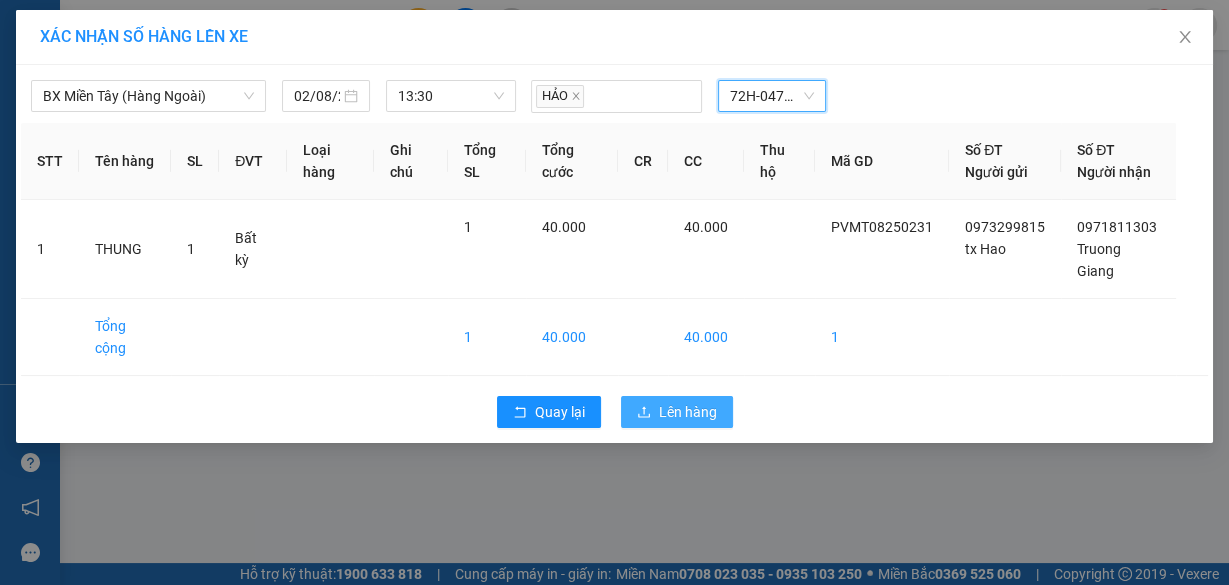click on "Lên hàng" at bounding box center [688, 412] 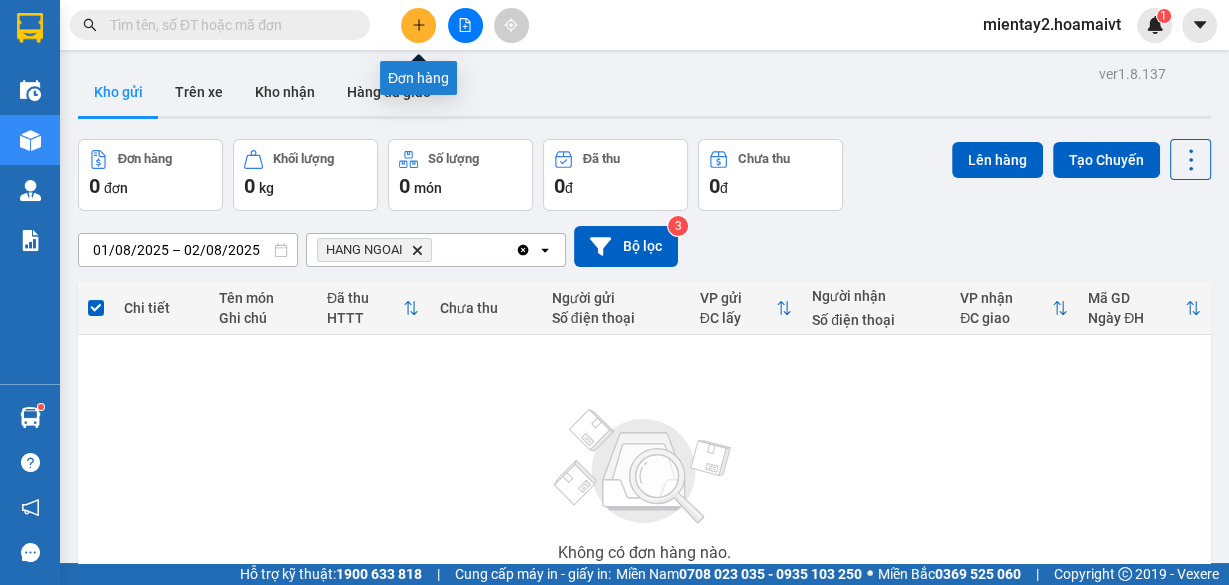 click 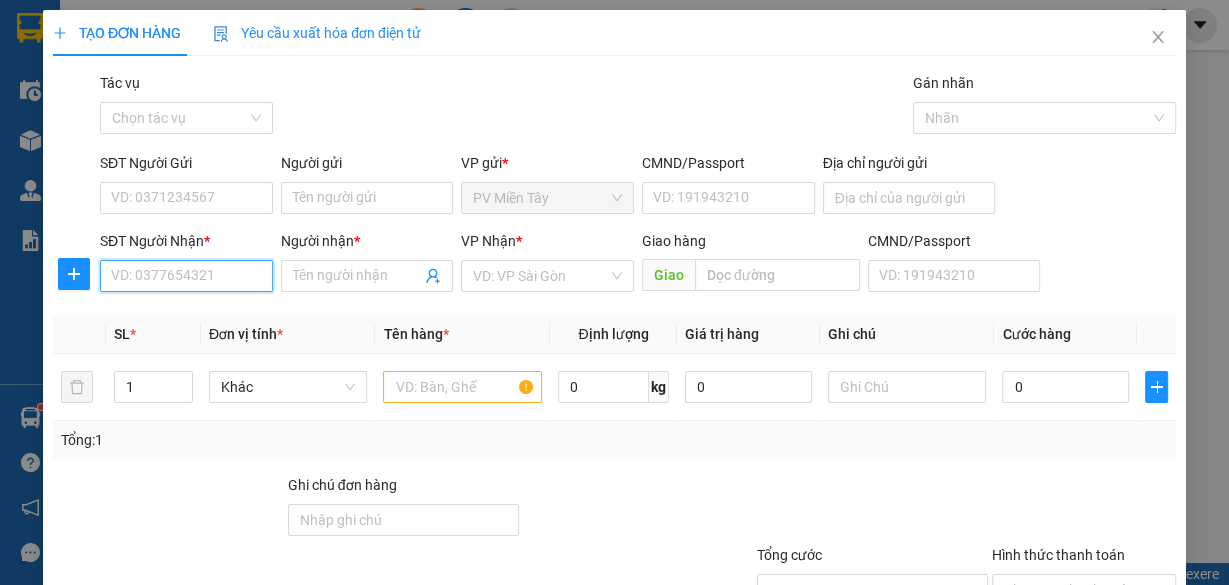 click on "SĐT Người Nhận  *" at bounding box center [186, 276] 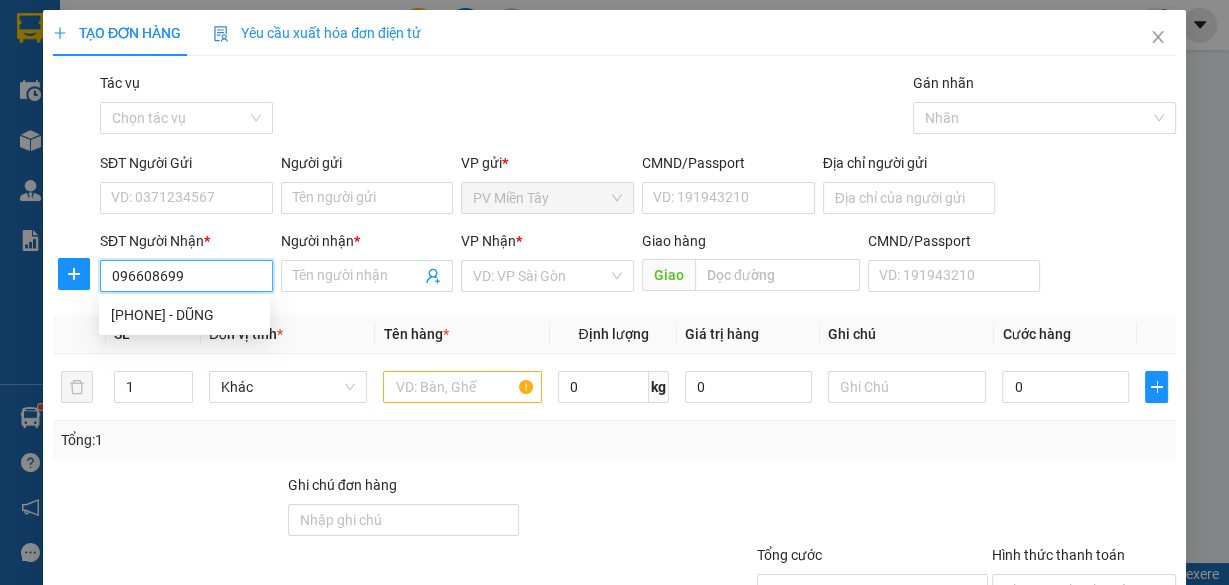 type on "0966086998" 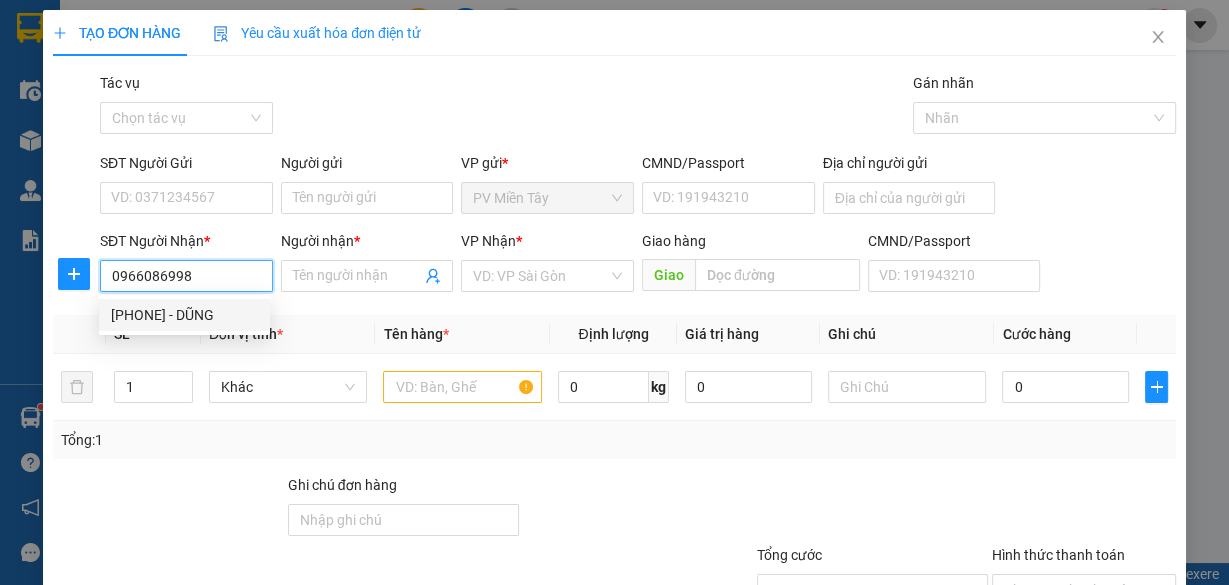 click on "[PHONE] - DŨNG" at bounding box center (184, 315) 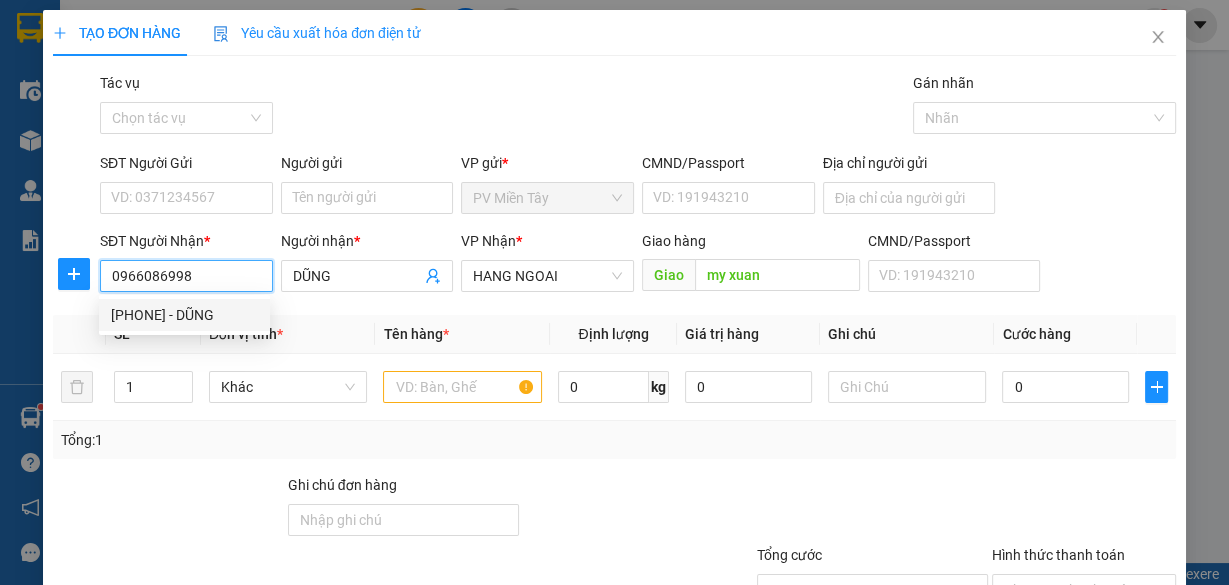 click on "[PHONE] - DŨNG" at bounding box center (184, 315) 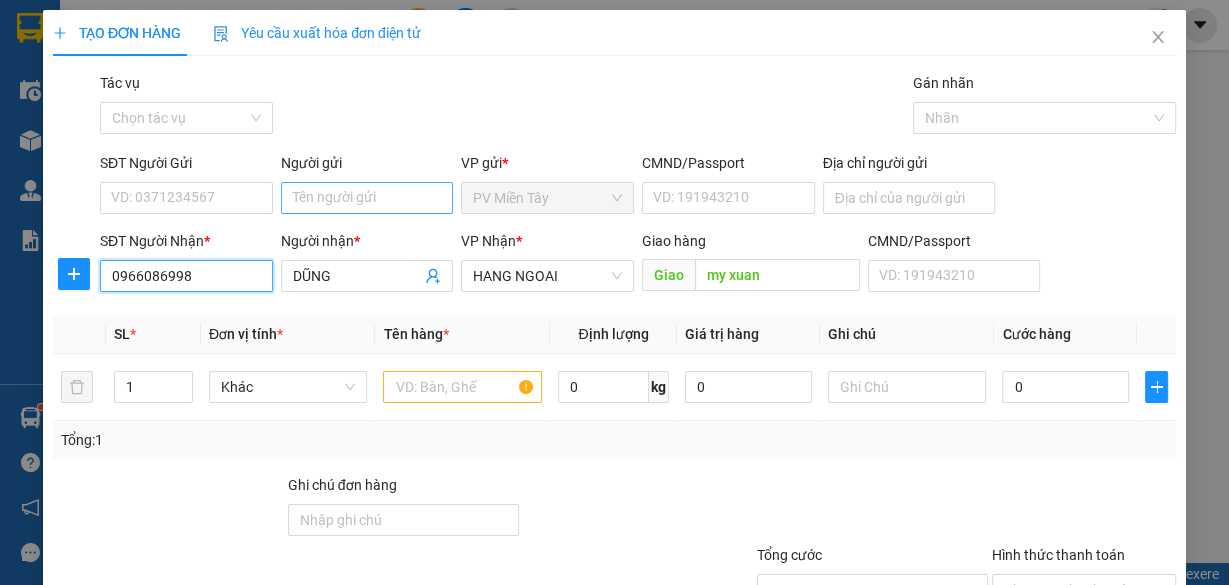 type on "0966086998" 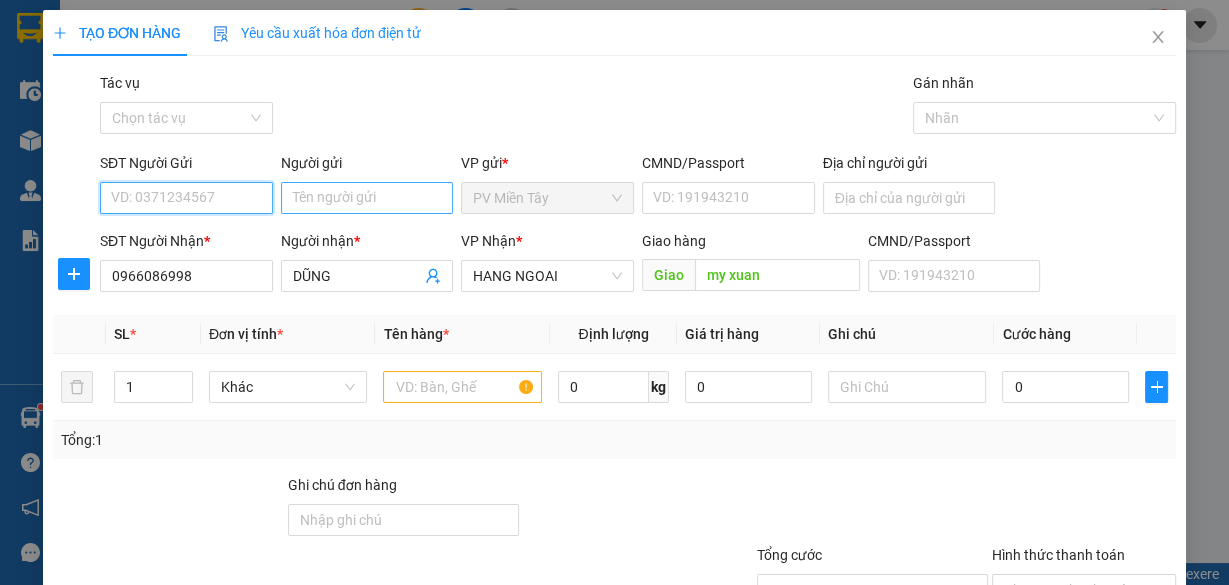click on "SĐT Người Gửi" at bounding box center [186, 198] 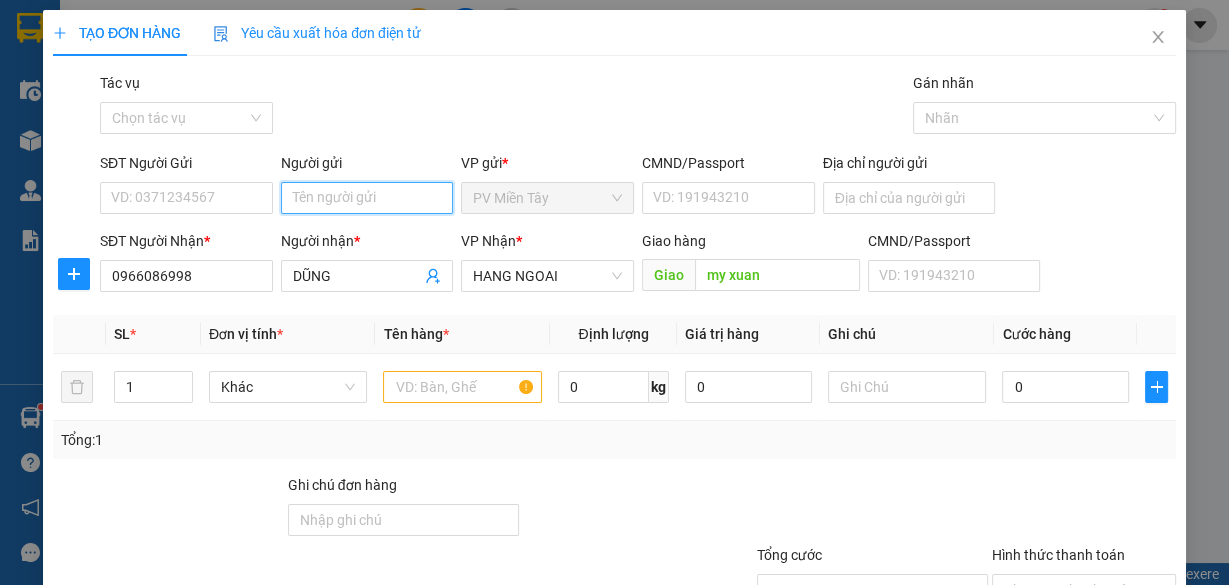 click on "Người gửi" at bounding box center (367, 198) 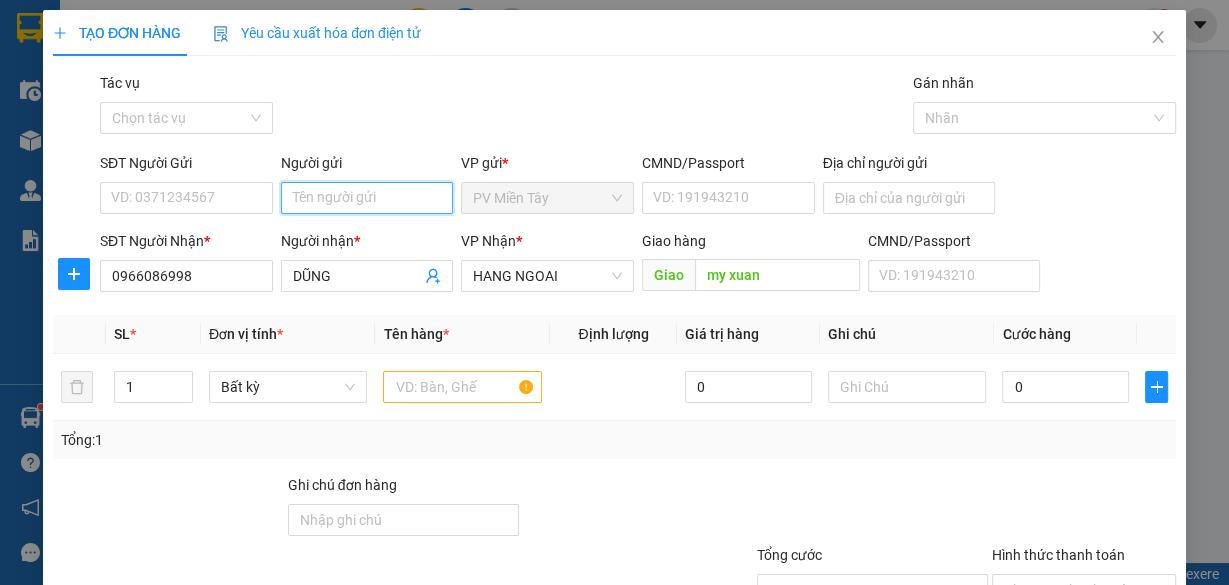 click on "Người gửi" at bounding box center [367, 198] 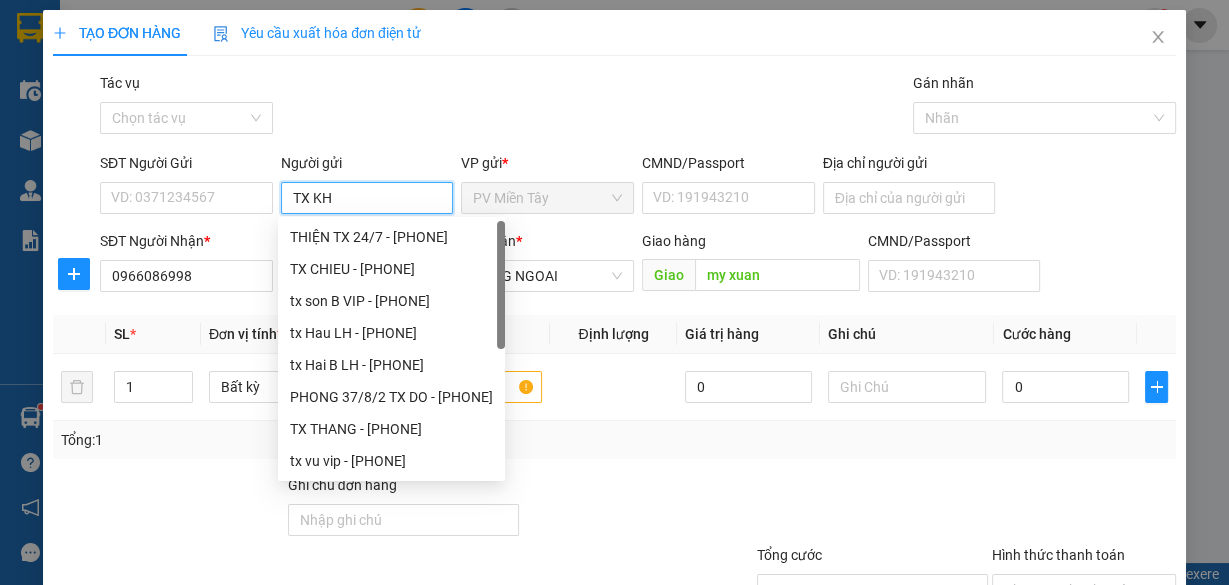 type on "TX KHA" 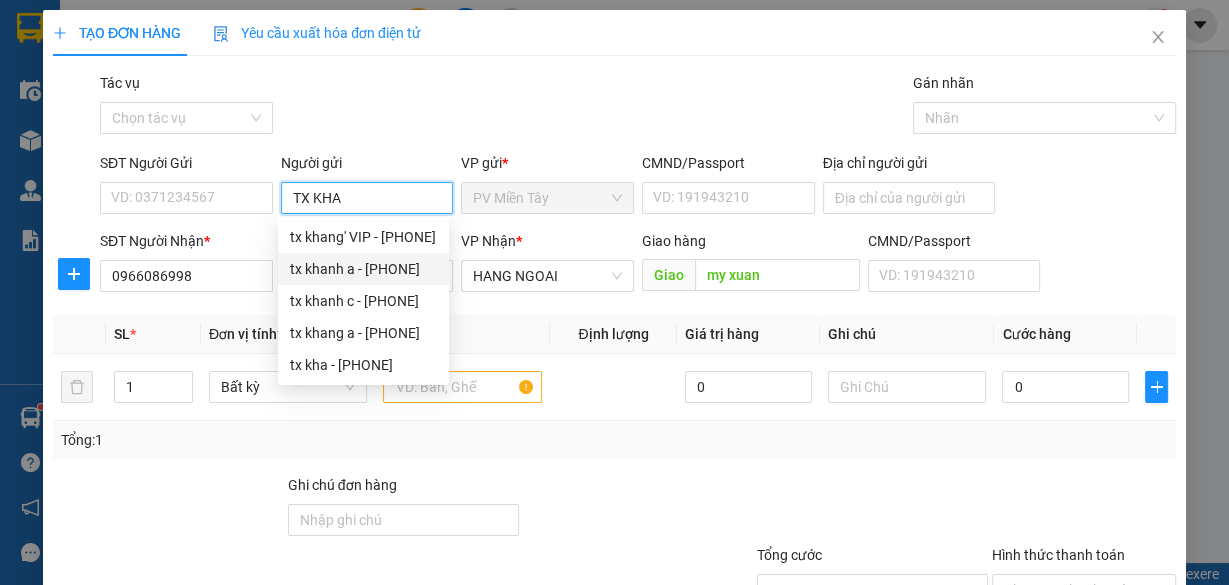 click on "tx khanh a - [PHONE]" at bounding box center (363, 269) 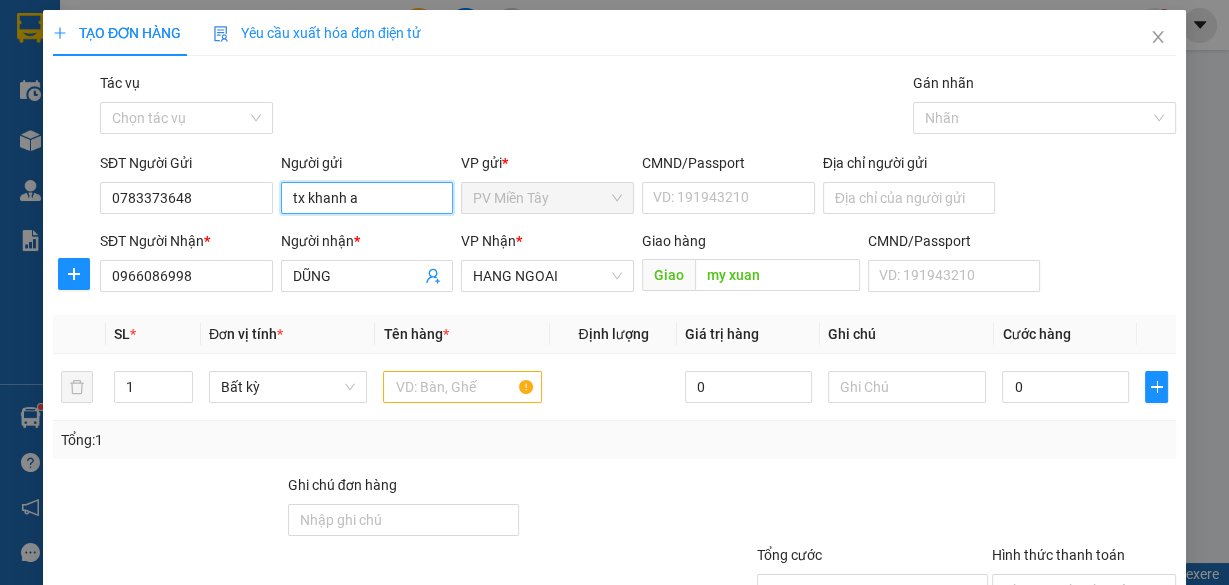 click on "tx khanh a" at bounding box center [367, 198] 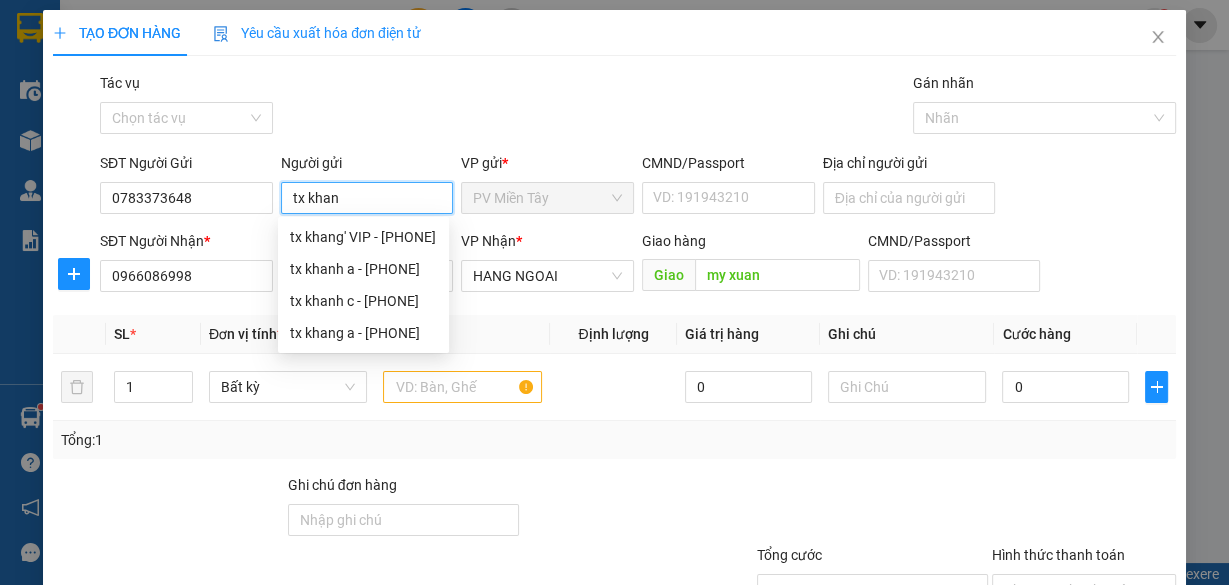 type on "tx kha" 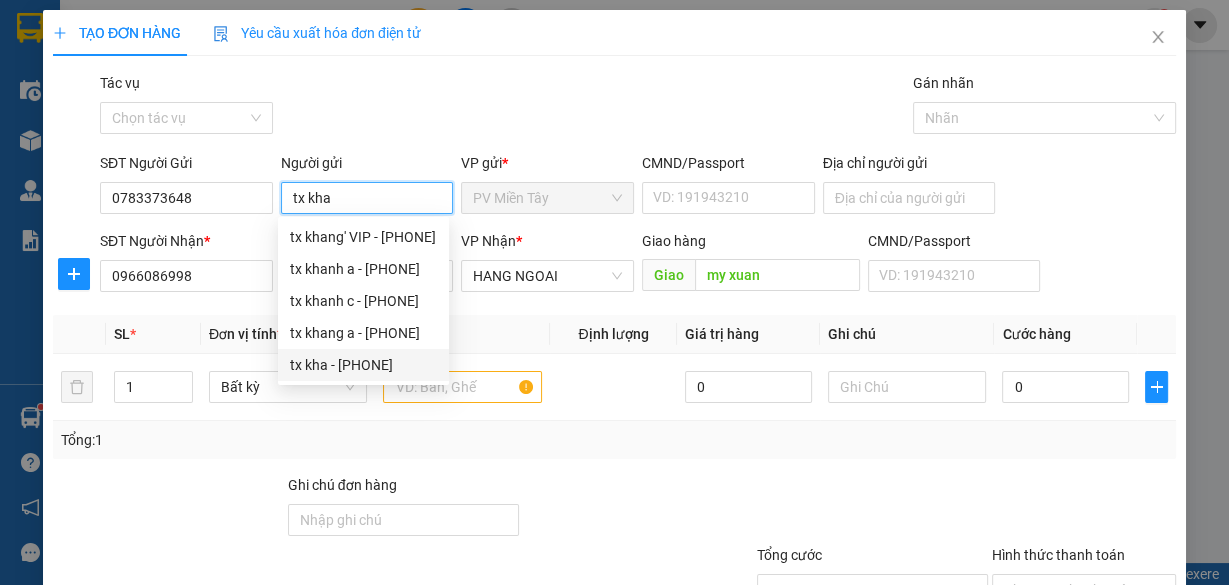 click on "tx kha - [PHONE]" at bounding box center (363, 365) 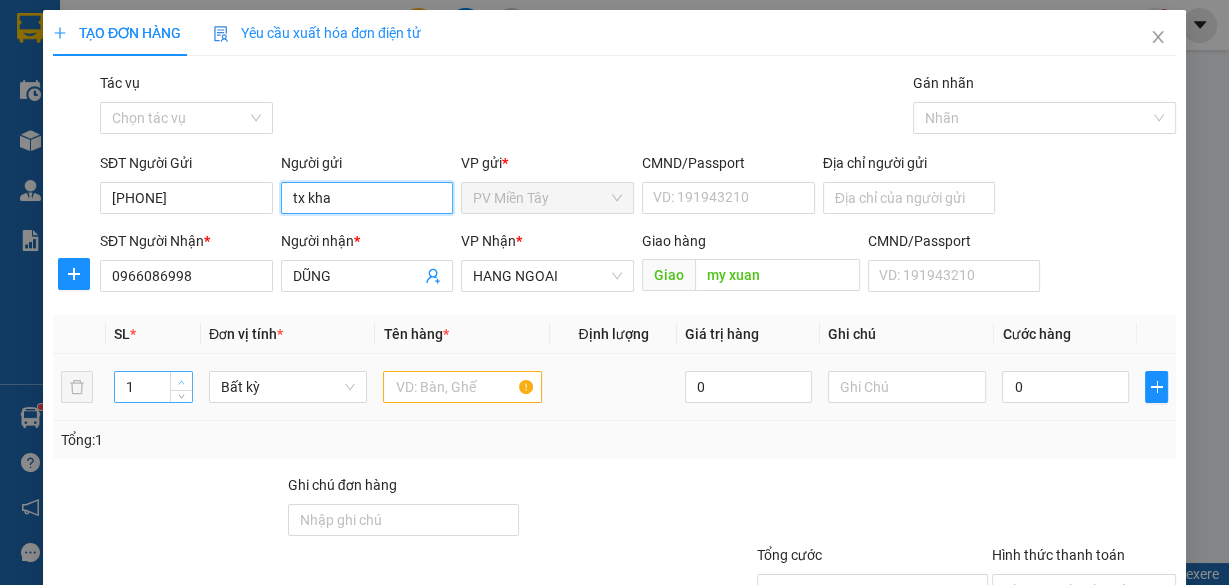 type on "tx kha" 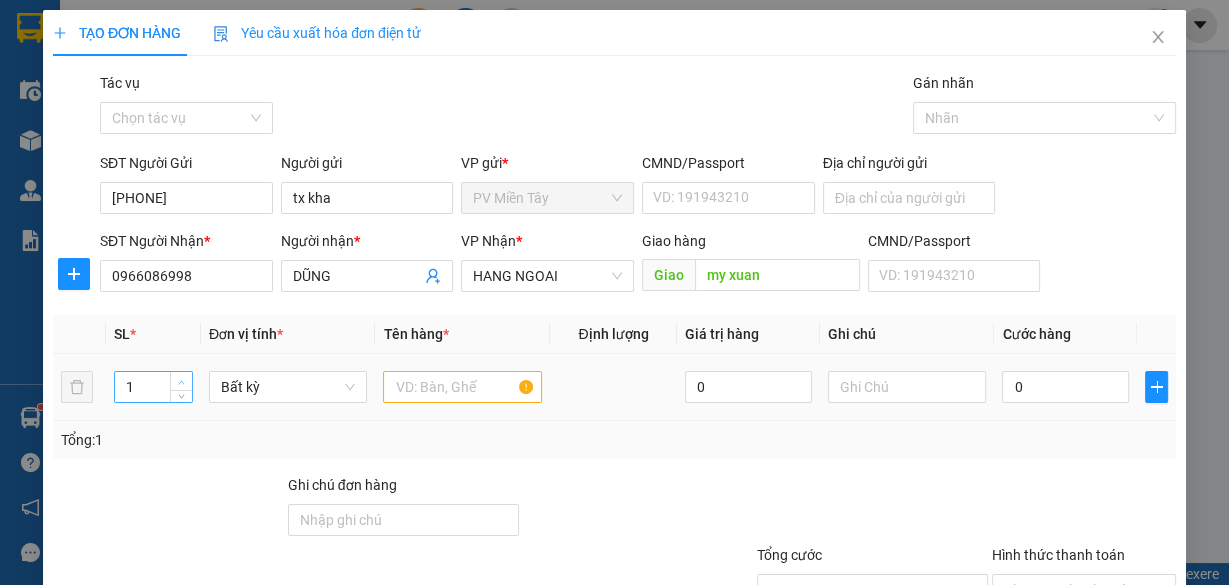 type on "2" 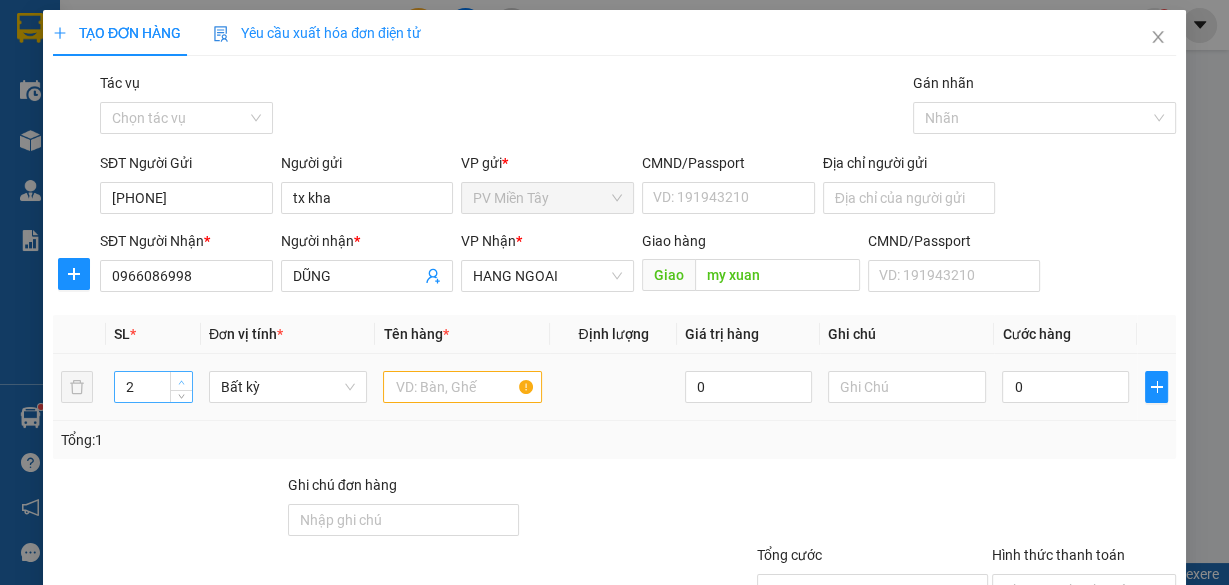 click at bounding box center (182, 382) 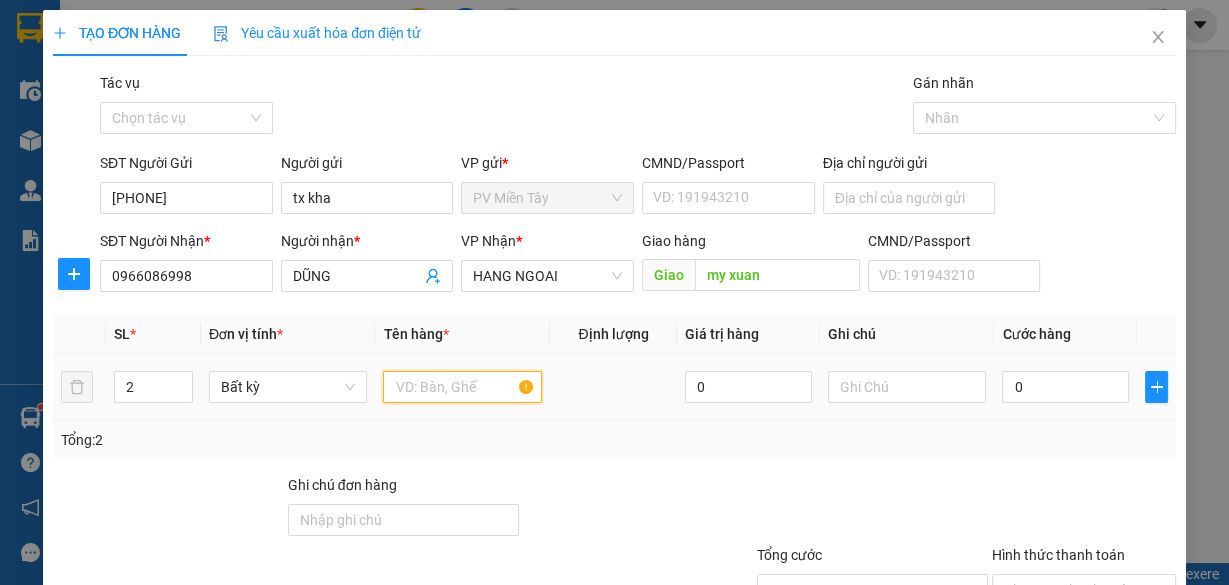 click at bounding box center (462, 387) 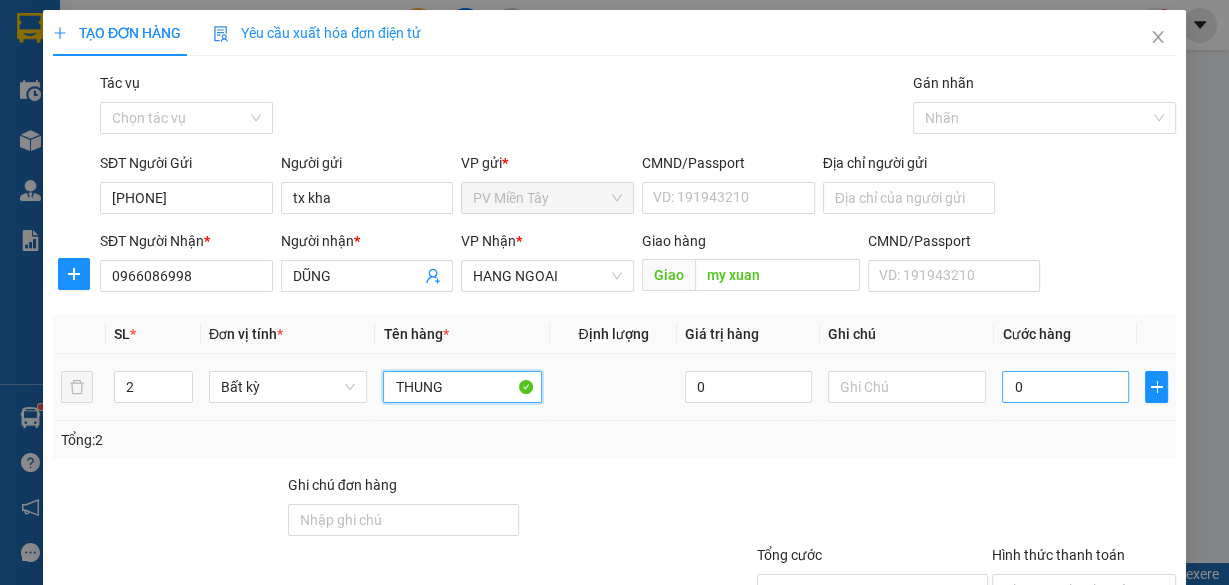 type on "THUNG" 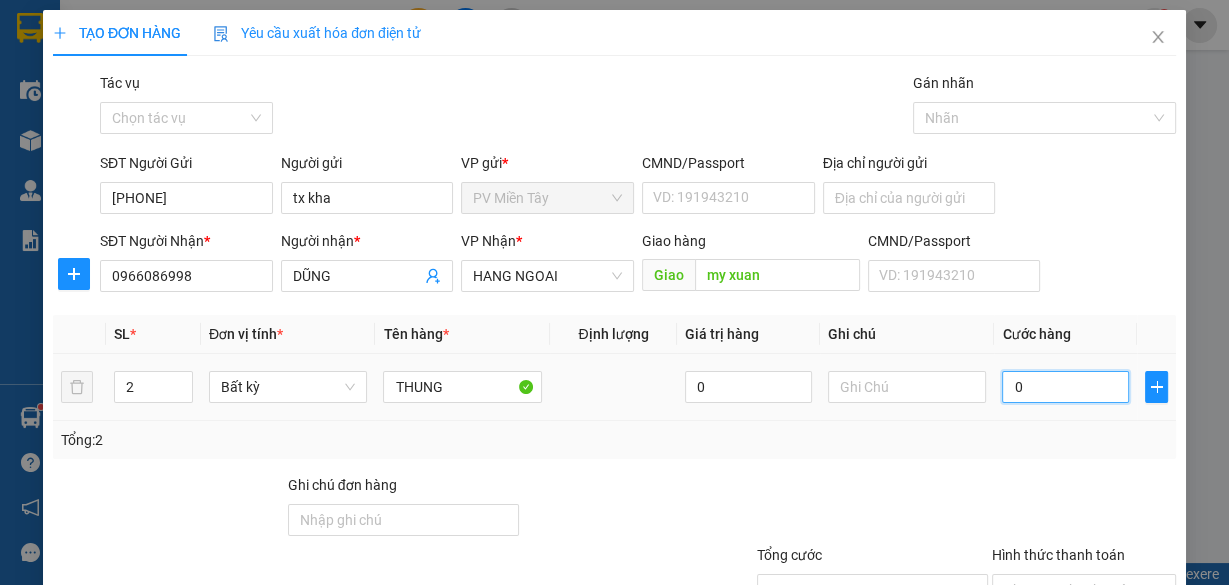 click on "0" at bounding box center [1065, 387] 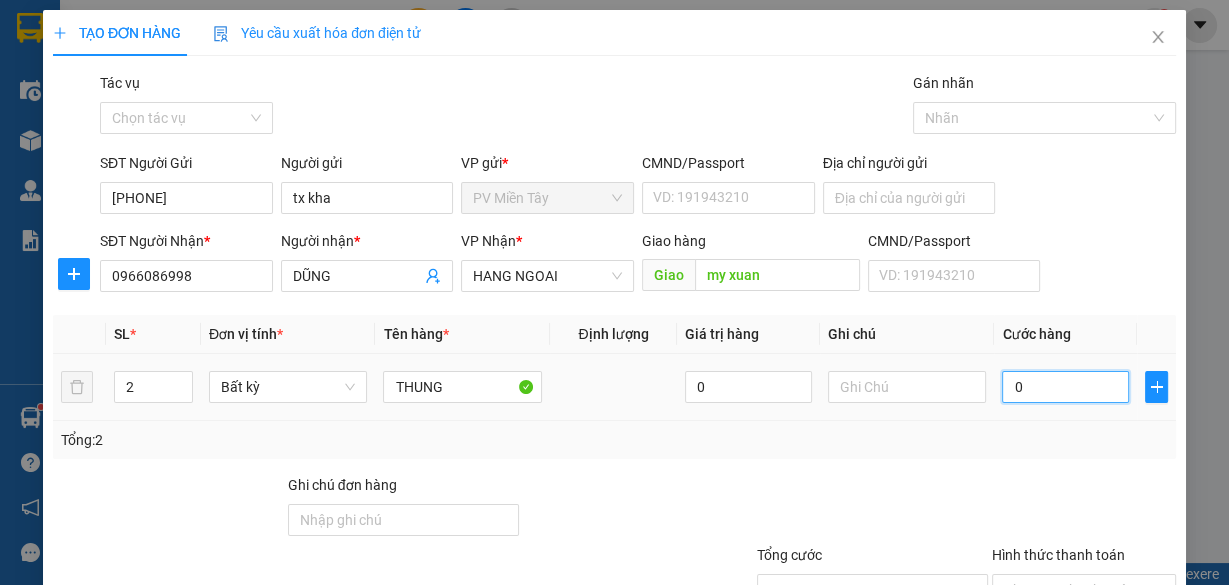 type on "1" 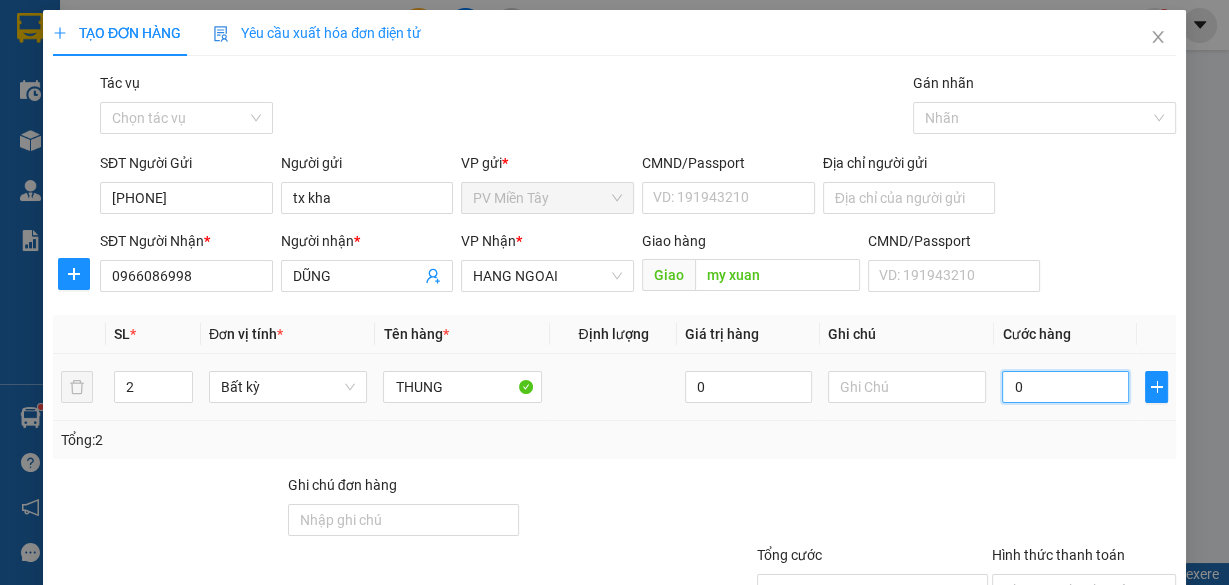 type on "1" 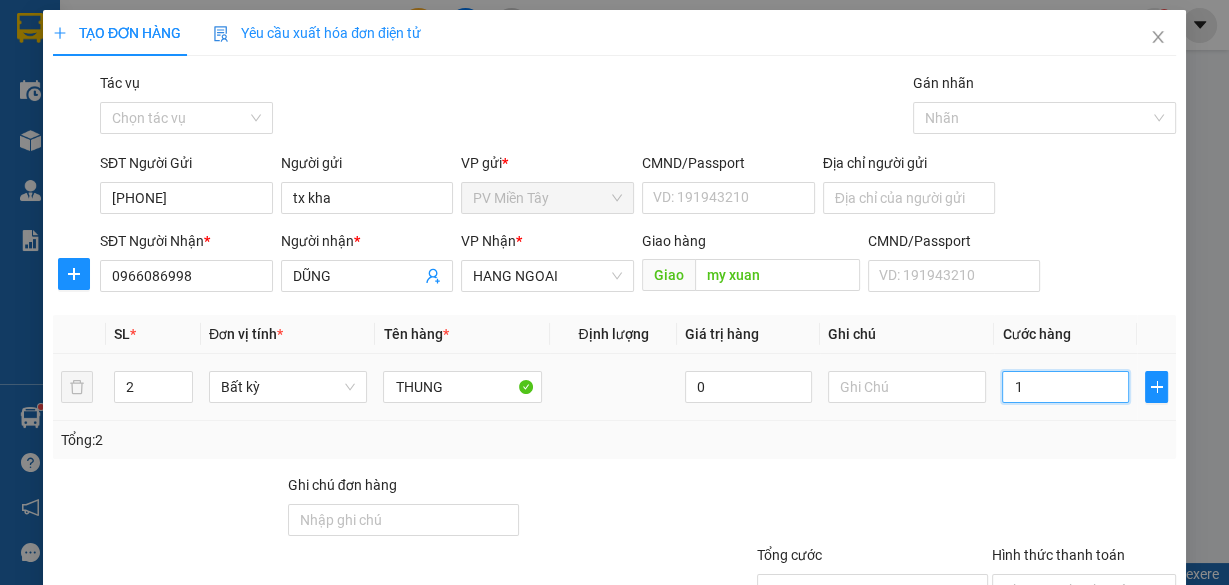 type on "12" 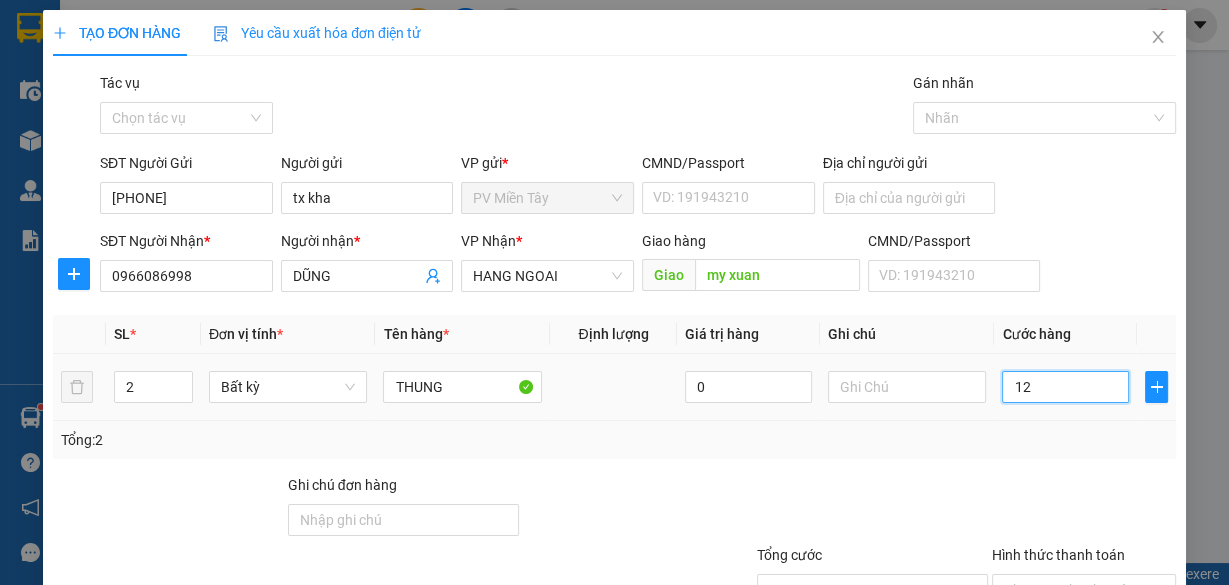 type on "120" 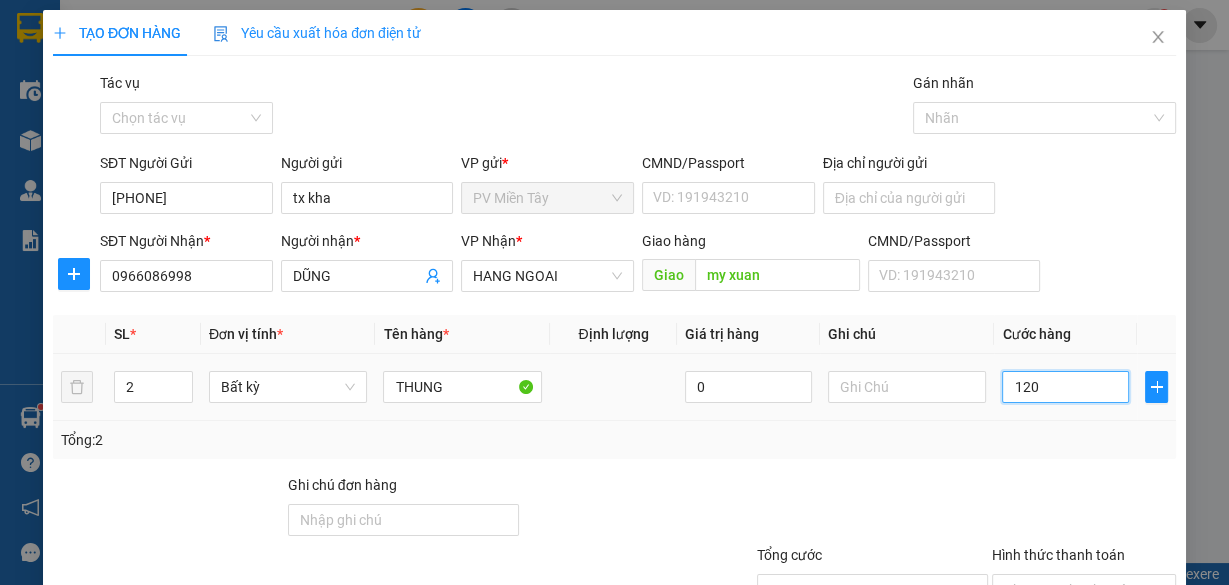 scroll, scrollTop: 152, scrollLeft: 0, axis: vertical 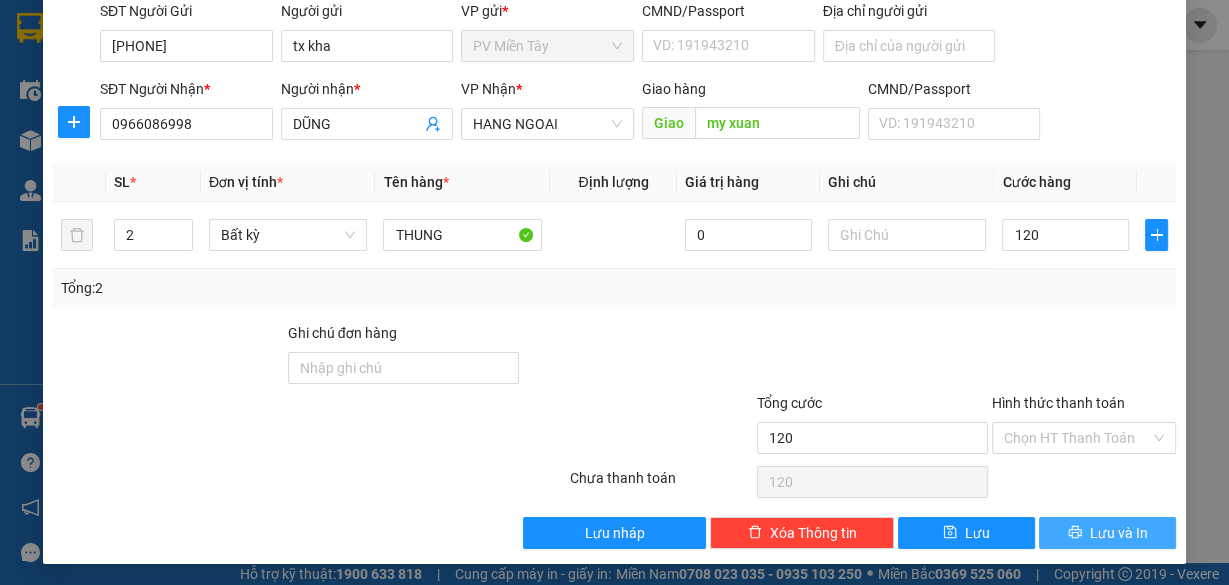 type on "120.000" 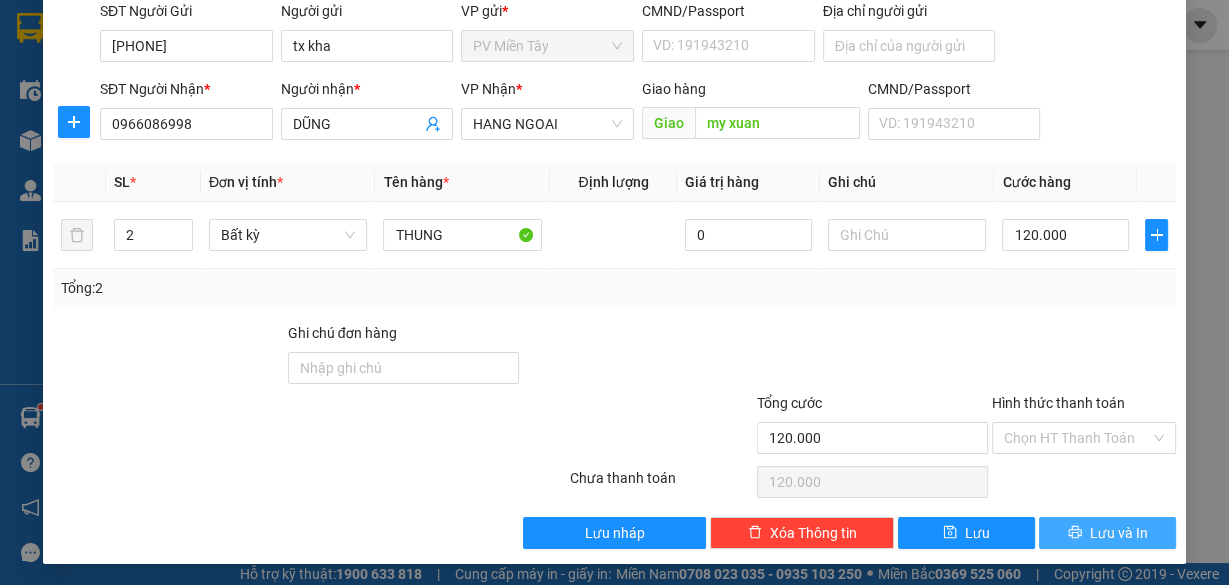 click on "Lưu và In" at bounding box center (1119, 533) 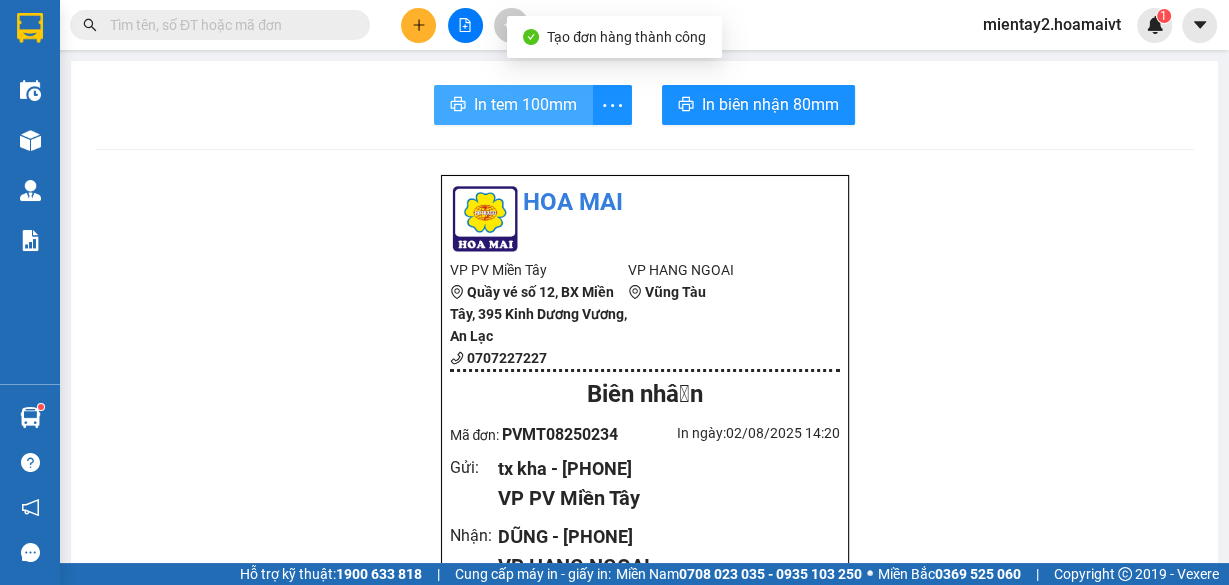 click on "In tem 100mm" at bounding box center [525, 104] 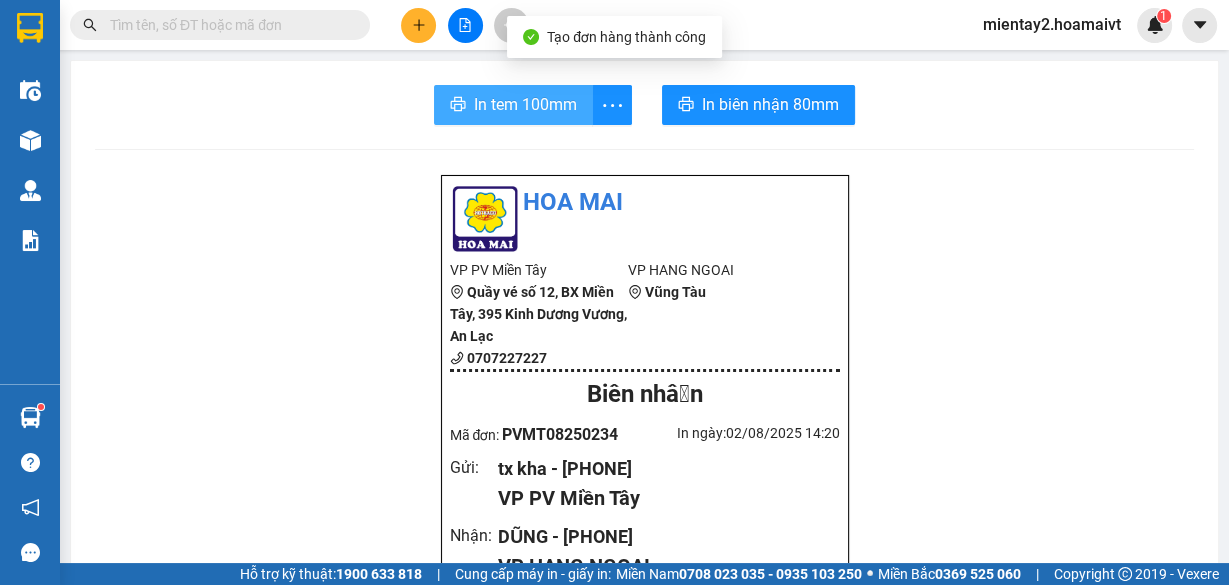 scroll, scrollTop: 0, scrollLeft: 0, axis: both 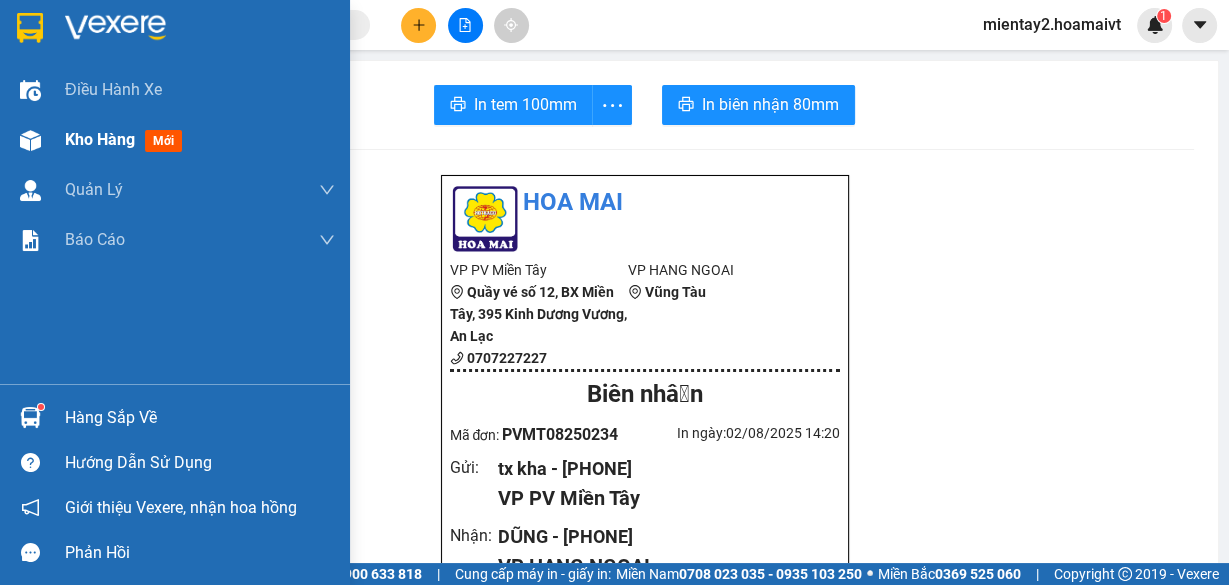 click on "Kho hàng" at bounding box center (100, 139) 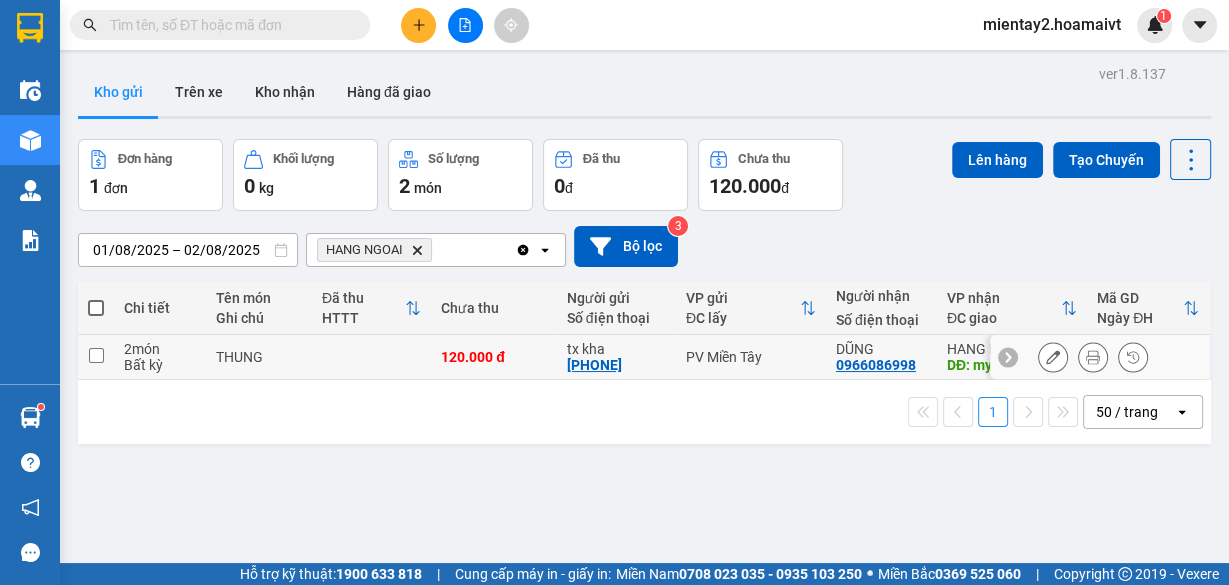 click at bounding box center (96, 355) 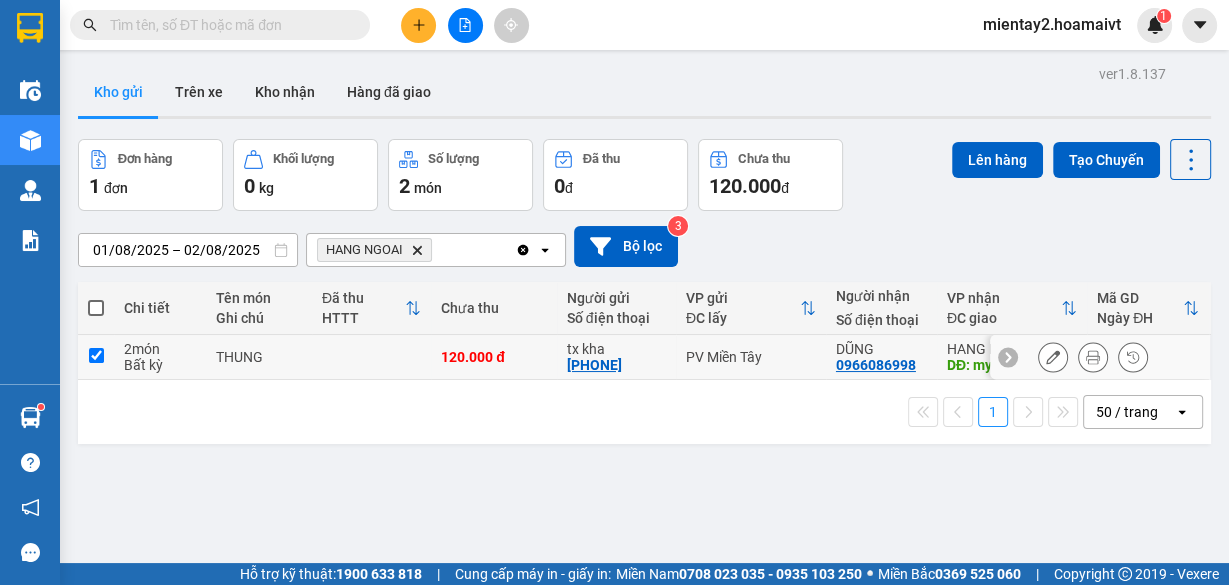 checkbox on "true" 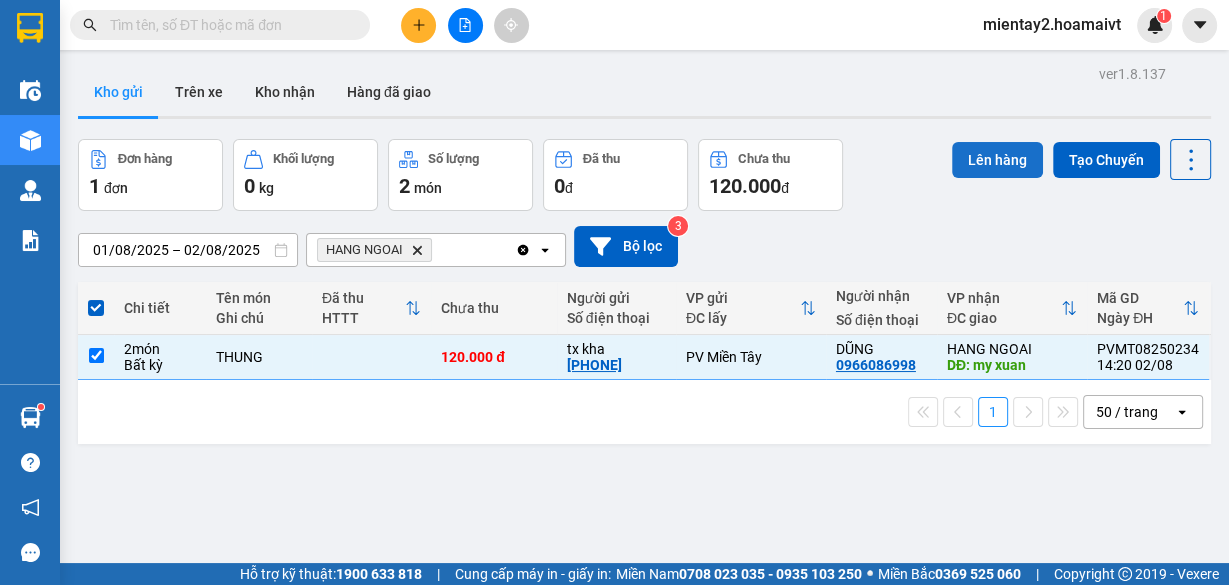 click on "Lên hàng" at bounding box center (997, 160) 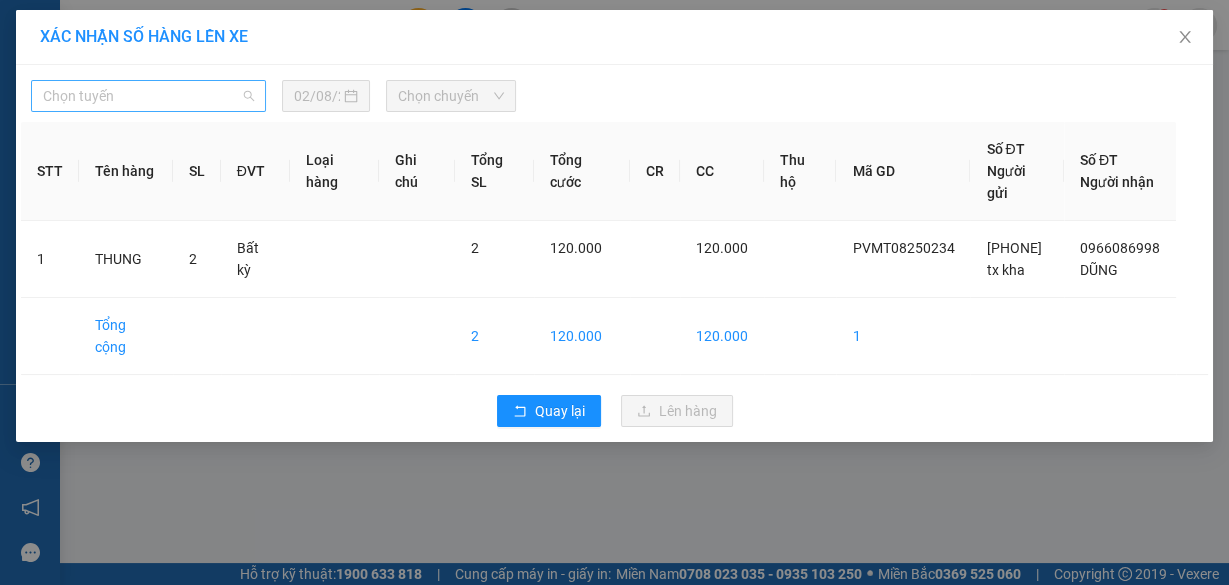click on "Chọn tuyến" at bounding box center (148, 96) 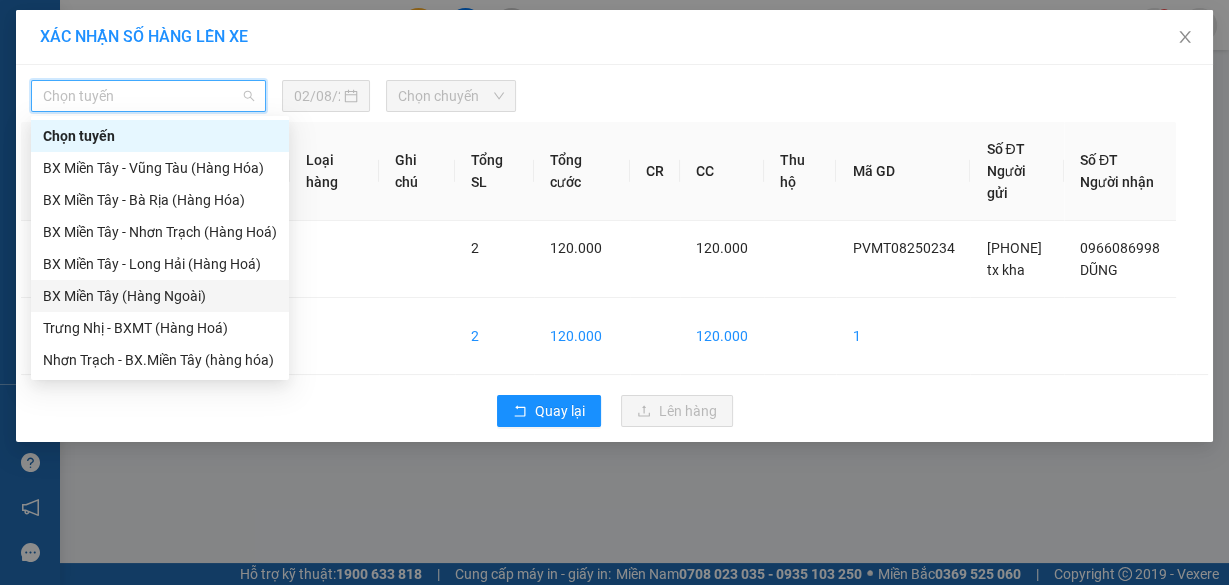 click on "BX Miền Tây  (Hàng Ngoài)" at bounding box center (160, 296) 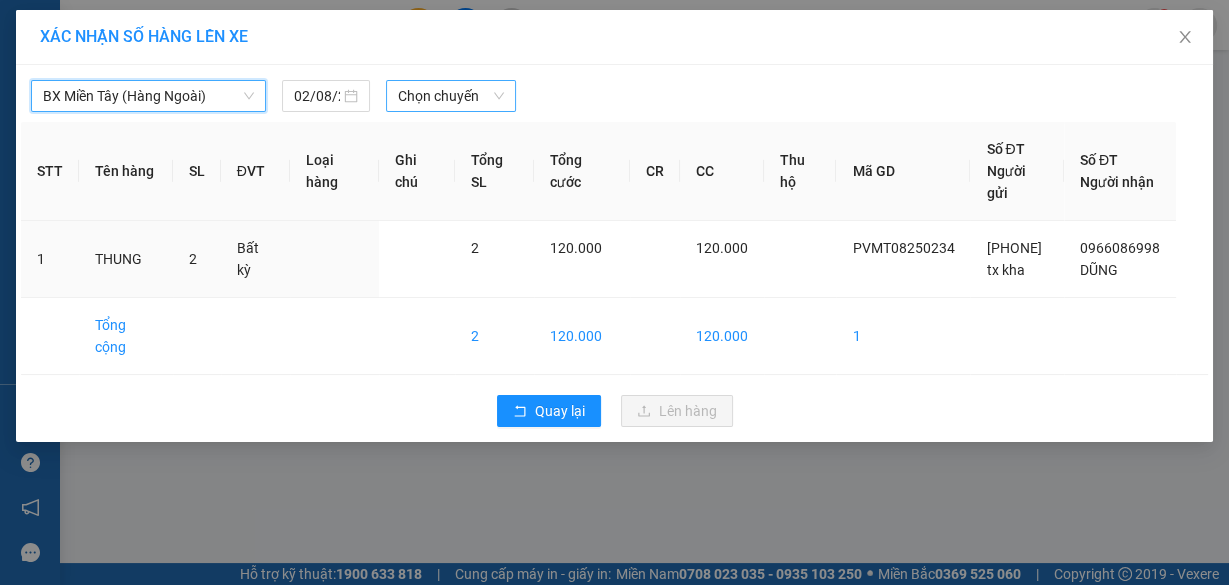 click on "Chọn chuyến" at bounding box center [451, 96] 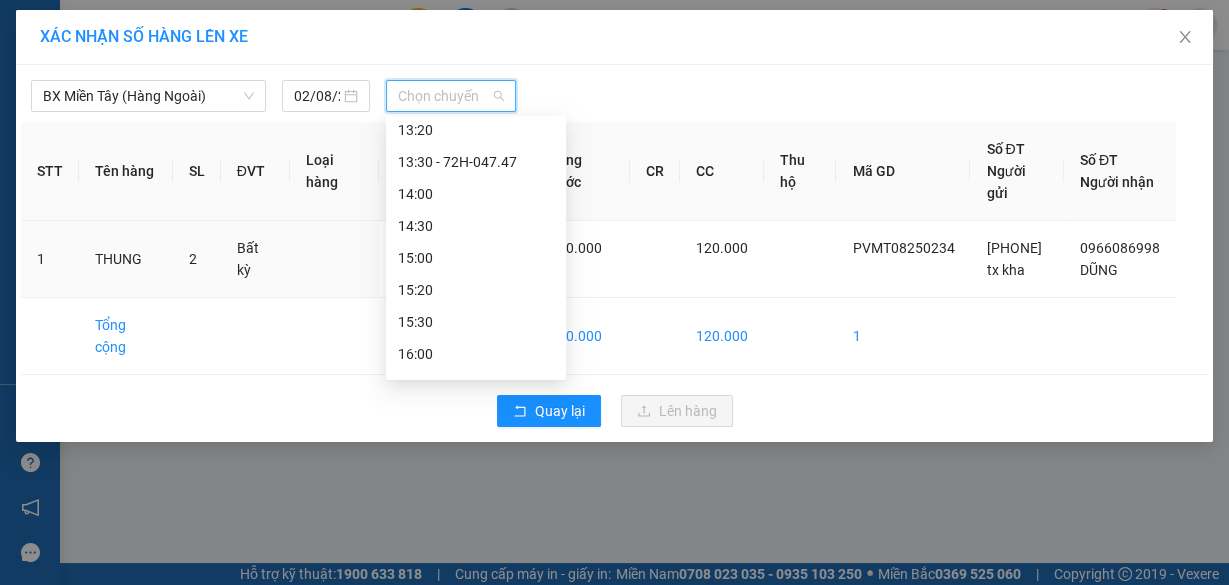 scroll, scrollTop: 1040, scrollLeft: 0, axis: vertical 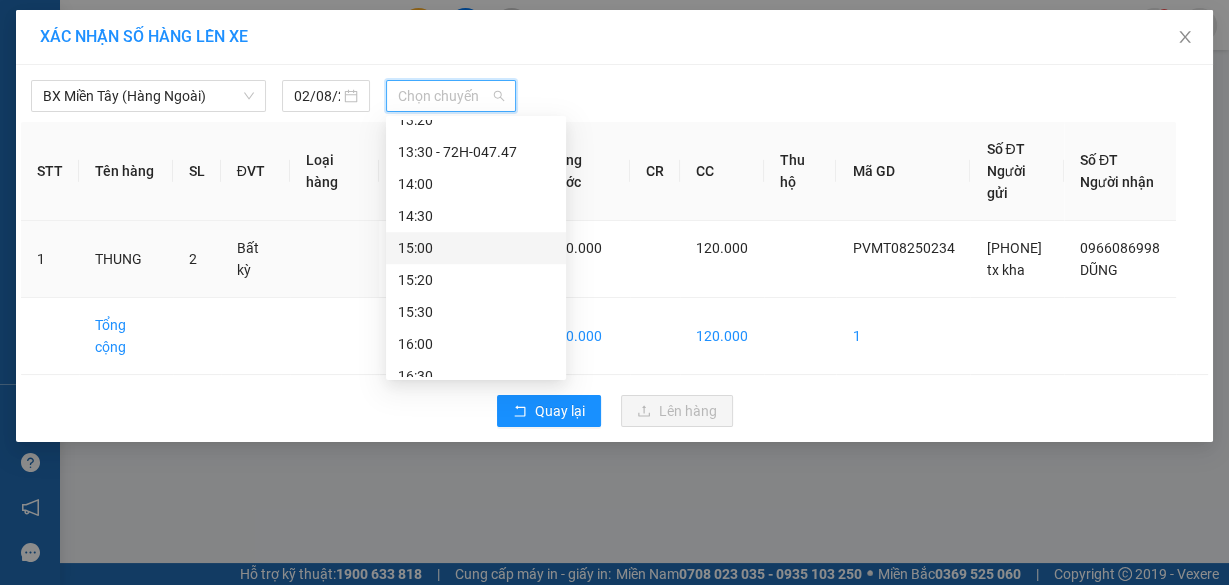 click on "15:00" at bounding box center [476, 248] 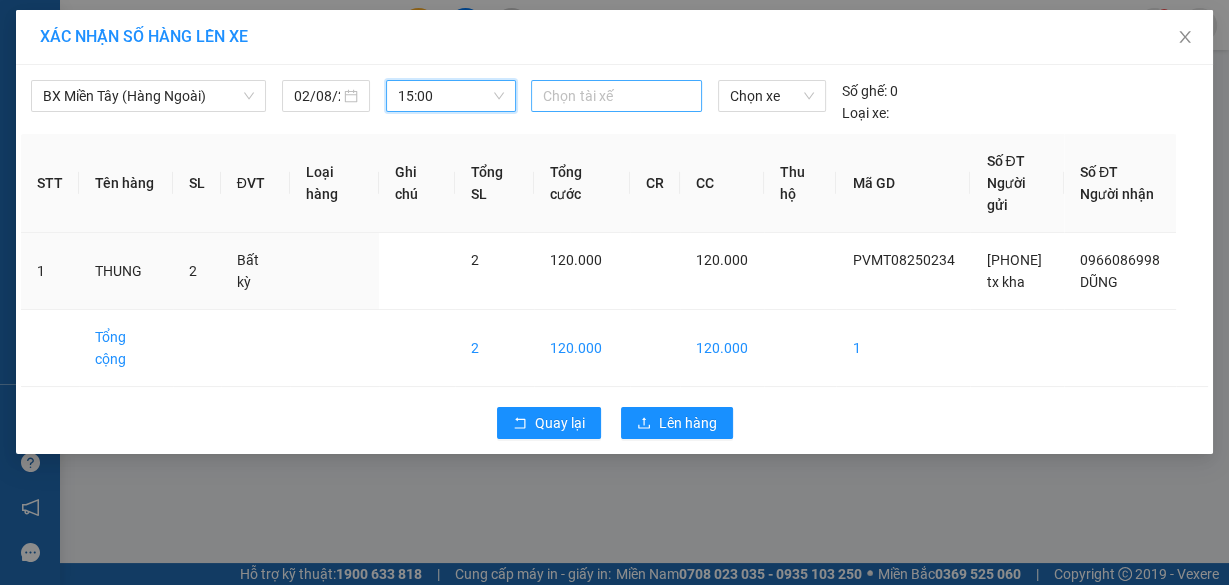 click at bounding box center (616, 96) 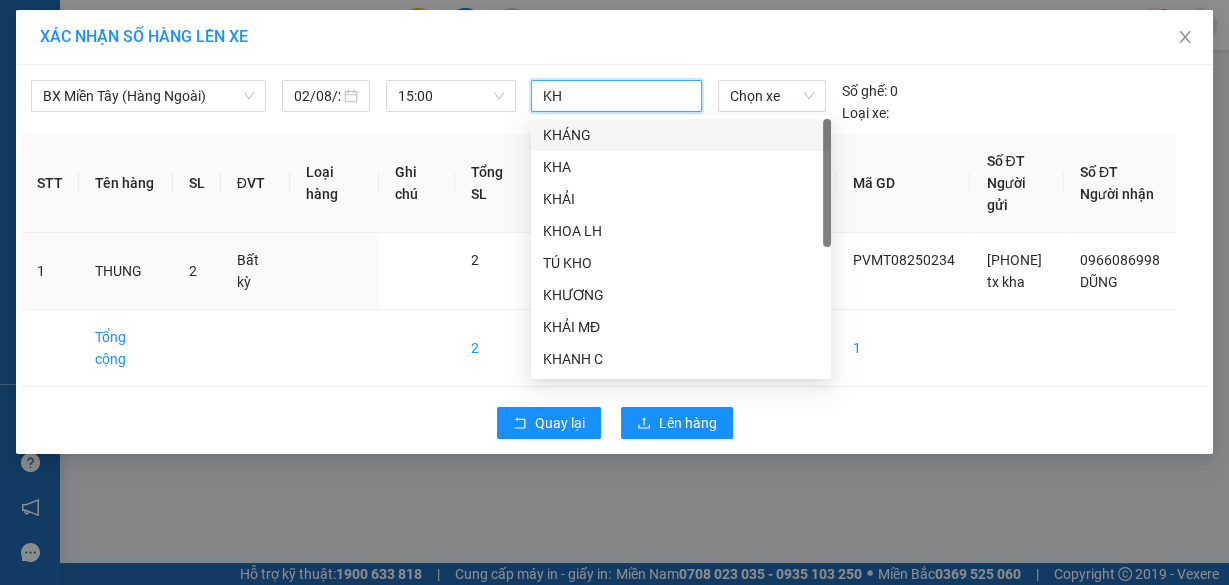 type on "KHA" 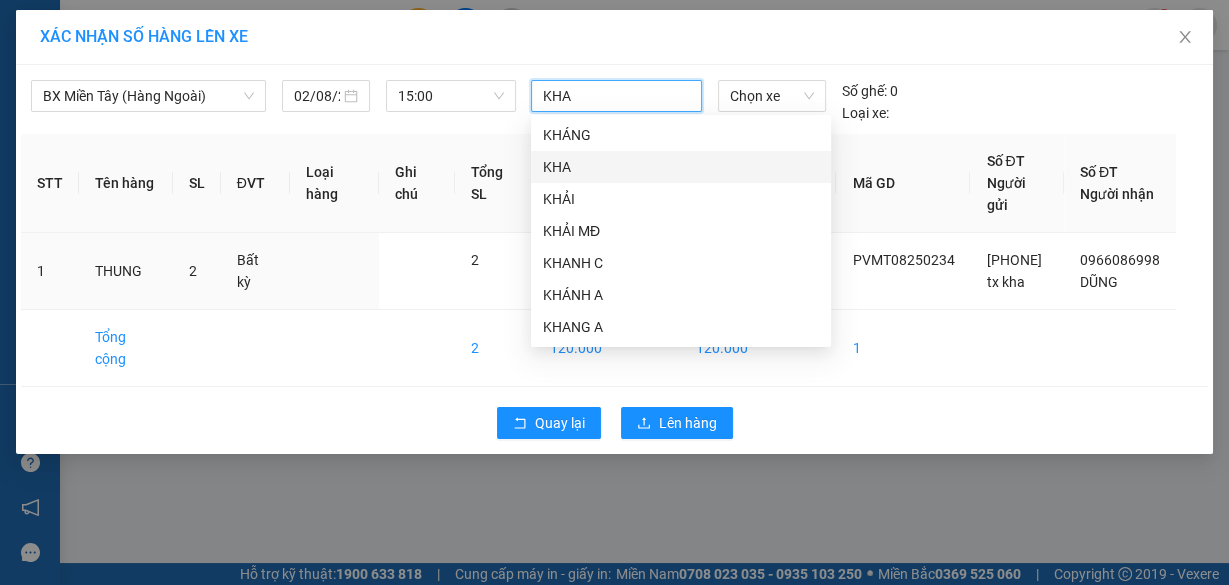 click on "KHA" at bounding box center [681, 167] 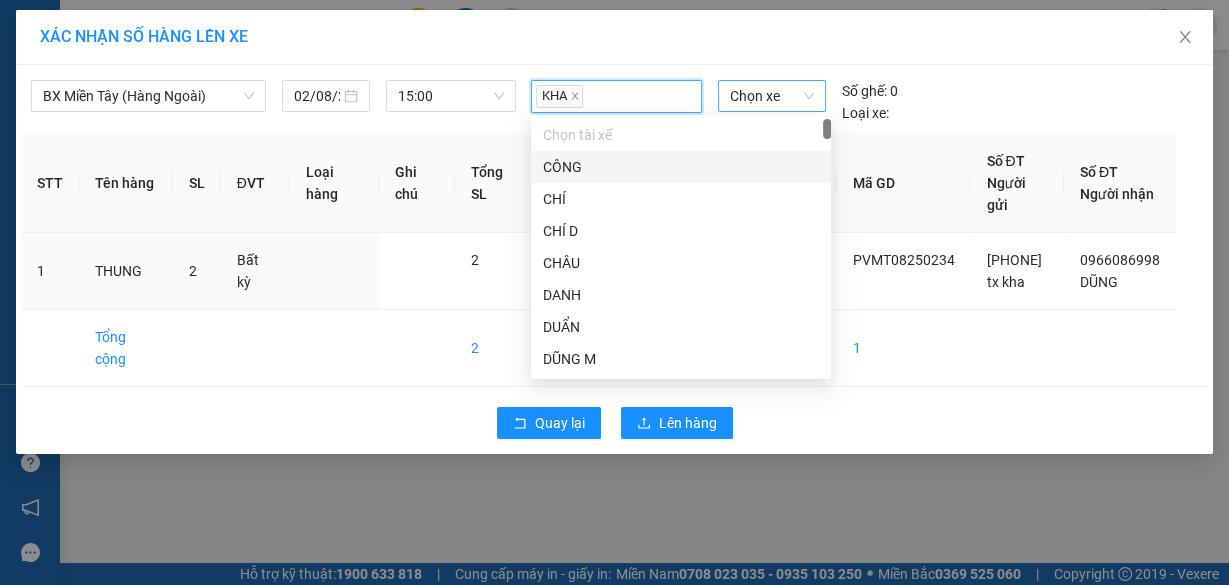 click on "Chọn xe" at bounding box center [772, 96] 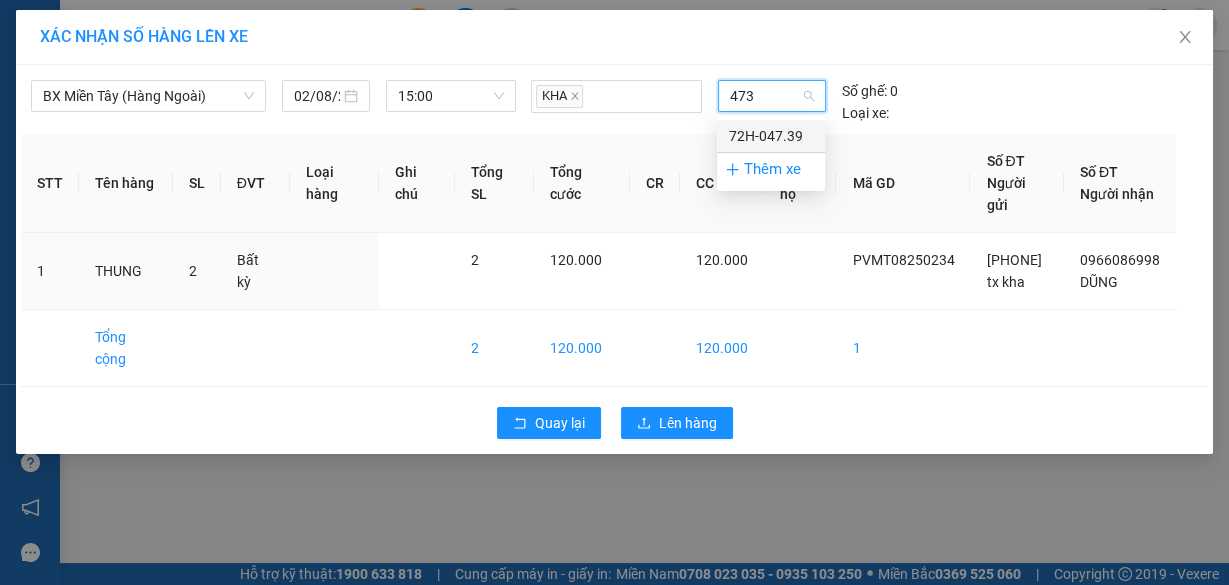 type on "4739" 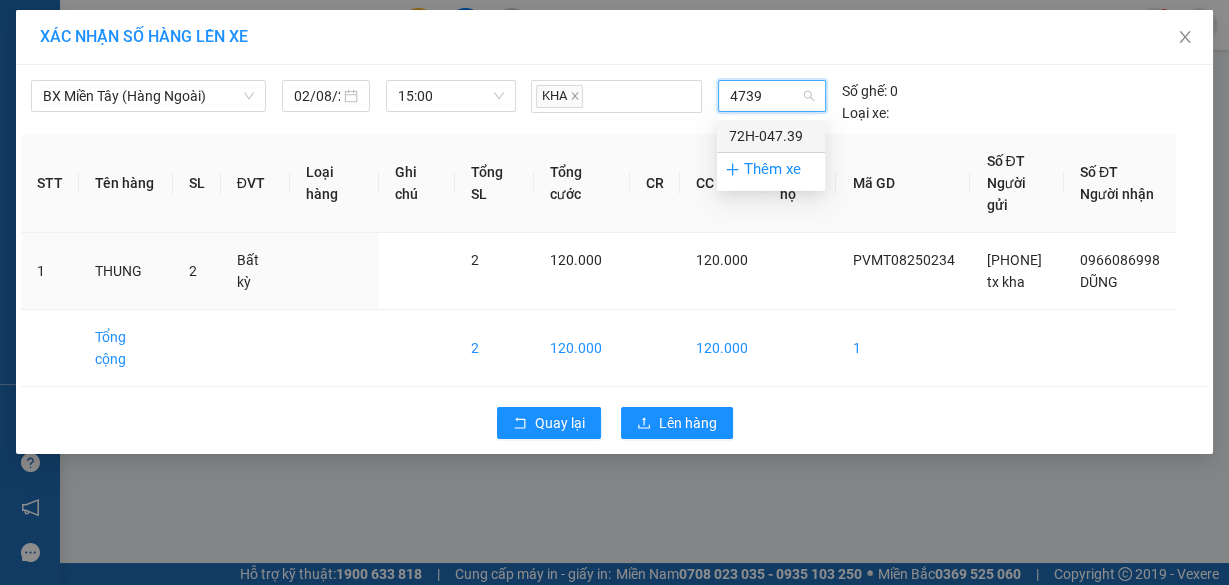 click on "72H-047.39" at bounding box center (771, 136) 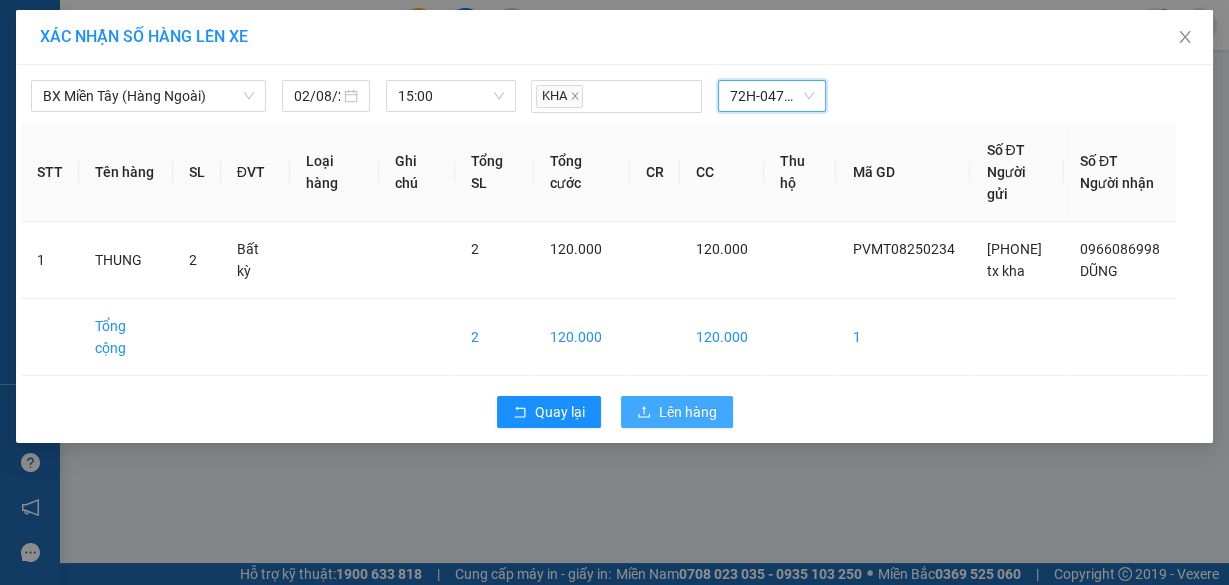 click on "Lên hàng" at bounding box center (688, 412) 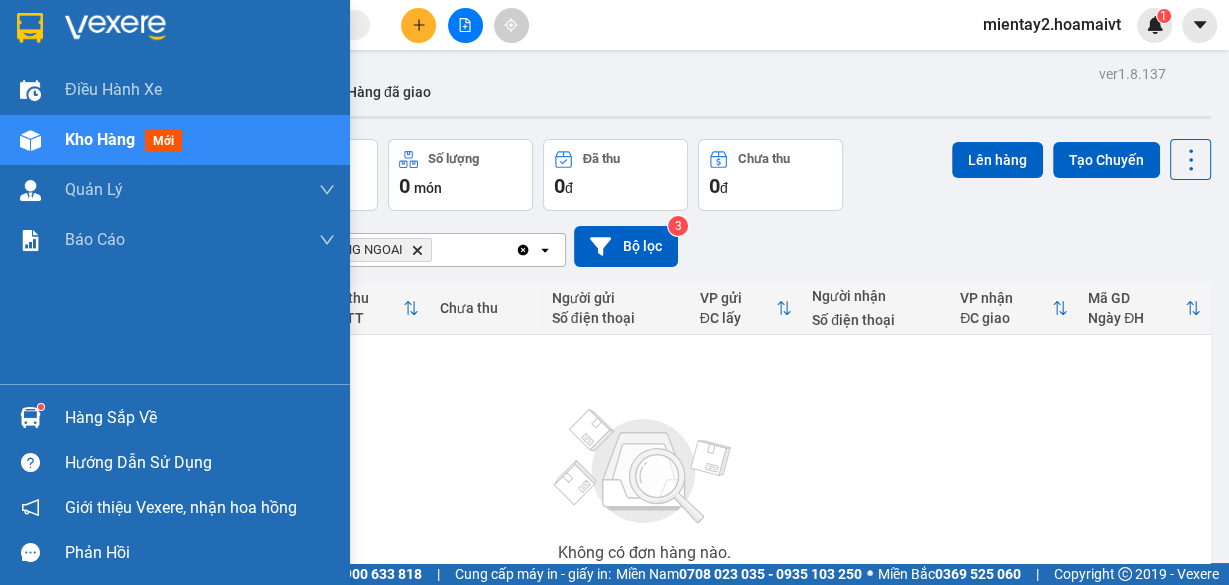 click at bounding box center [30, 417] 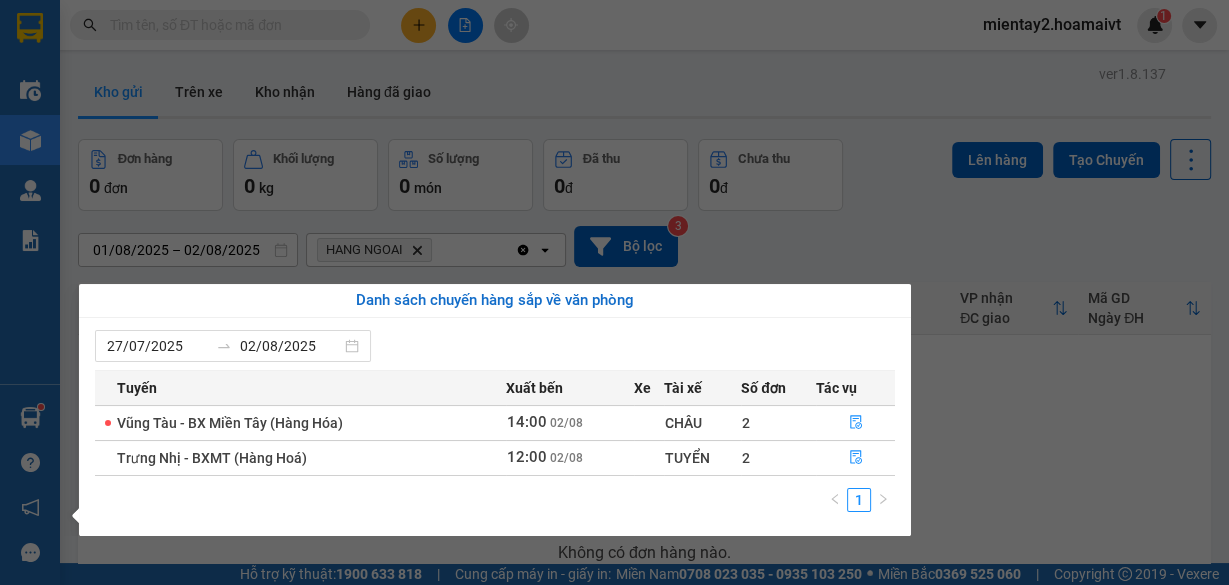 click on "1" at bounding box center (495, 506) 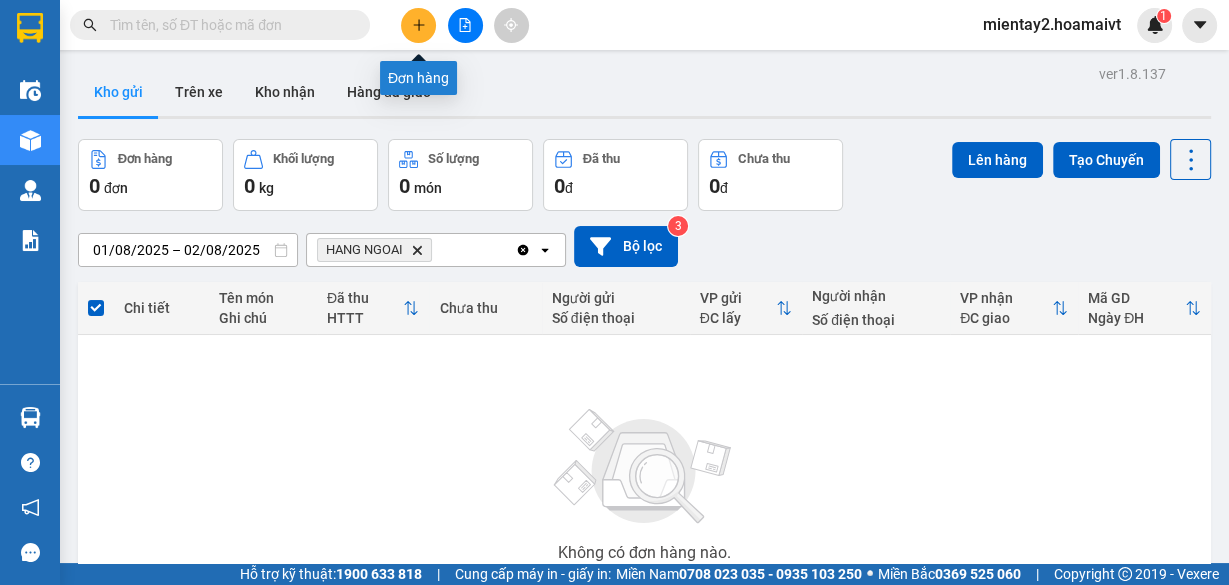 click 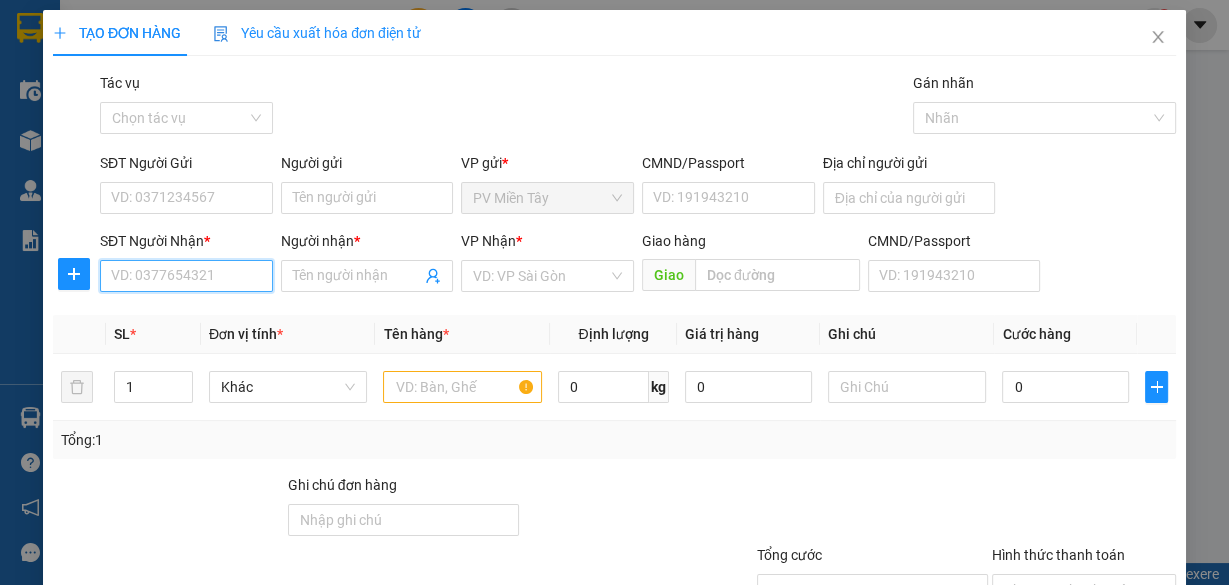 click on "SĐT Người Nhận  *" at bounding box center [186, 276] 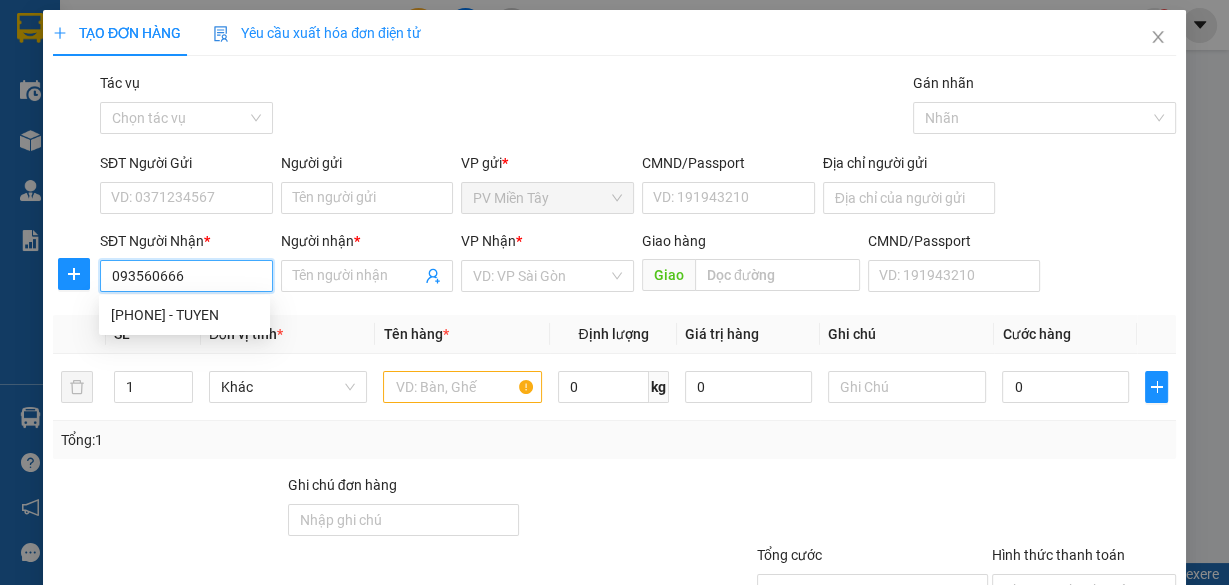 type on "0935606668" 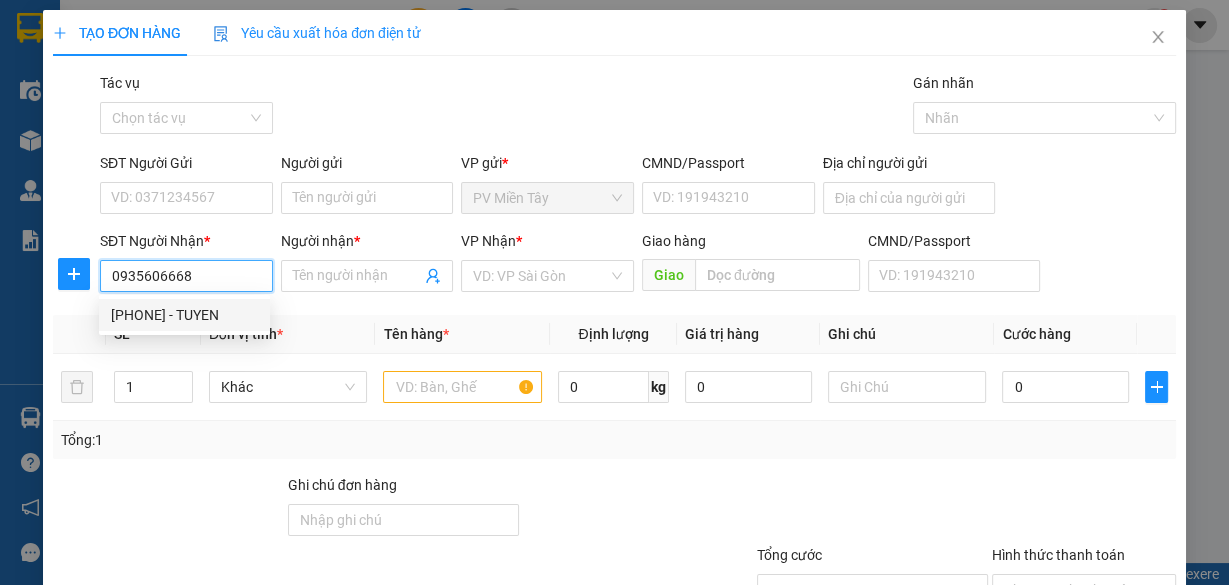 click on "[PHONE] - TUYEN" at bounding box center (184, 315) 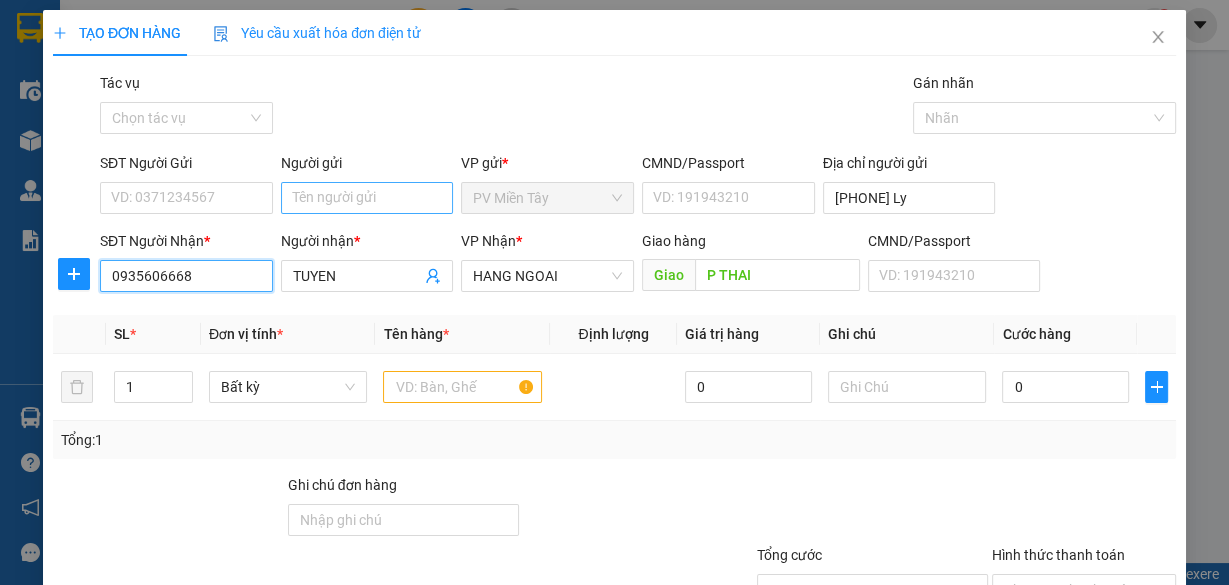 type on "0935606668" 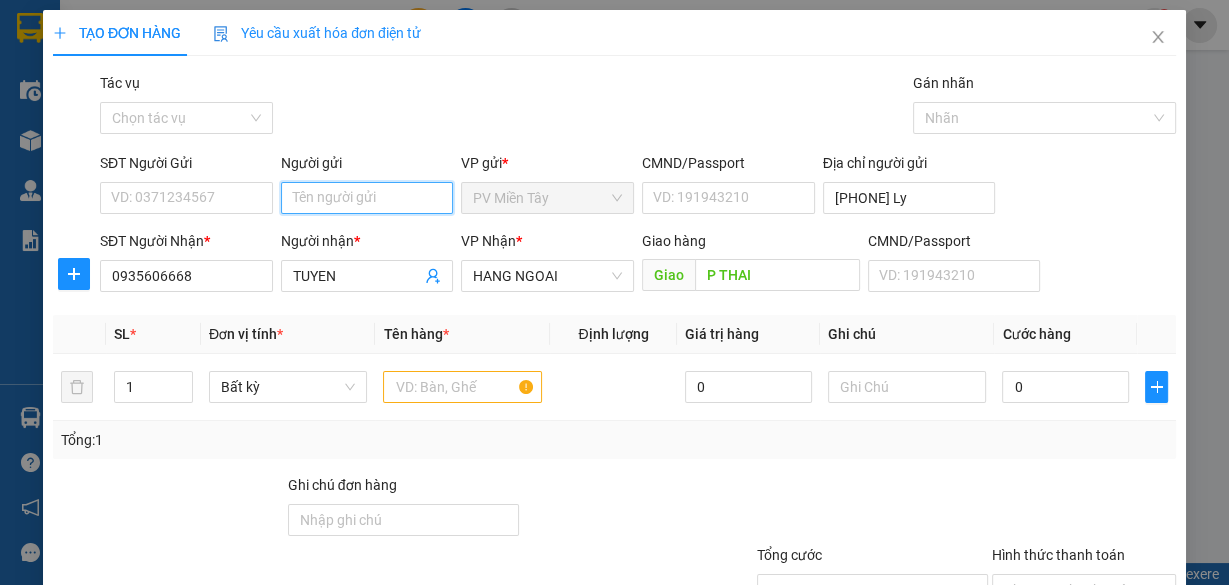 click on "Người gửi" at bounding box center [367, 198] 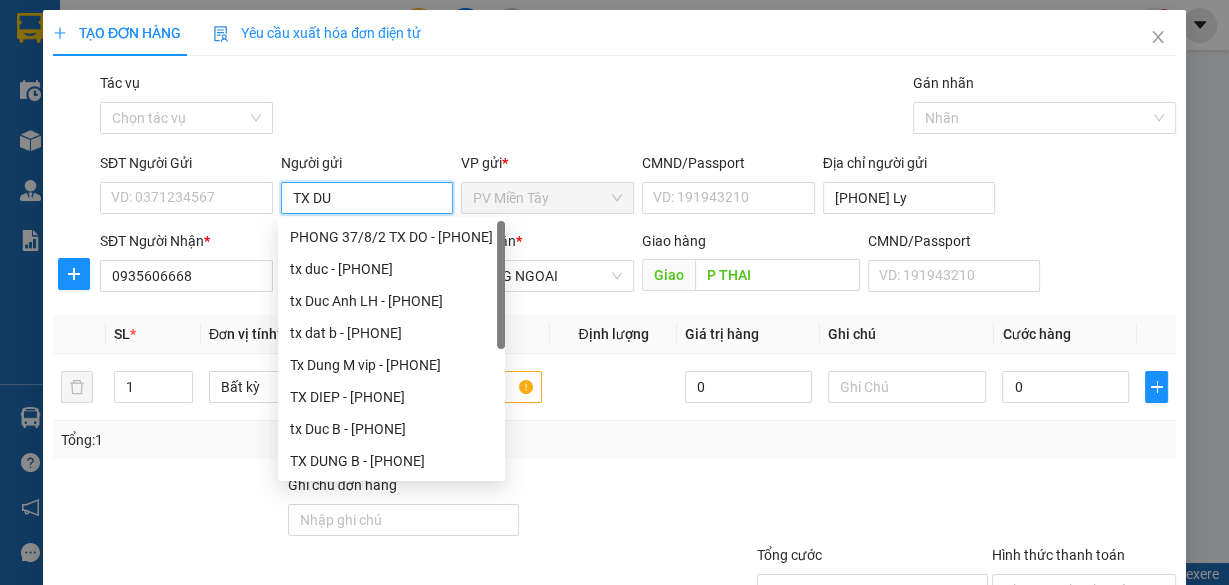 type on "TX DUY" 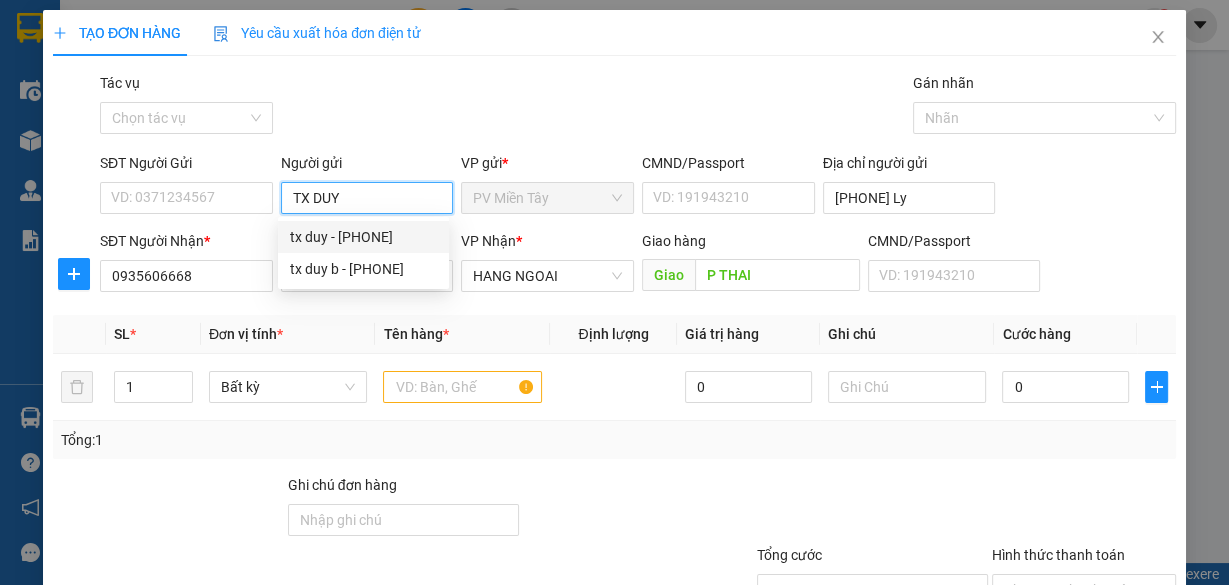 click on "tx duy - [PHONE]" at bounding box center [363, 237] 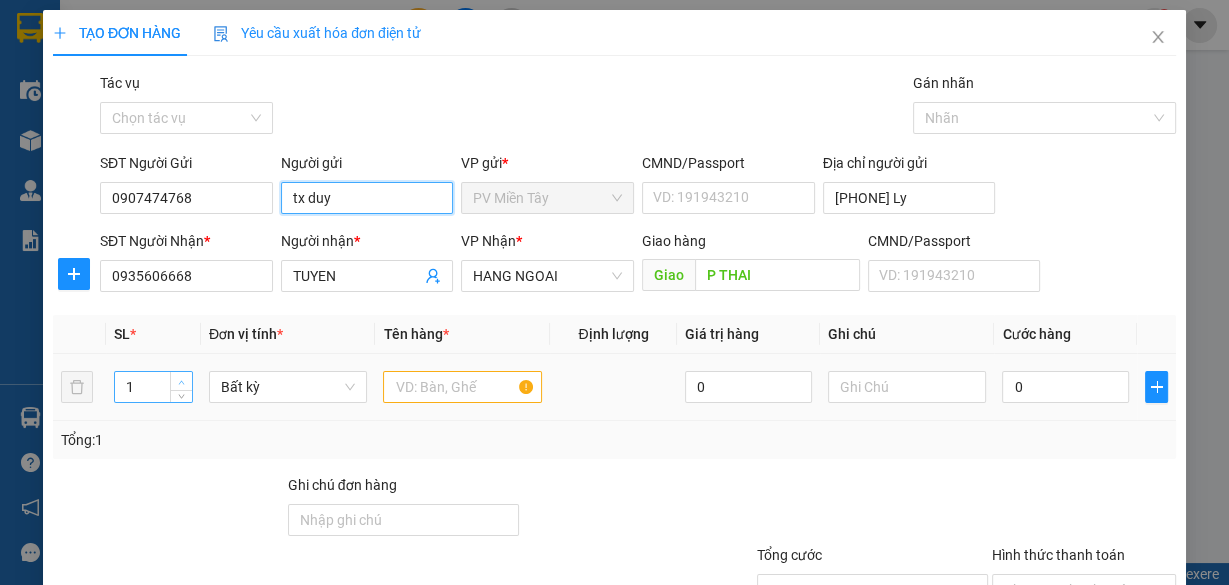 type on "tx duy" 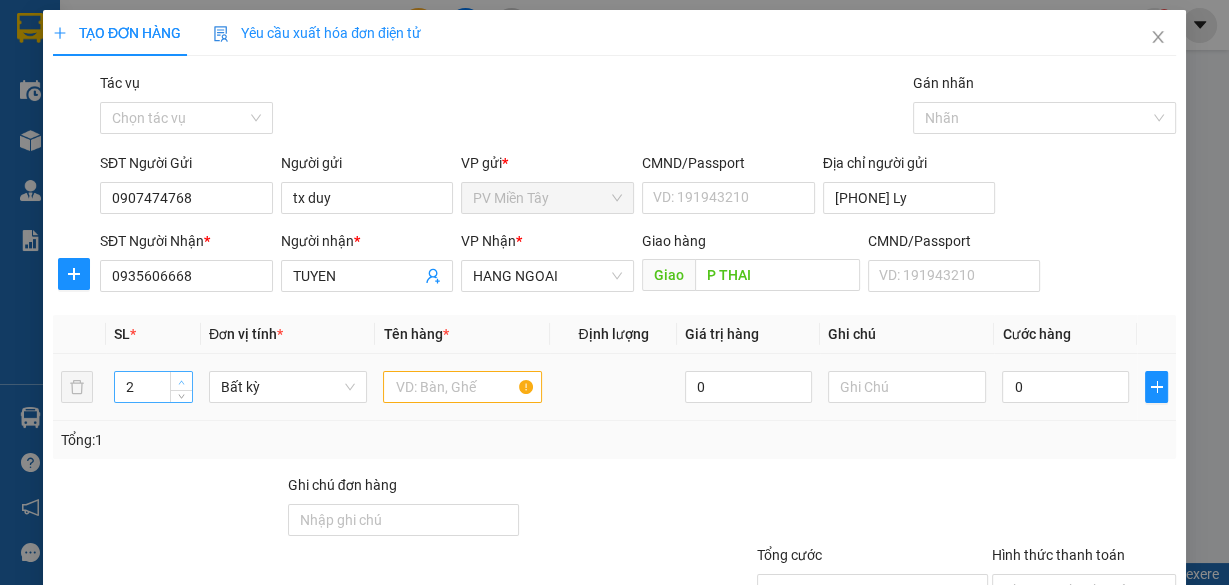 click 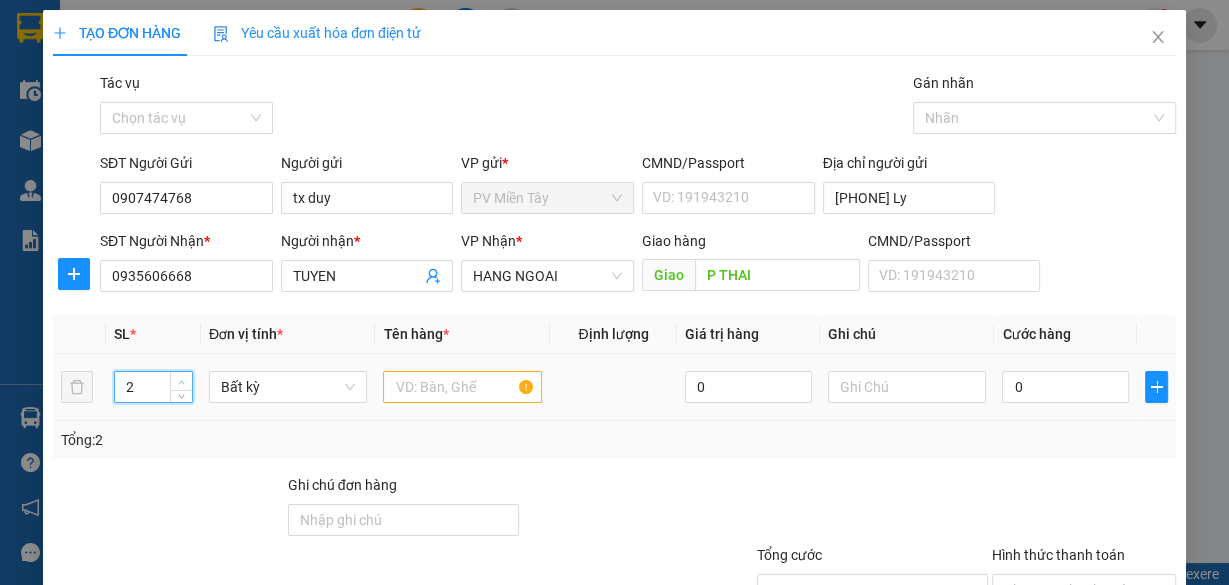 click 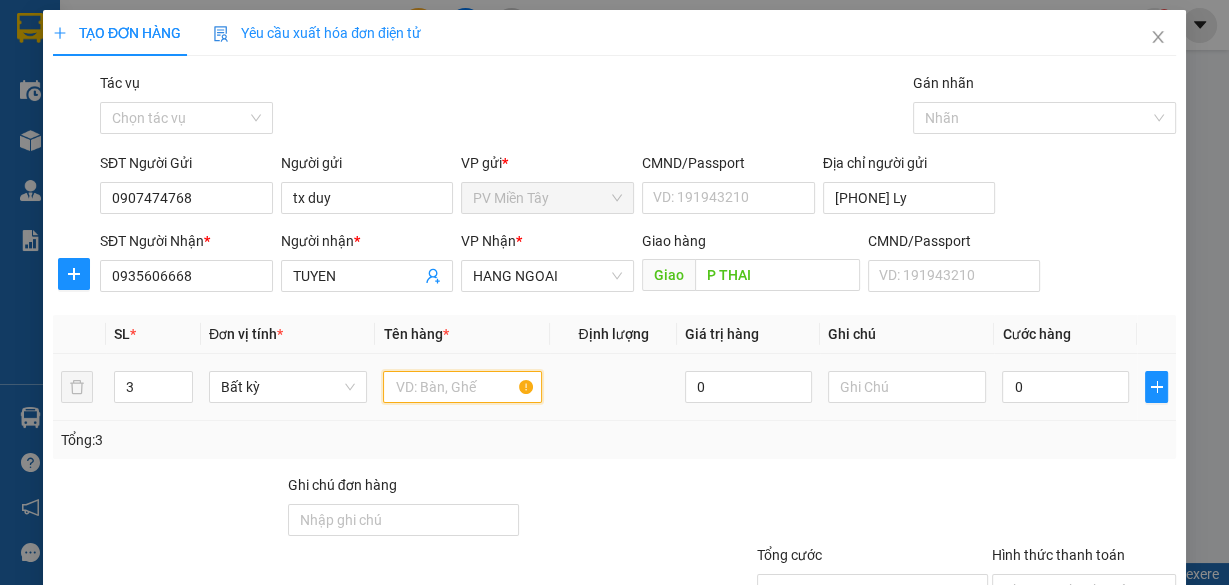 click at bounding box center (462, 387) 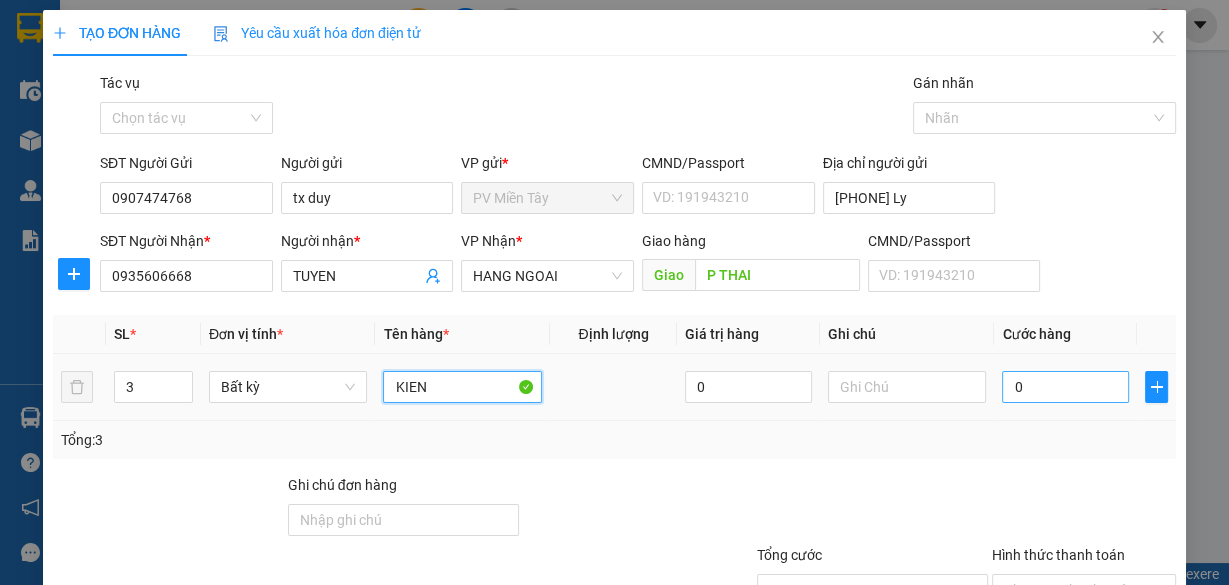 type on "KIEN" 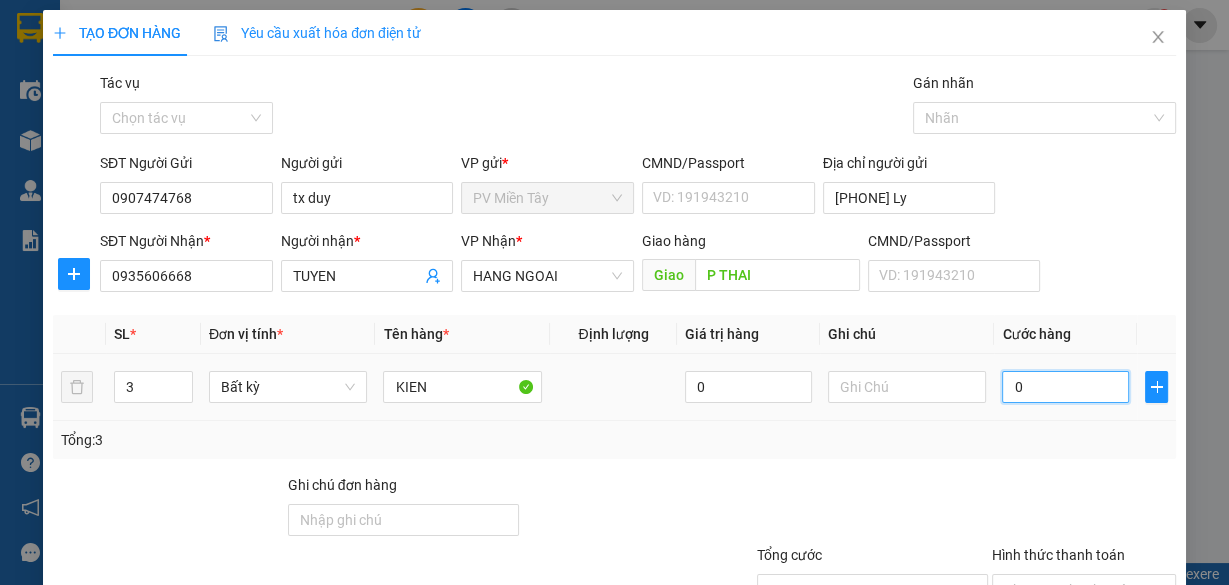 click on "0" at bounding box center [1065, 387] 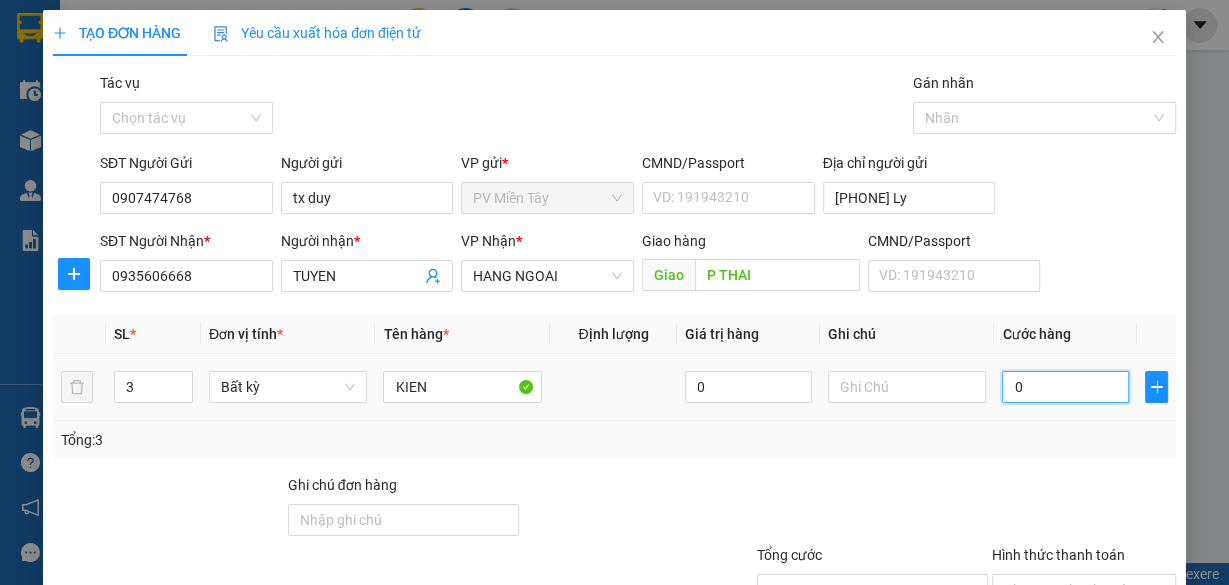 type on "1" 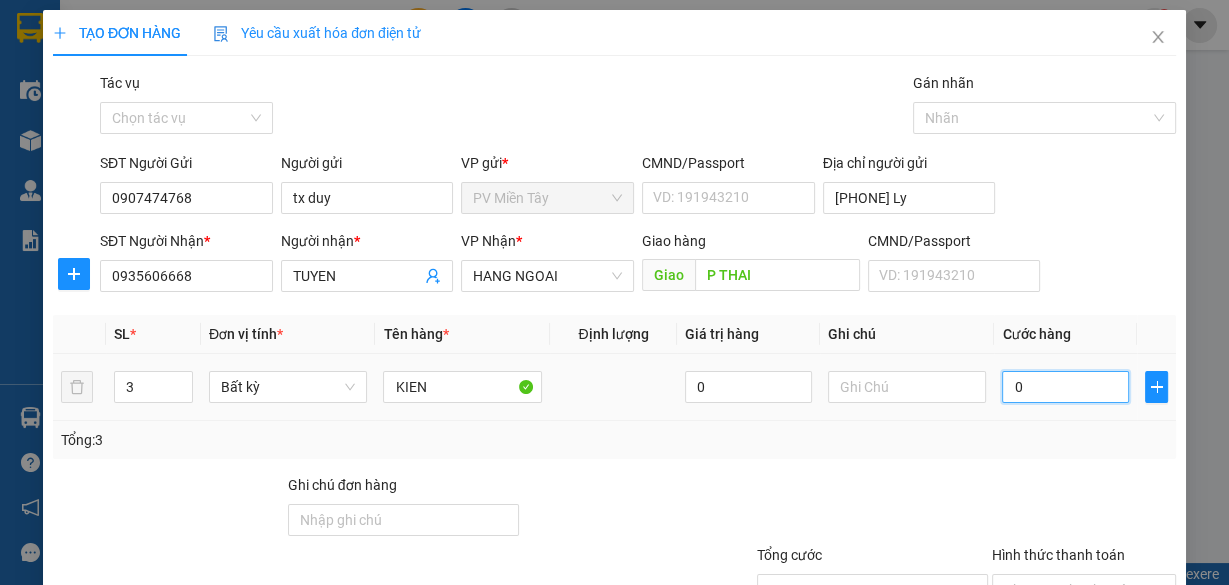 type on "1" 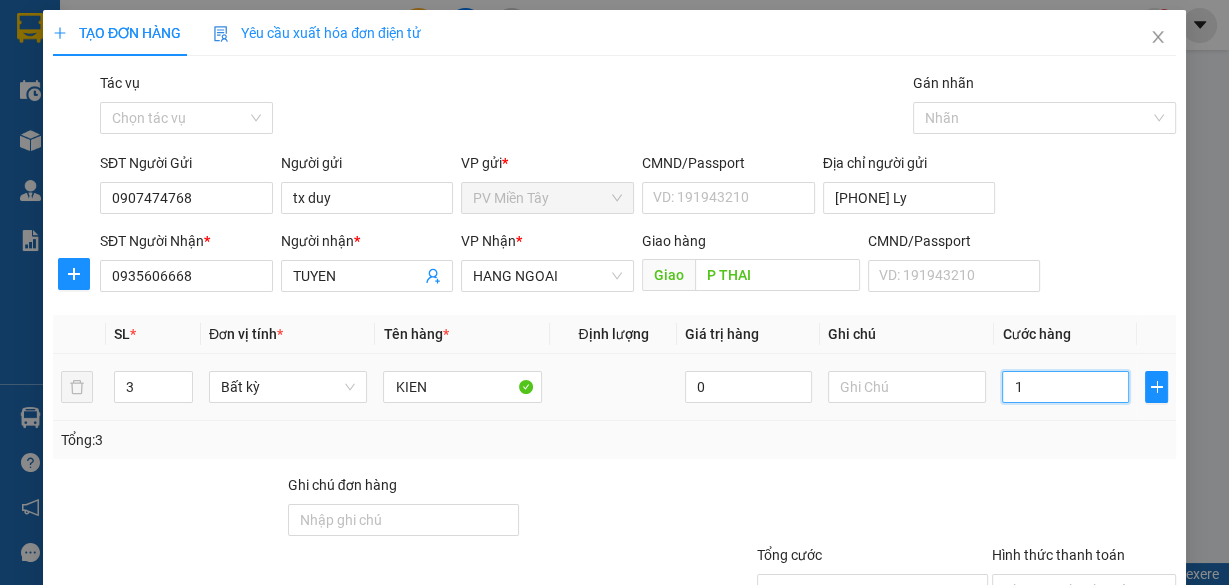 type on "12" 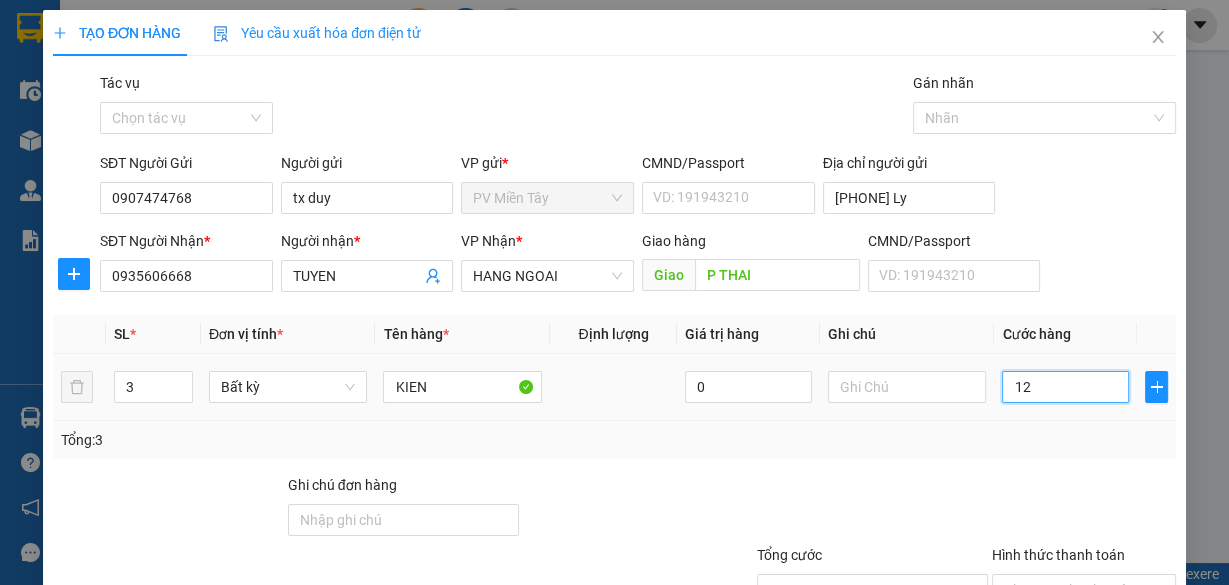 type on "120" 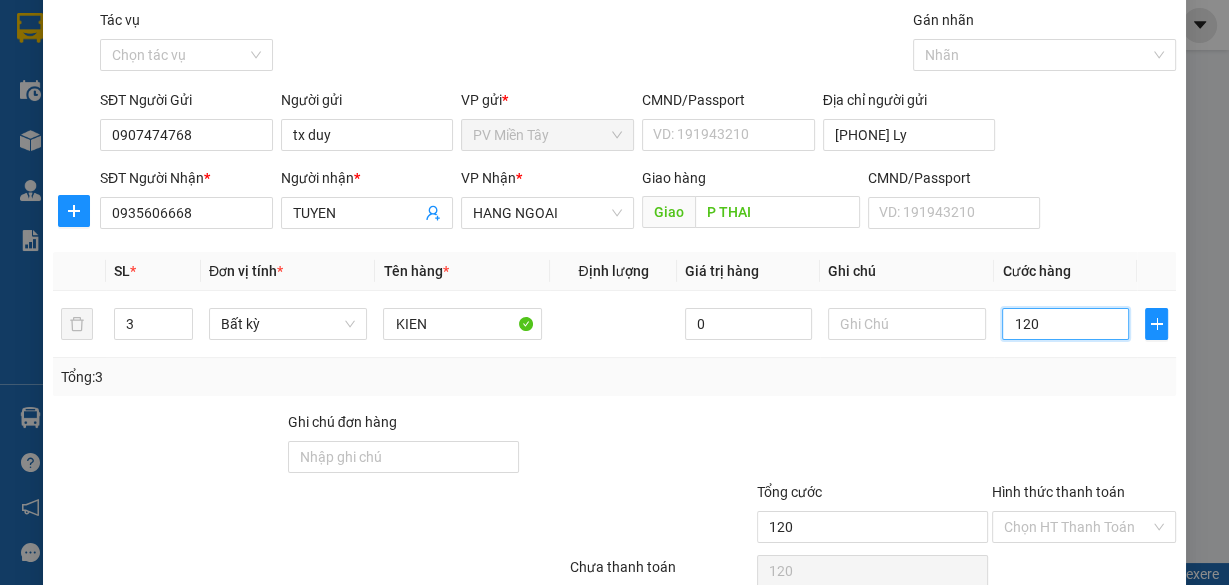 scroll, scrollTop: 152, scrollLeft: 0, axis: vertical 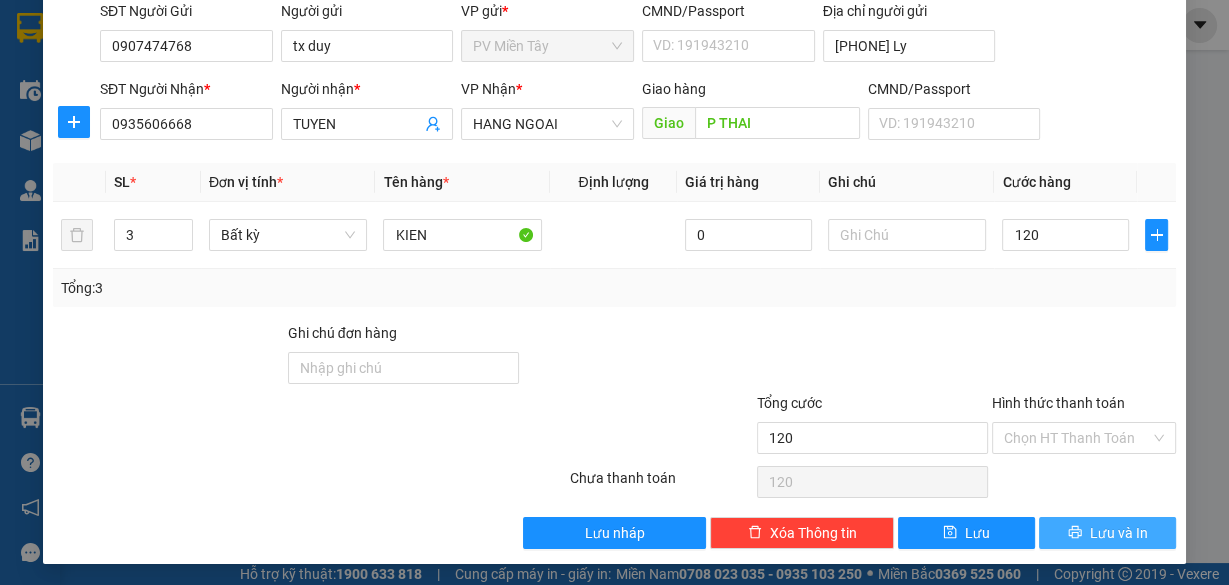 type on "120.000" 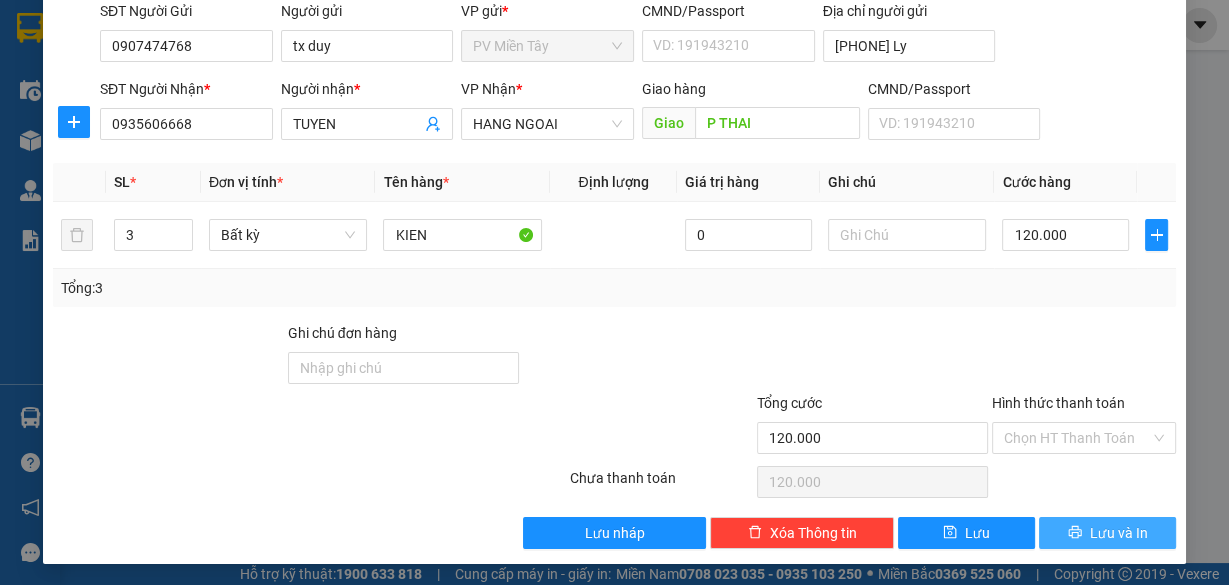 click on "Lưu và In" at bounding box center [1119, 533] 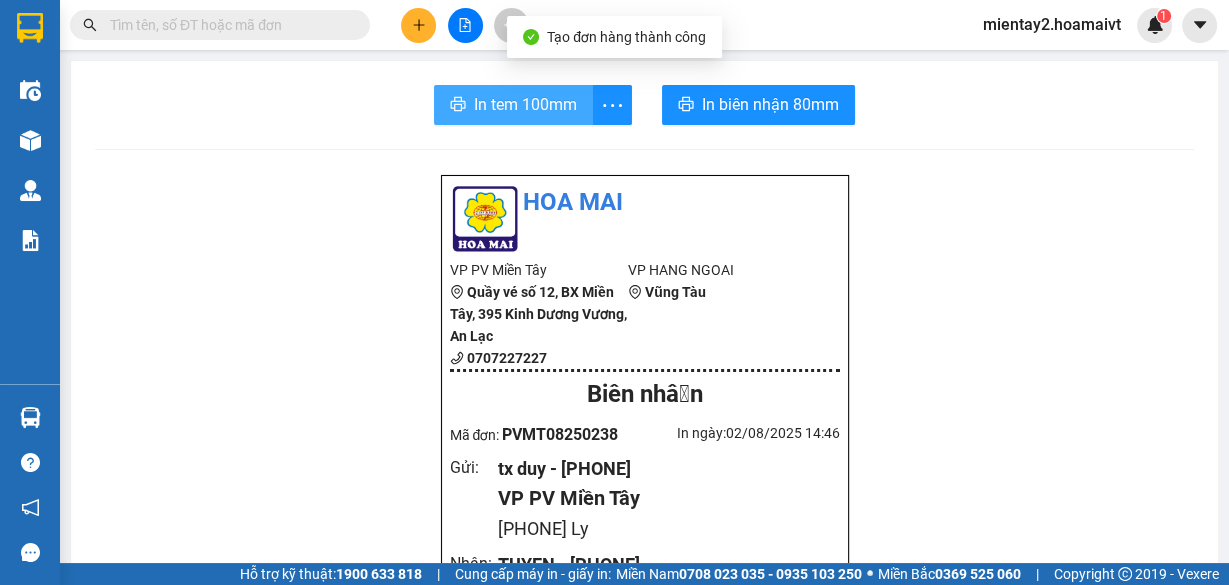 click on "In tem 100mm" at bounding box center (525, 104) 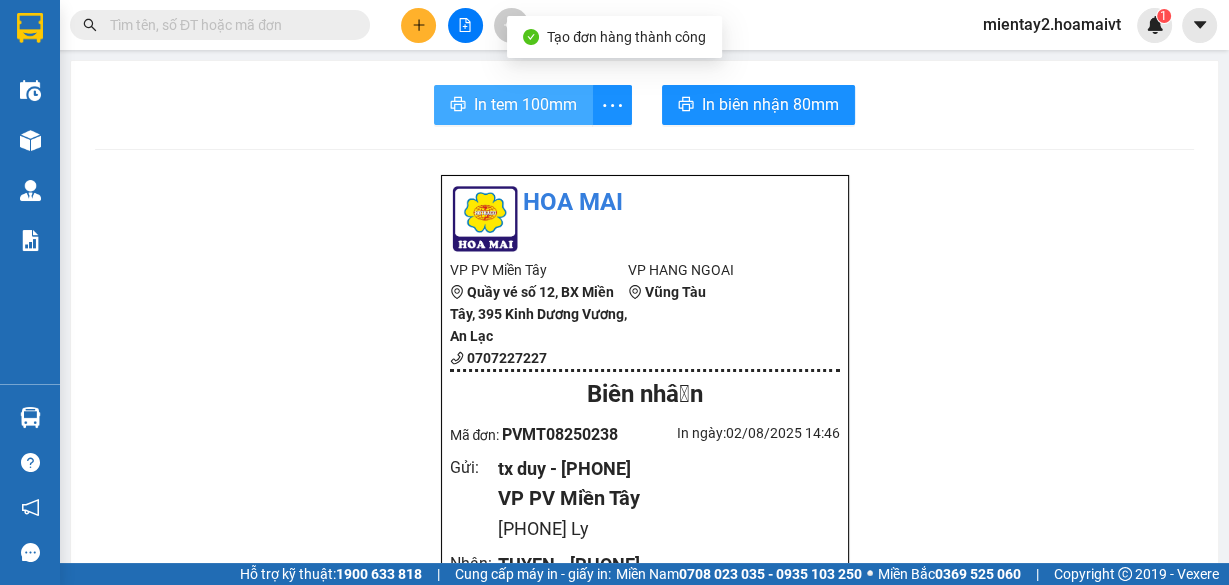 scroll, scrollTop: 0, scrollLeft: 0, axis: both 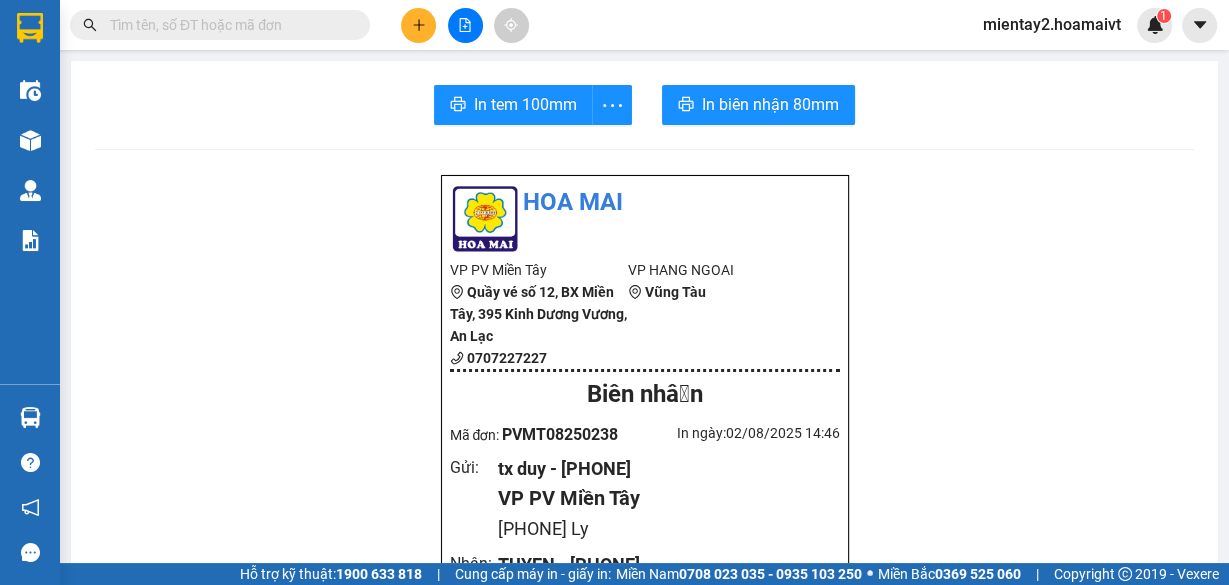 click 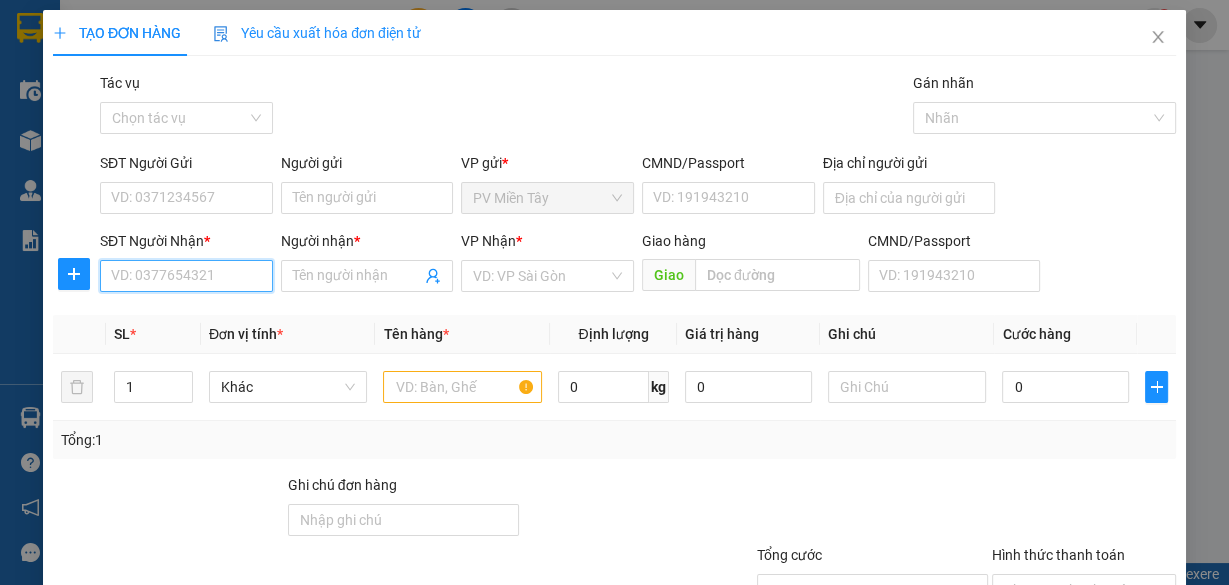 click on "SĐT Người Nhận  *" at bounding box center (186, 276) 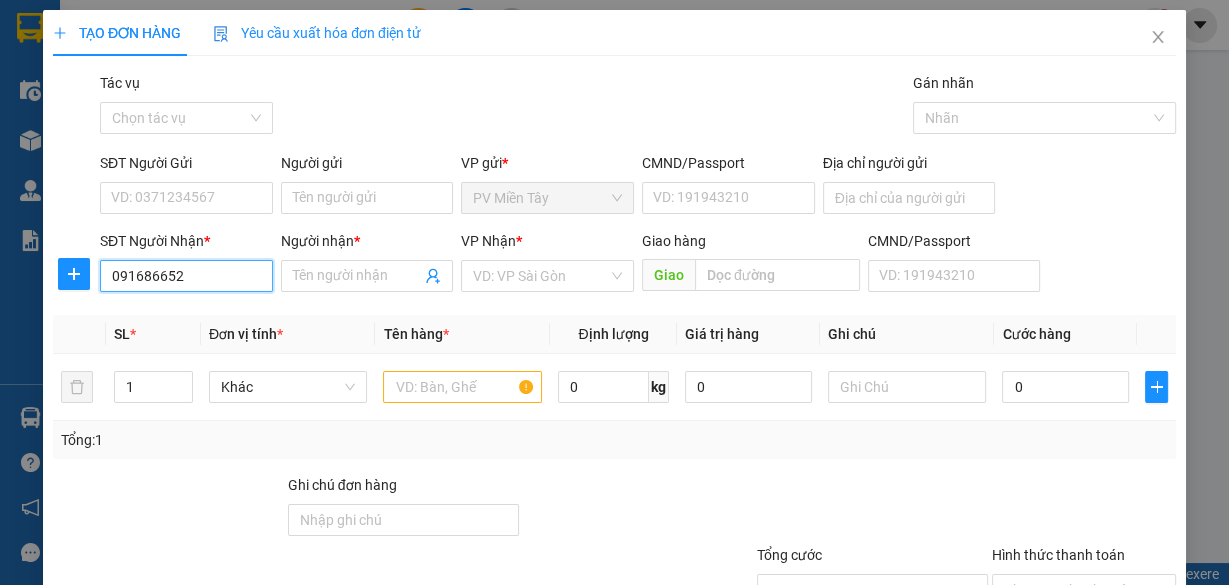 type on "0916866524" 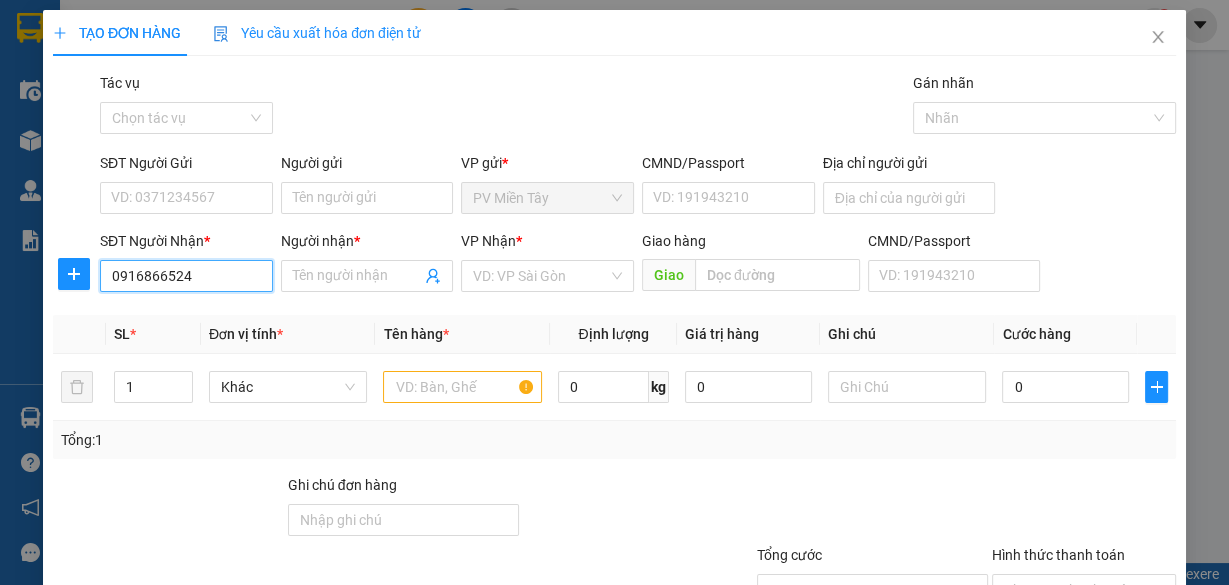 click on "0916866524" at bounding box center [186, 276] 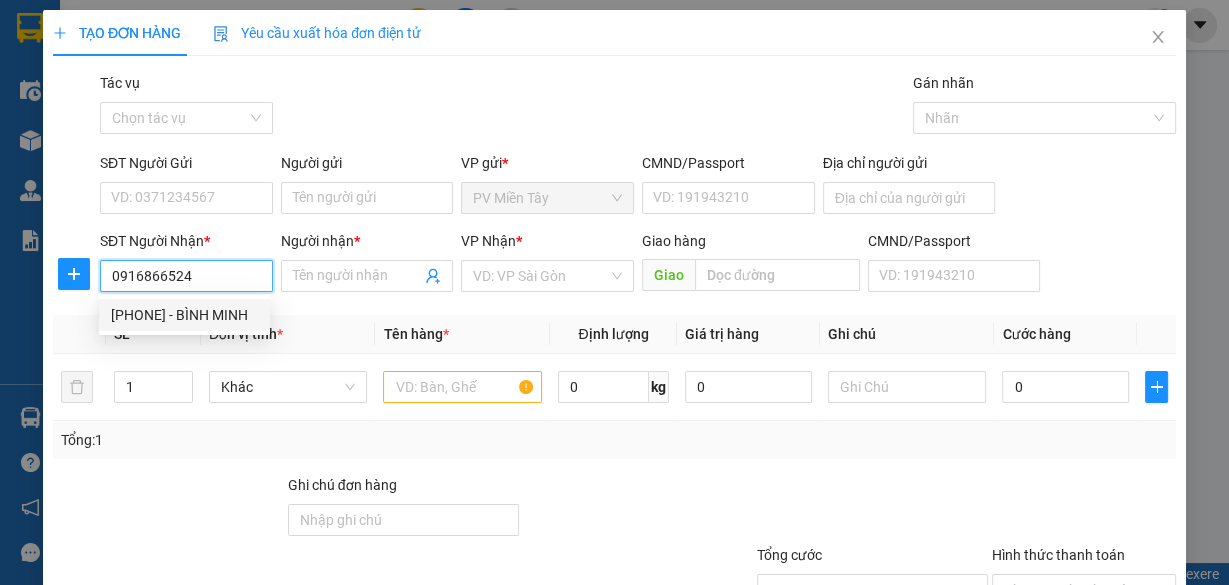 click on "[PHONE] - BÌNH MINH" at bounding box center (184, 315) 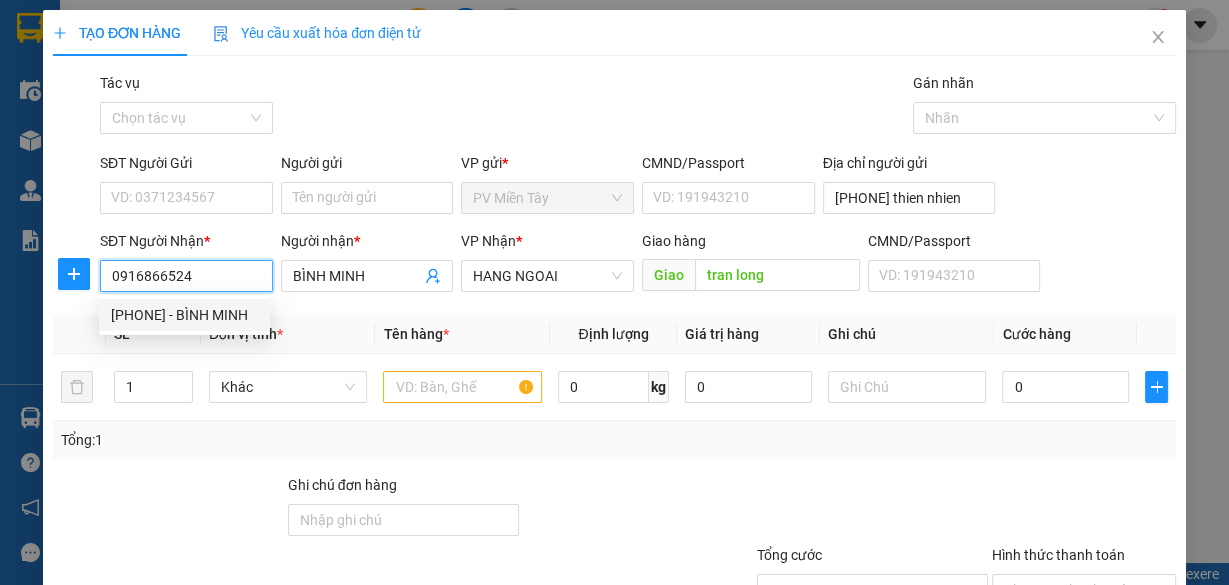type on "[PHONE] thien nhien" 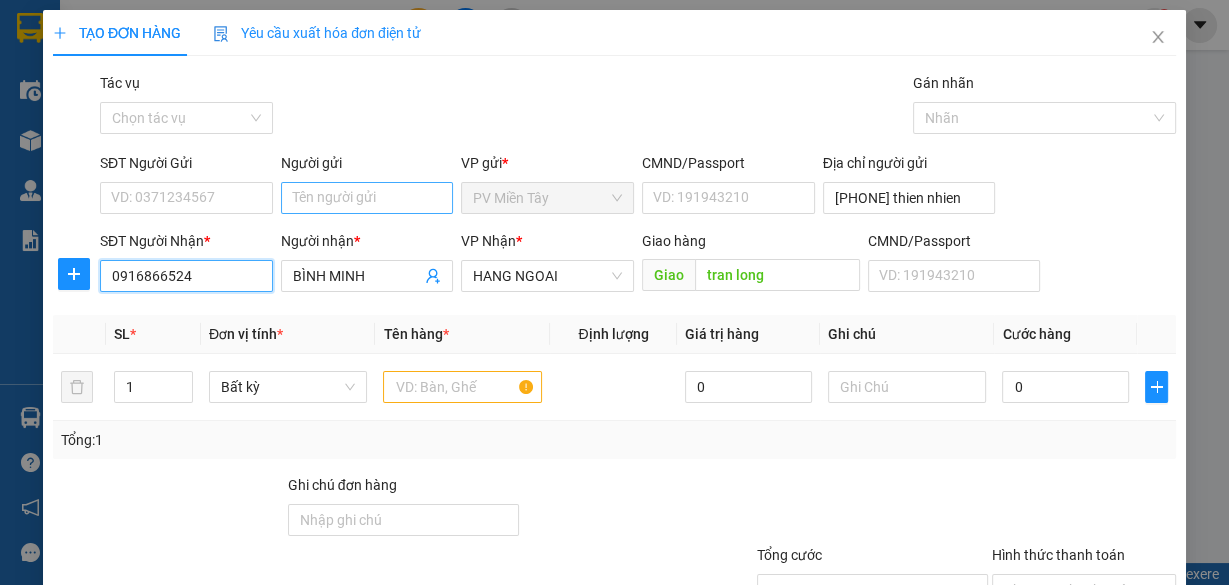 type on "0916866524" 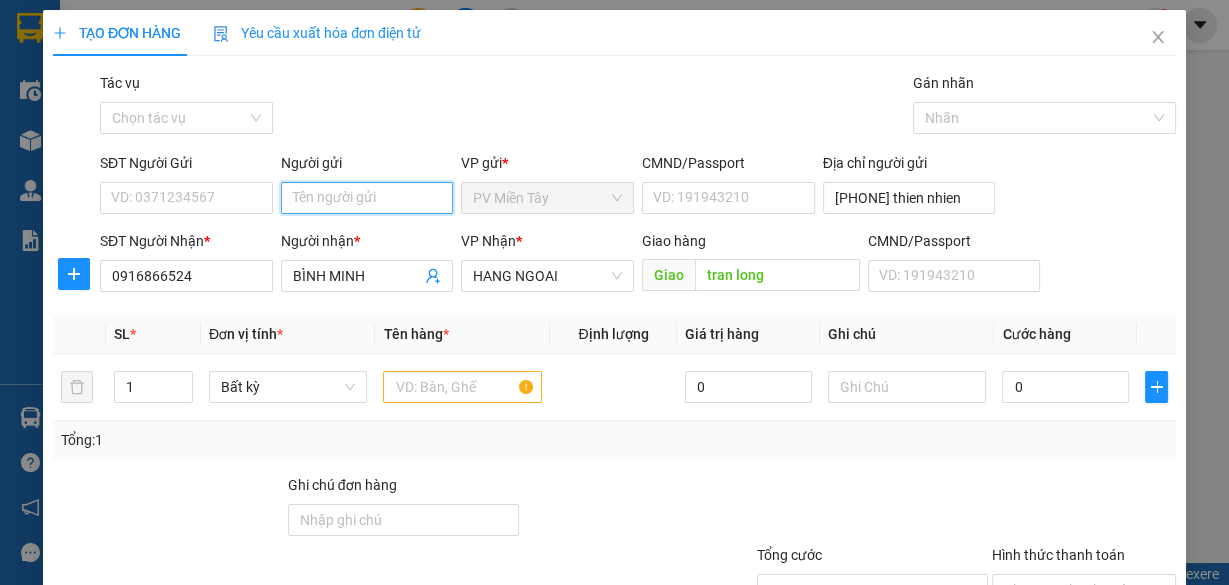 click on "Người gửi" at bounding box center [367, 198] 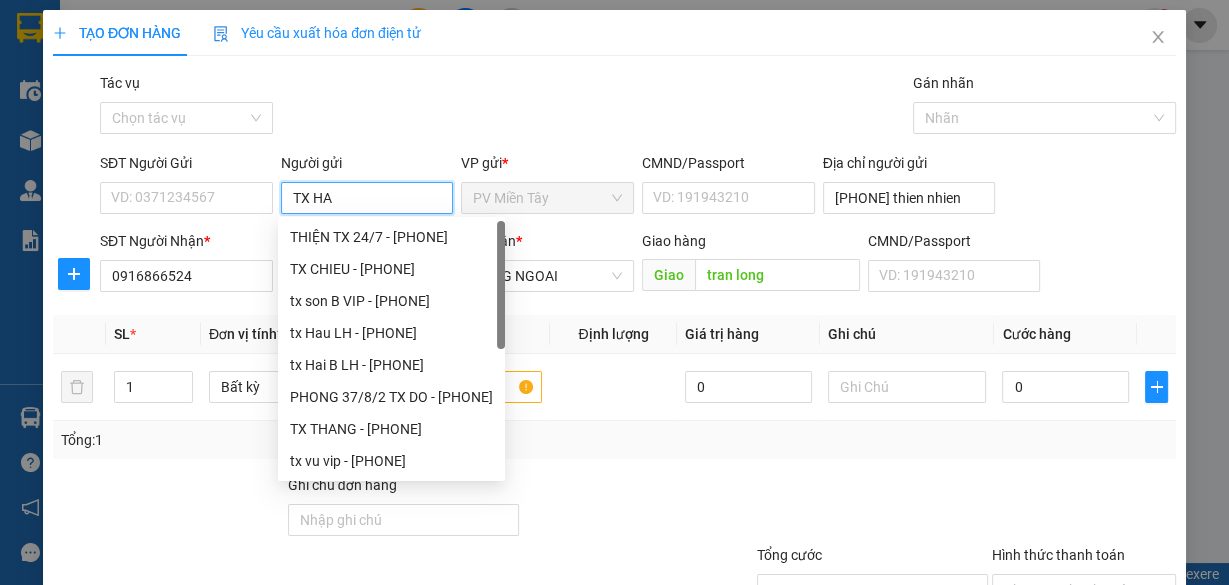type on "TX HAU" 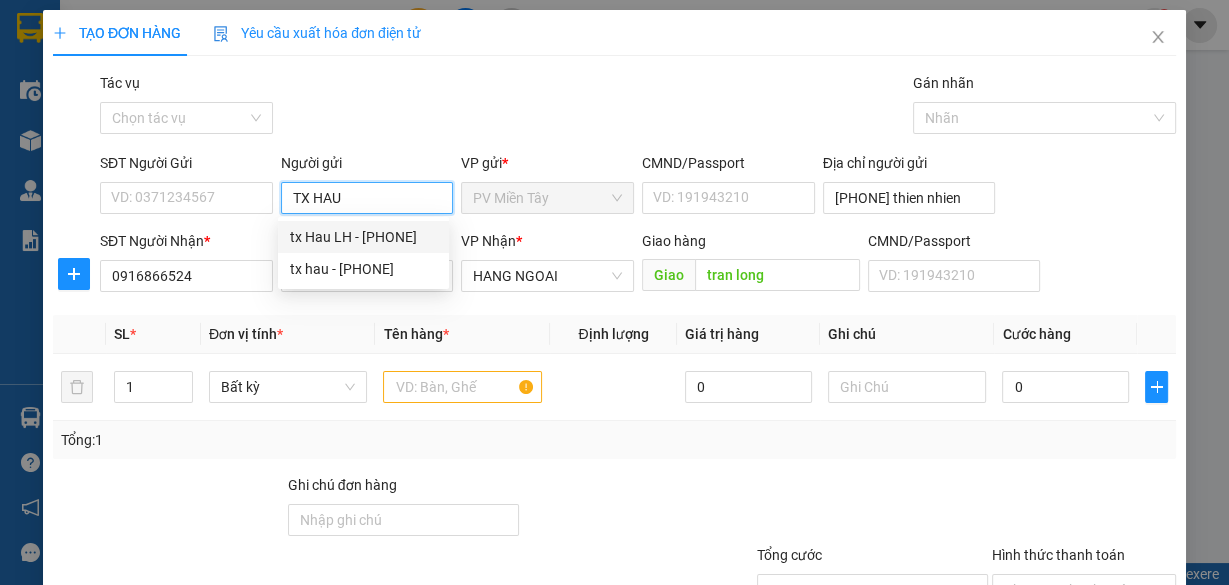 click on "tx Hau LH - [PHONE]" at bounding box center (363, 237) 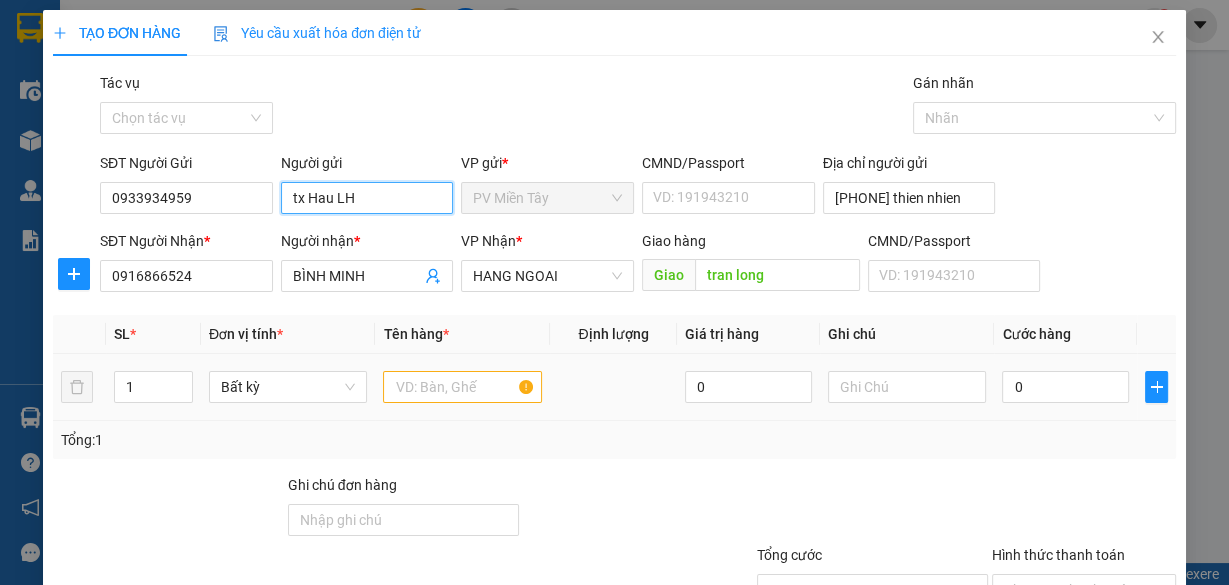 type on "tx Hau LH" 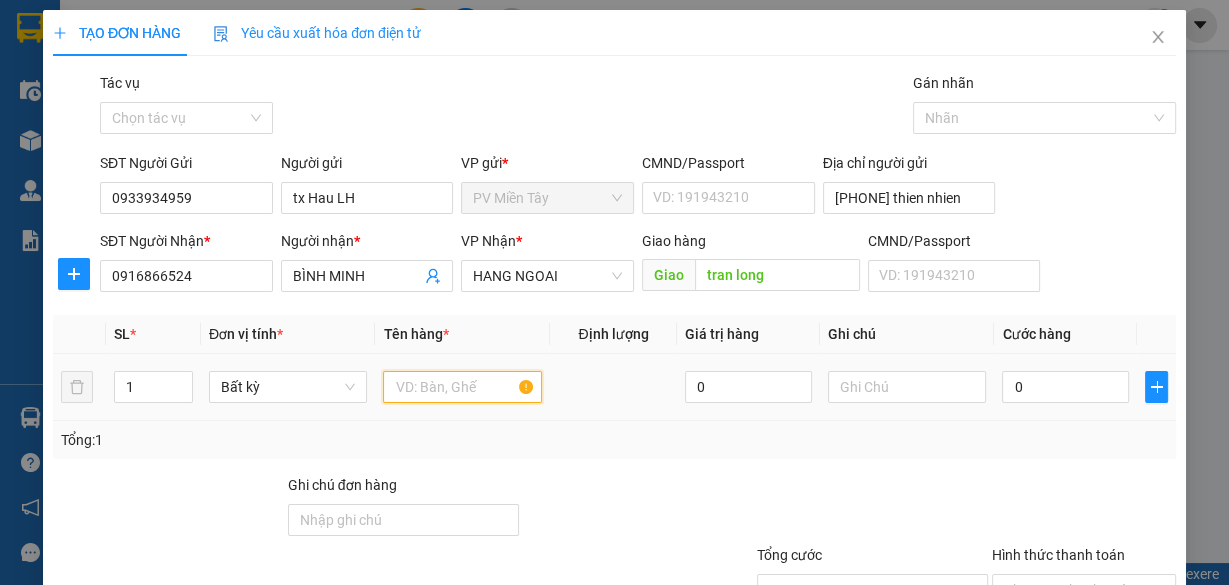 click at bounding box center (462, 387) 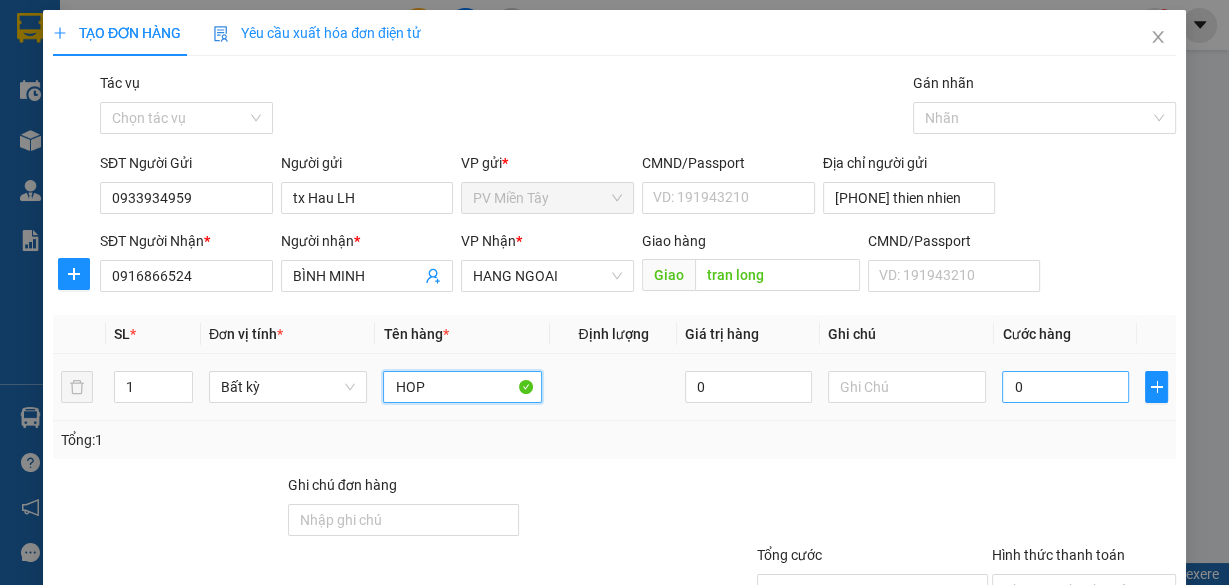 type on "HOP" 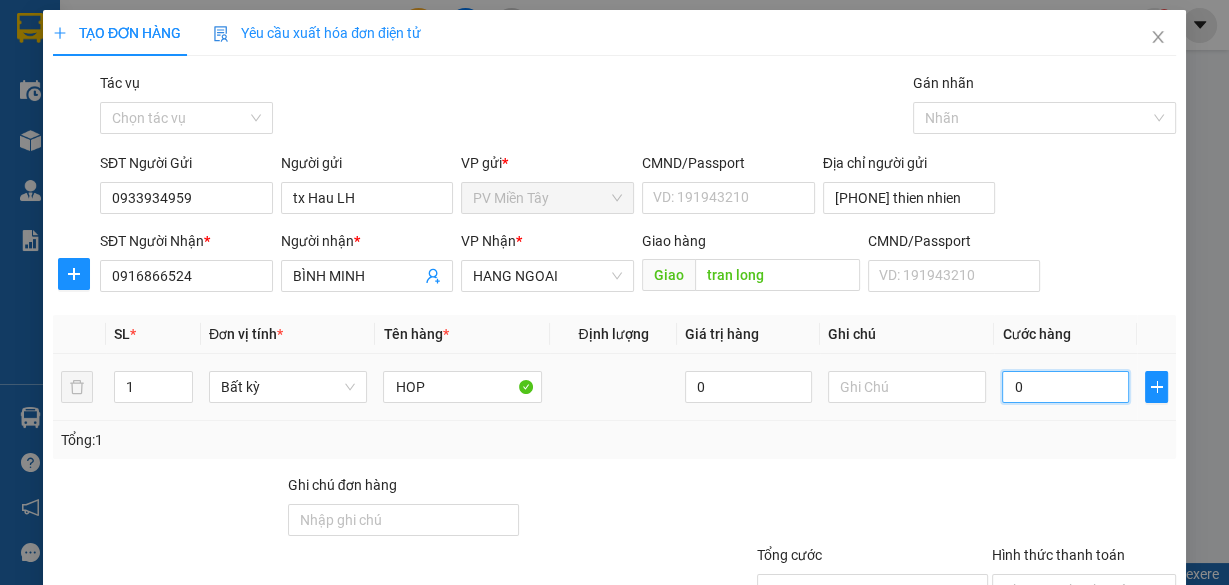 click on "0" at bounding box center [1065, 387] 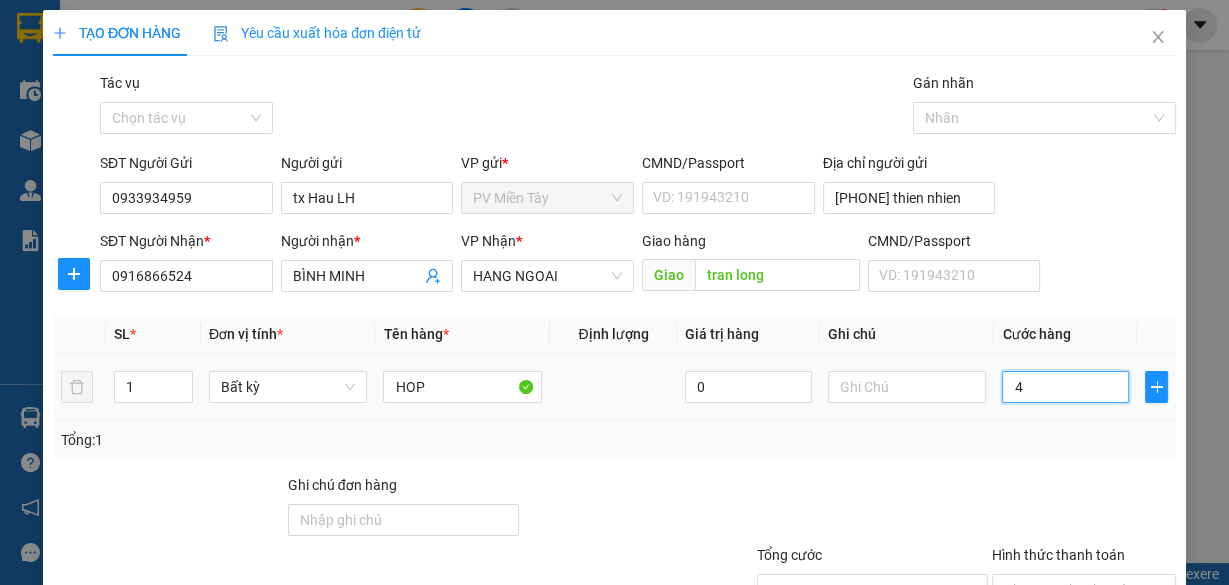 type on "4" 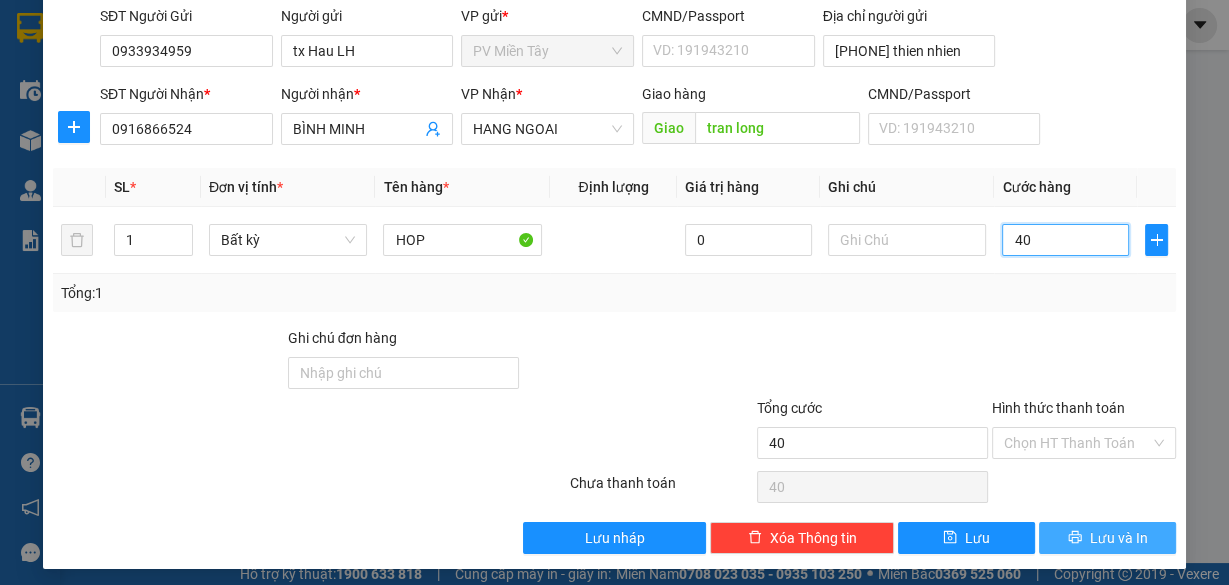 scroll, scrollTop: 152, scrollLeft: 0, axis: vertical 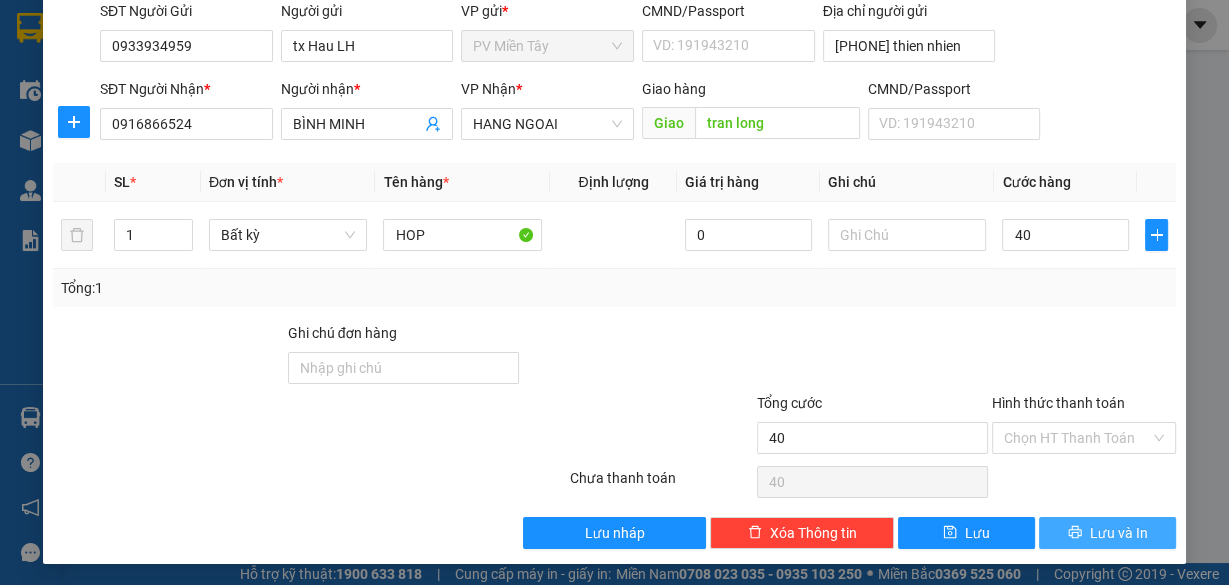 type on "40.000" 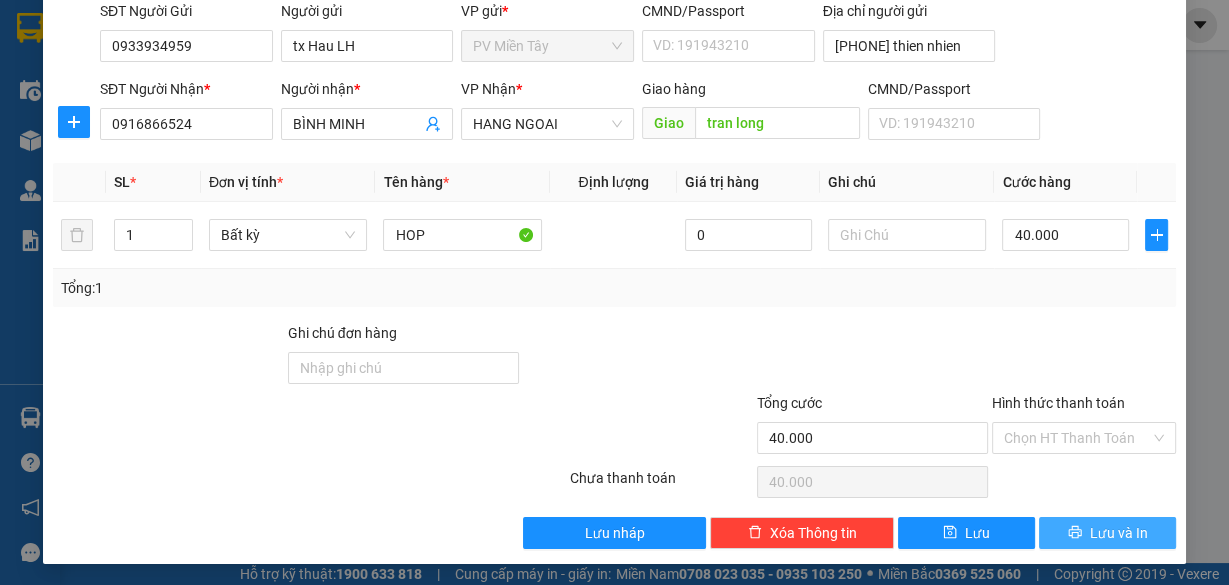 click on "Lưu và In" at bounding box center [1119, 533] 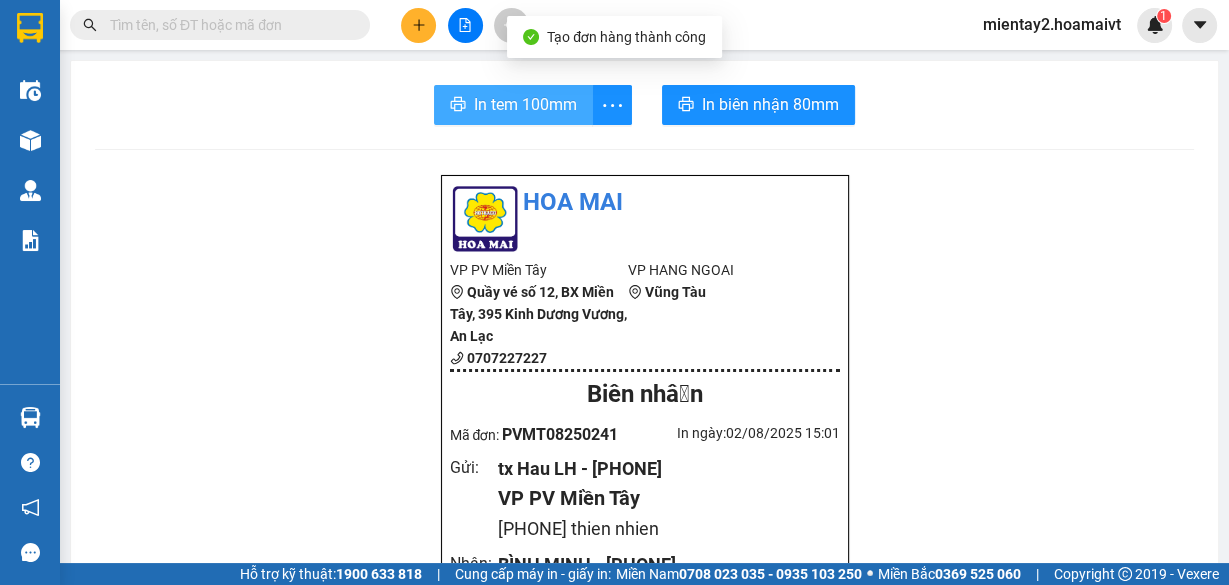 click on "In tem 100mm" at bounding box center (525, 104) 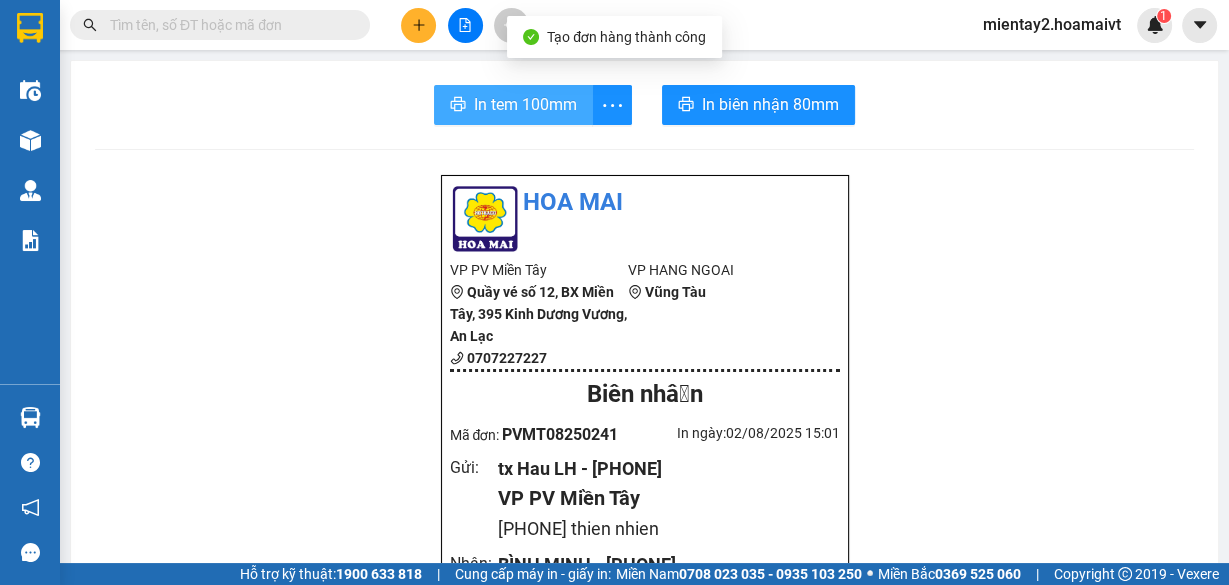 scroll, scrollTop: 0, scrollLeft: 0, axis: both 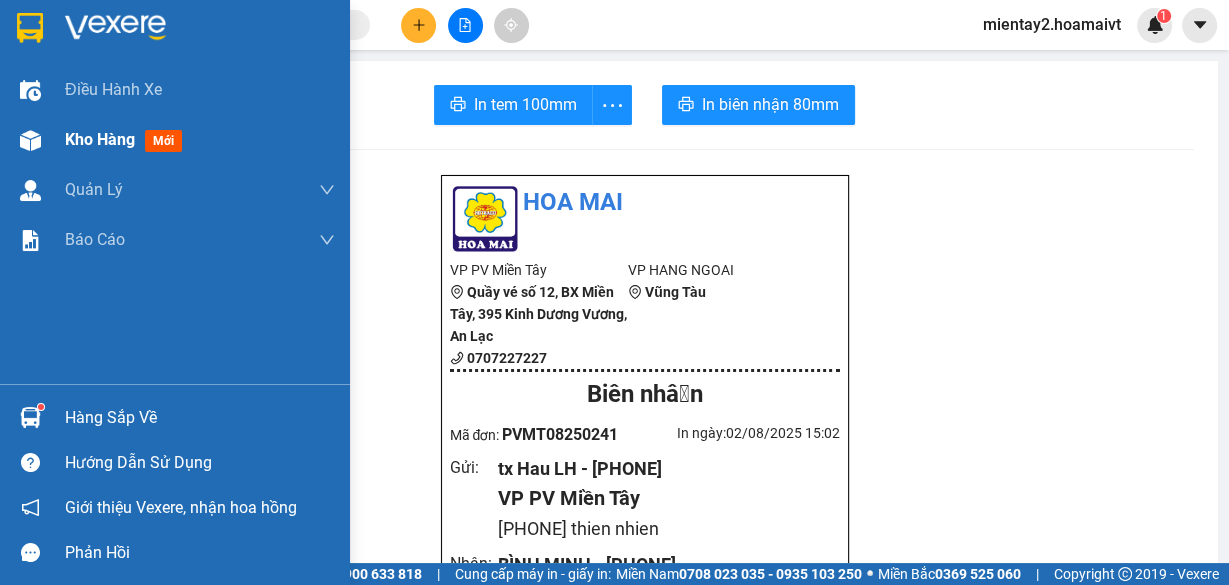click on "Kho hàng" at bounding box center (100, 139) 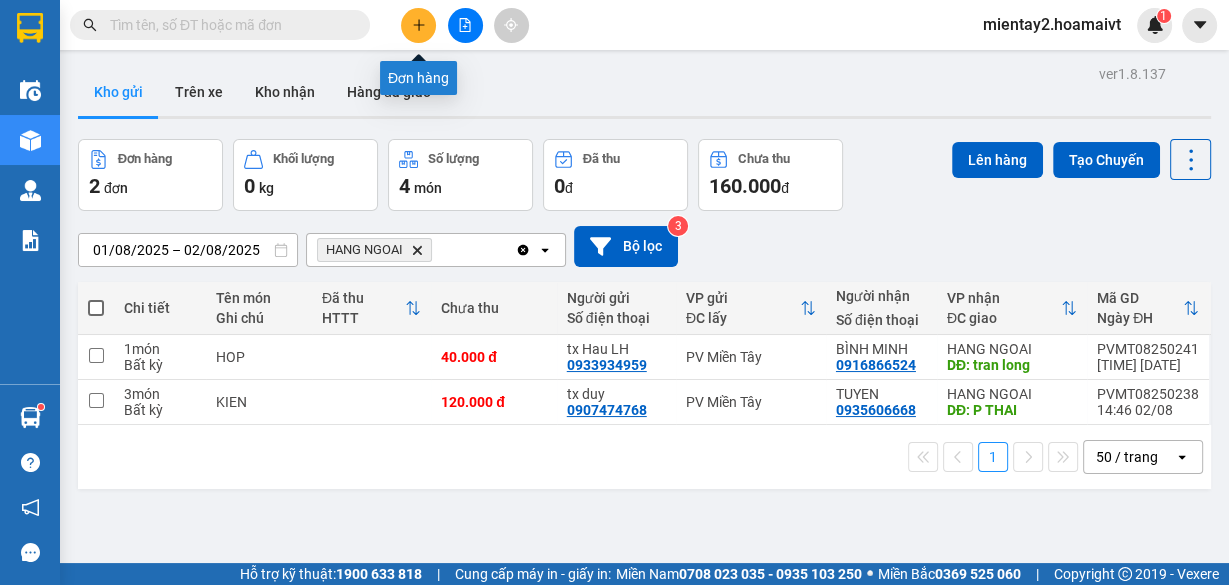 click at bounding box center (418, 25) 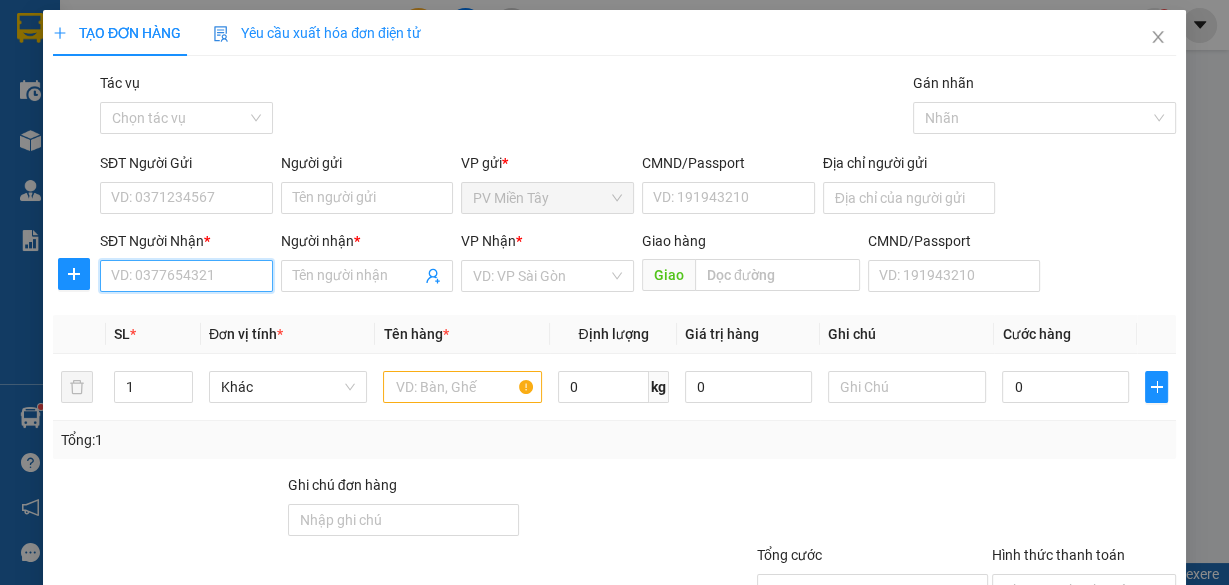 click on "SĐT Người Nhận  *" at bounding box center [186, 276] 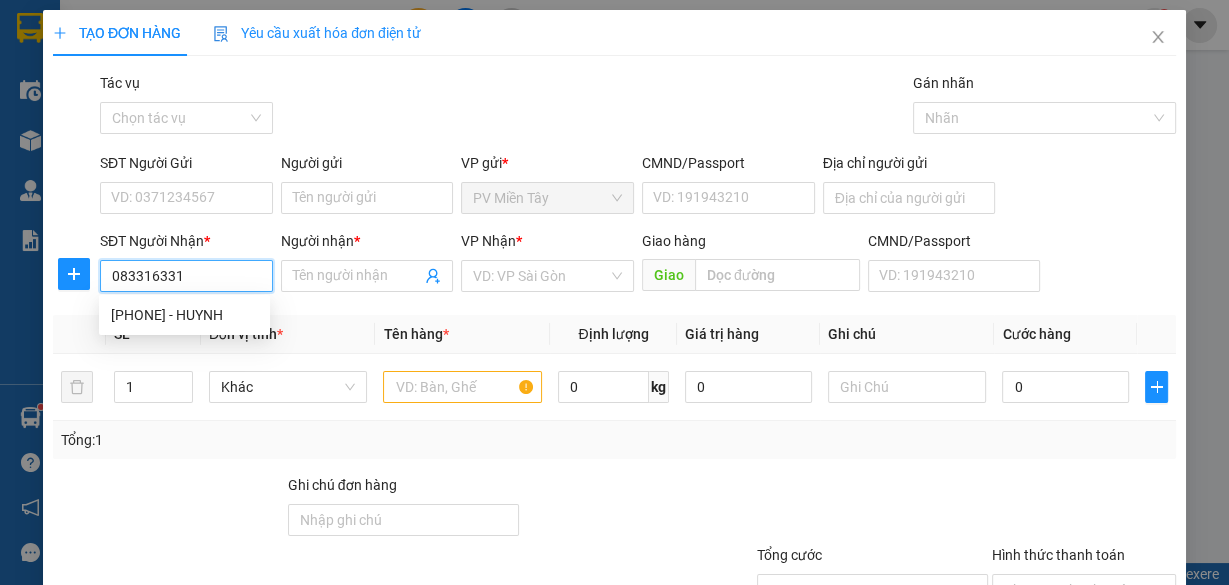 type on "0833163316" 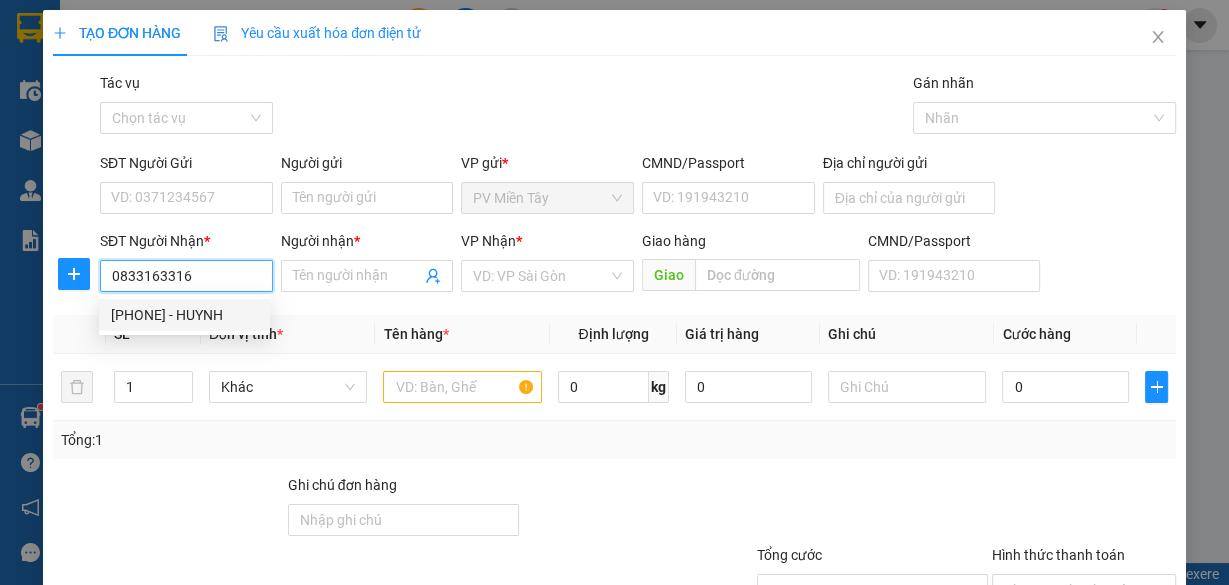 click on "[PHONE] - HUYNH" at bounding box center [184, 315] 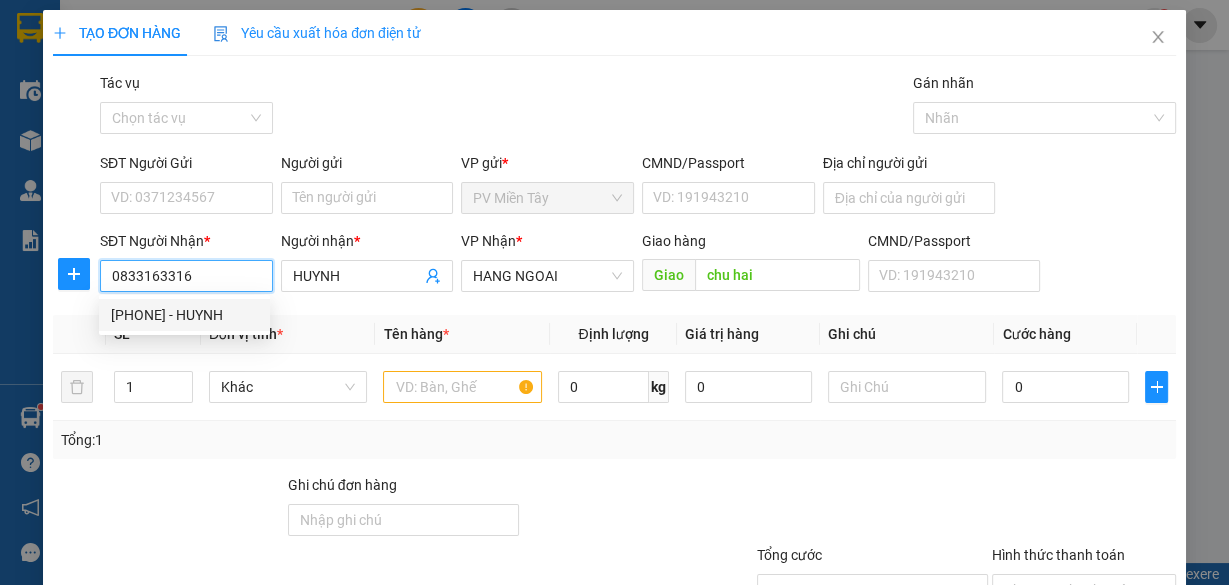 type on "HUYNH" 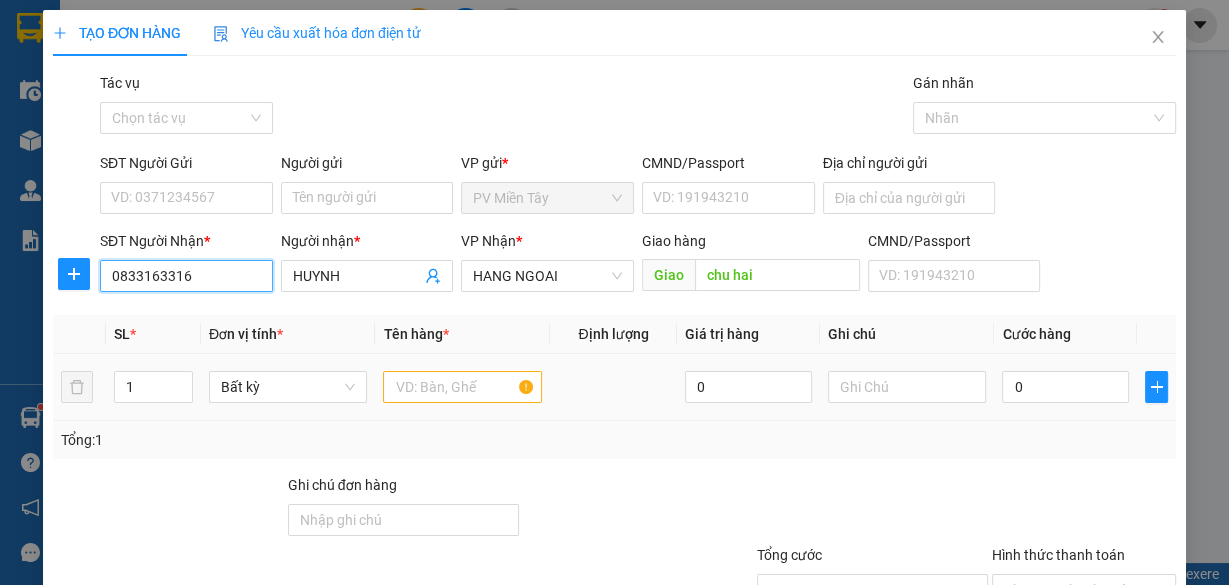 type on "0833163316" 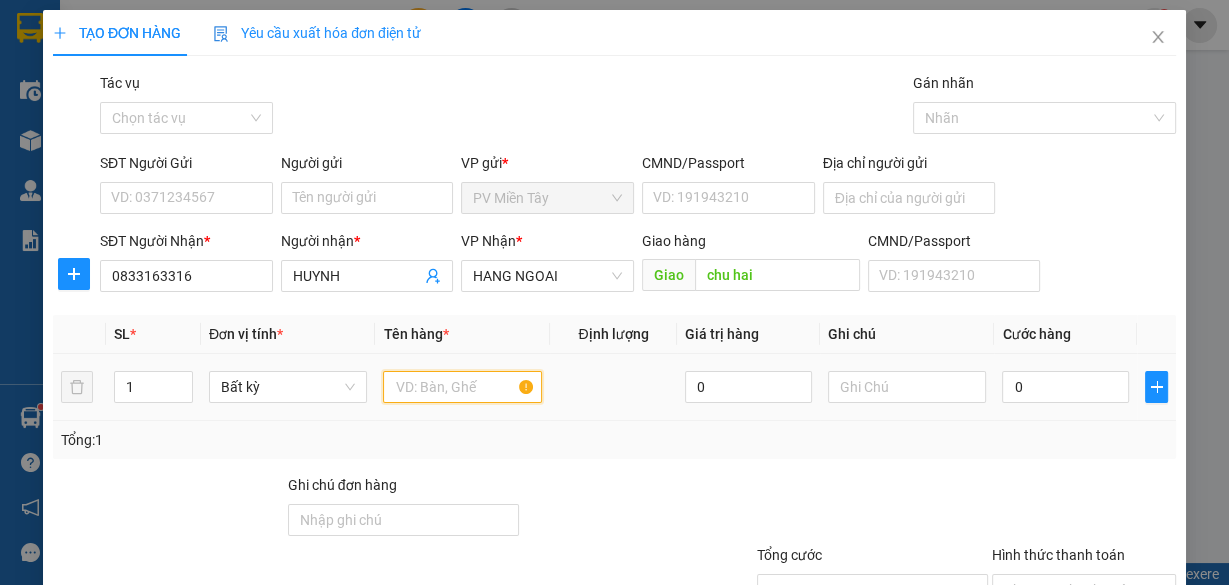 click at bounding box center [462, 387] 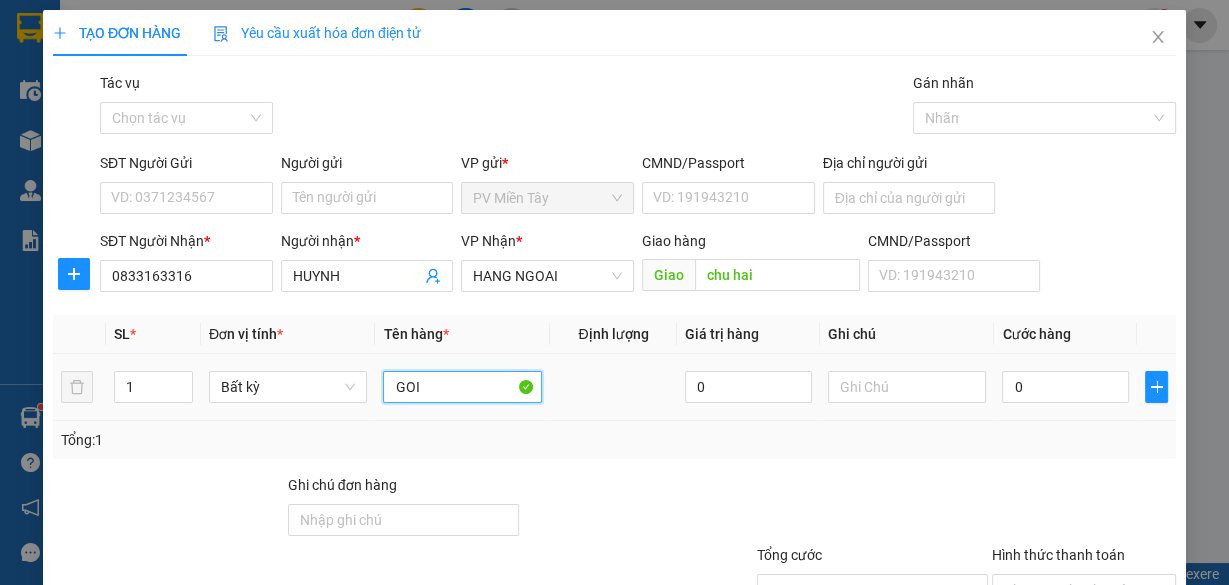 type on "GOI" 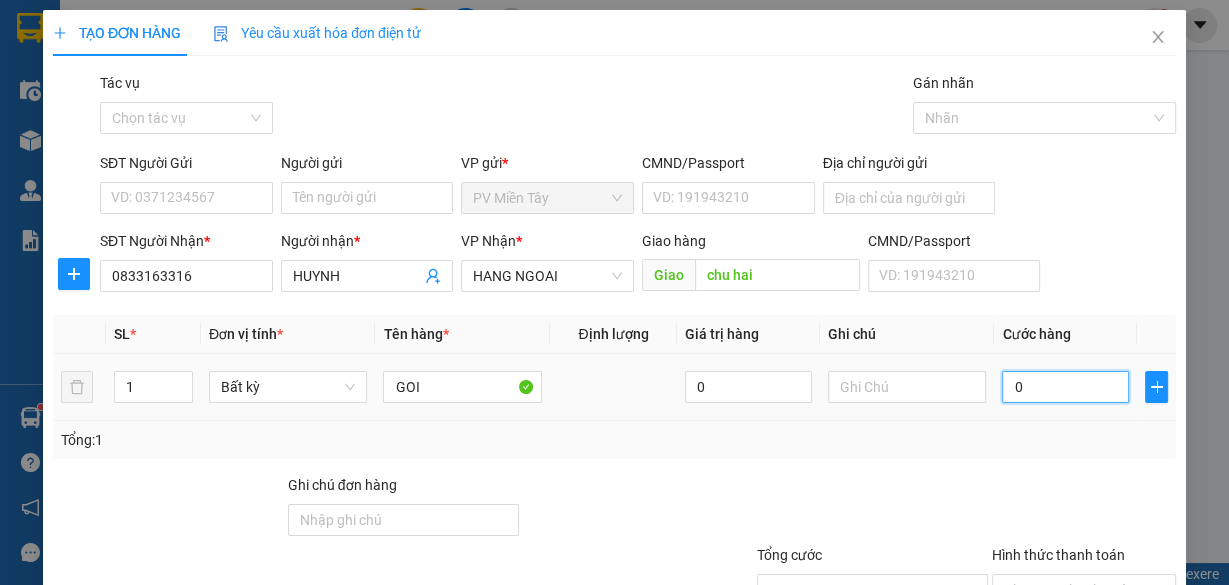 click on "0" at bounding box center [1065, 387] 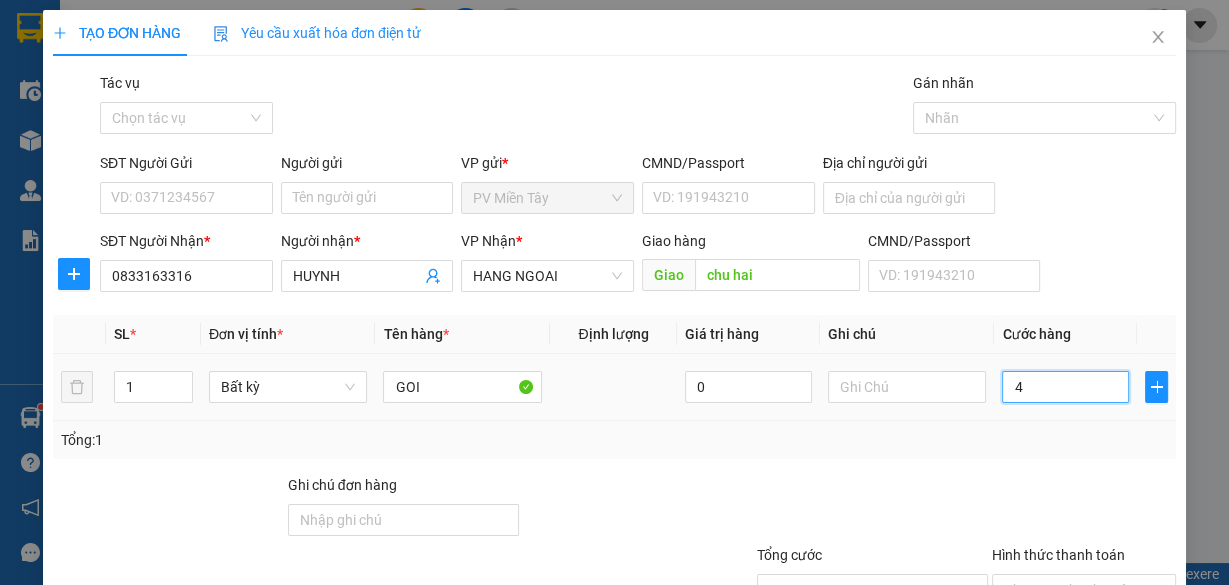 type on "4" 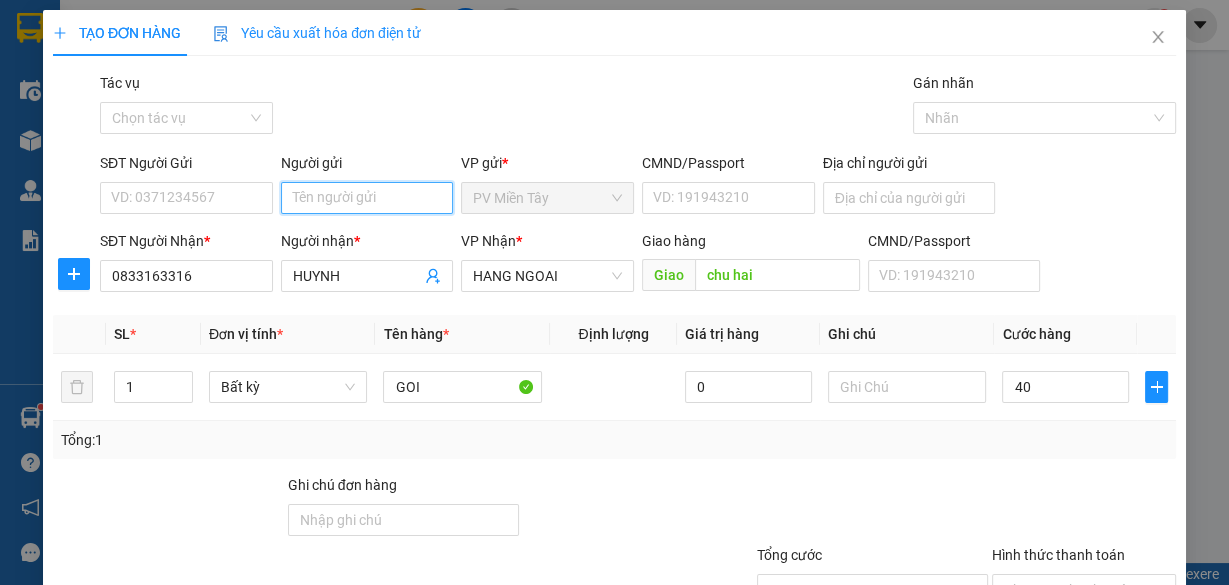type on "40.000" 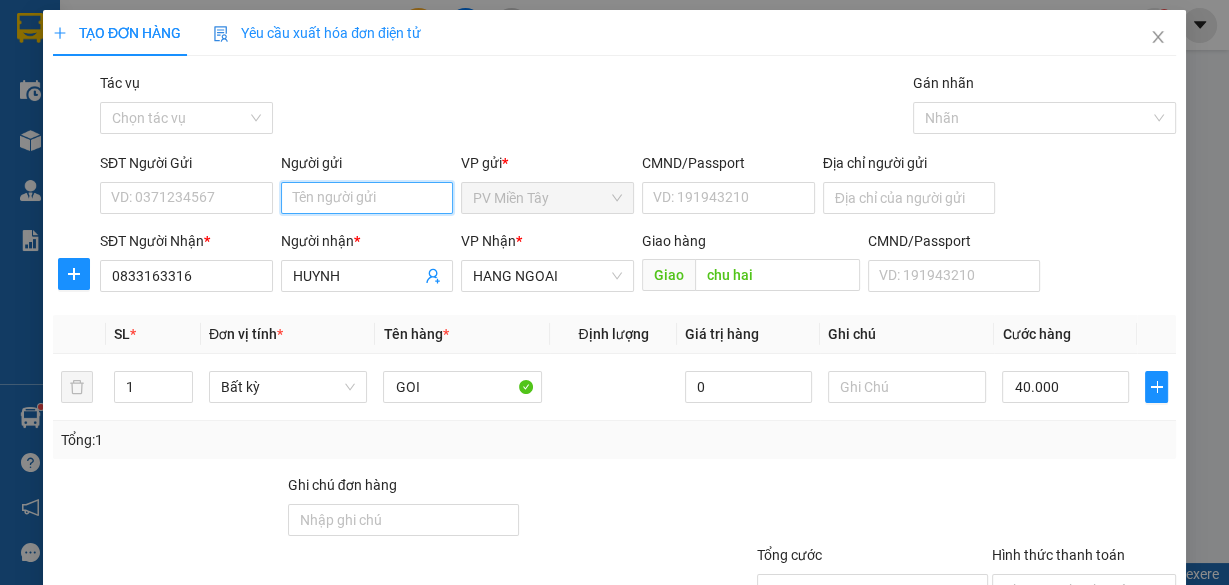 click on "Người gửi" at bounding box center (367, 198) 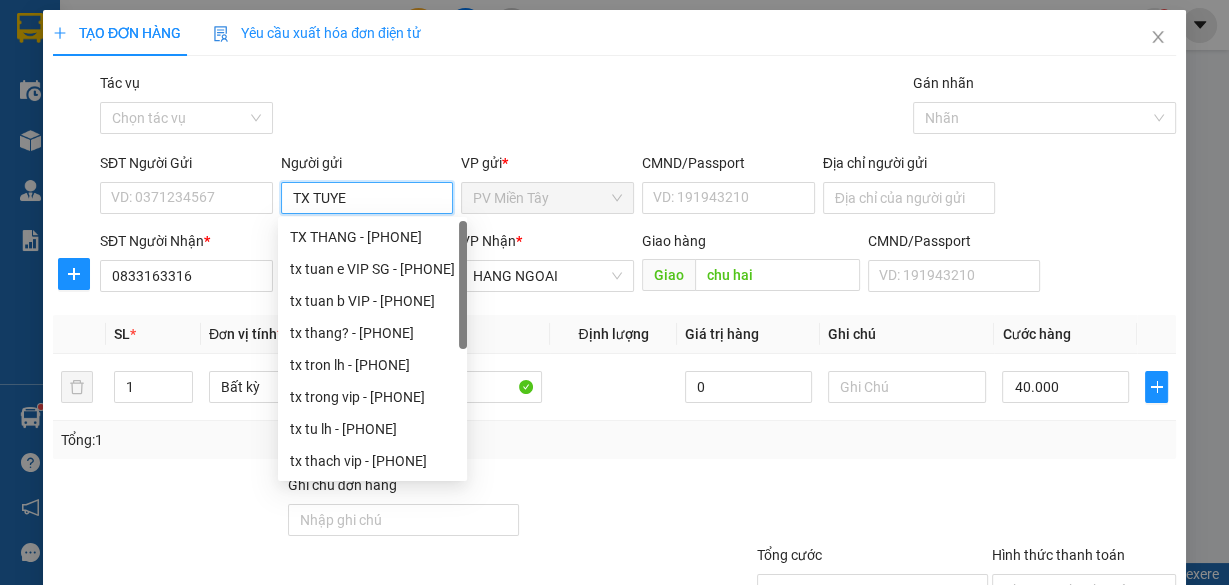 type on "TX TUYEN" 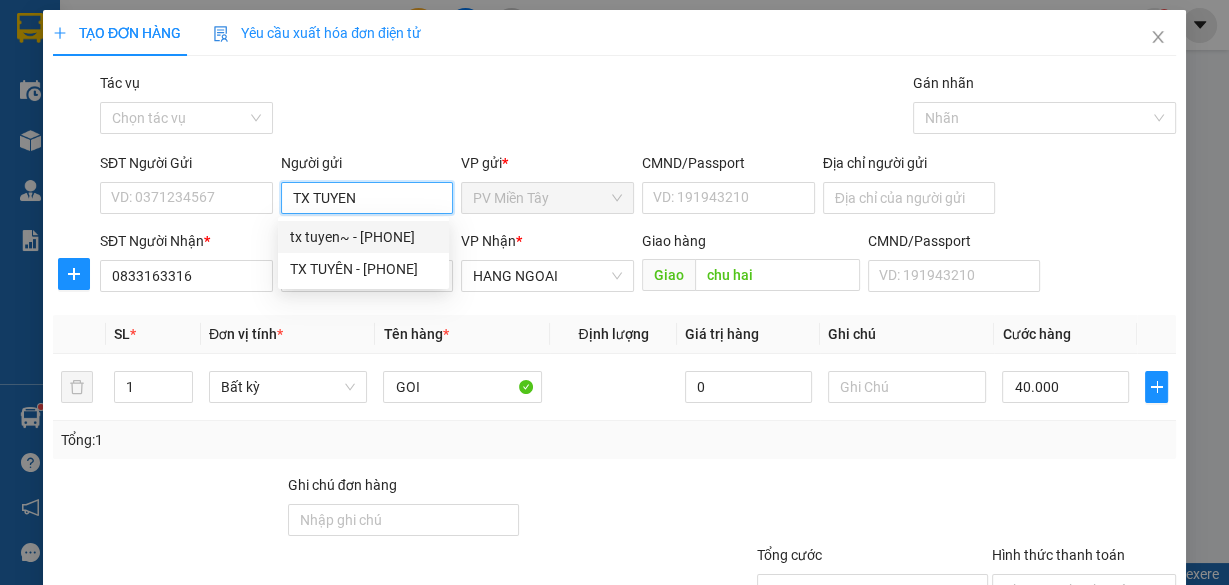 click on "tx tuyen~ - [PHONE]" at bounding box center (363, 237) 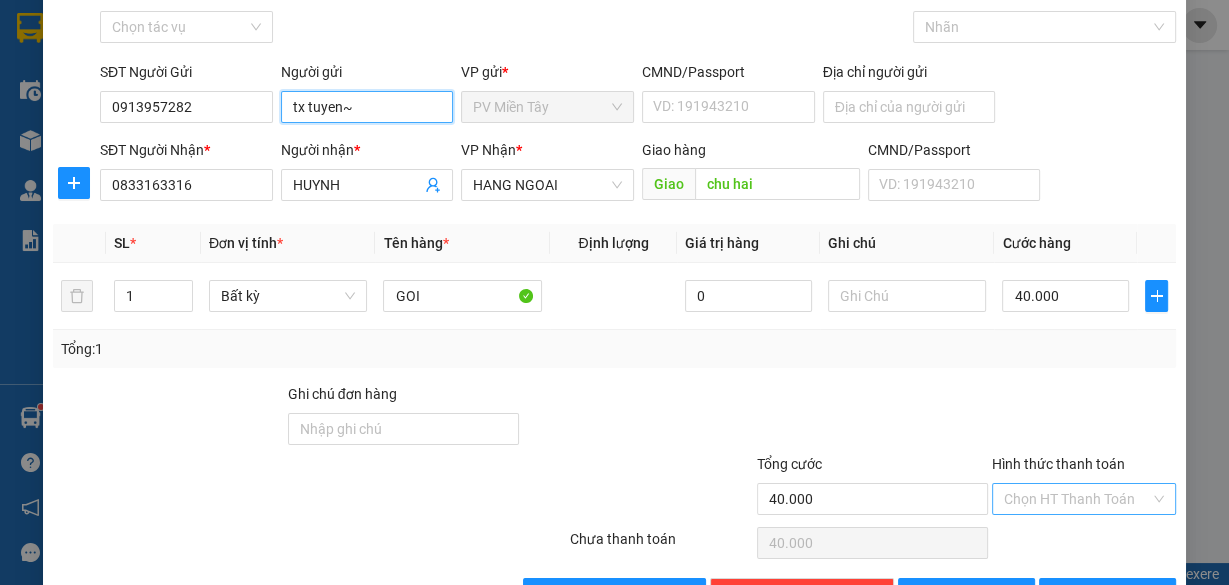 scroll, scrollTop: 152, scrollLeft: 0, axis: vertical 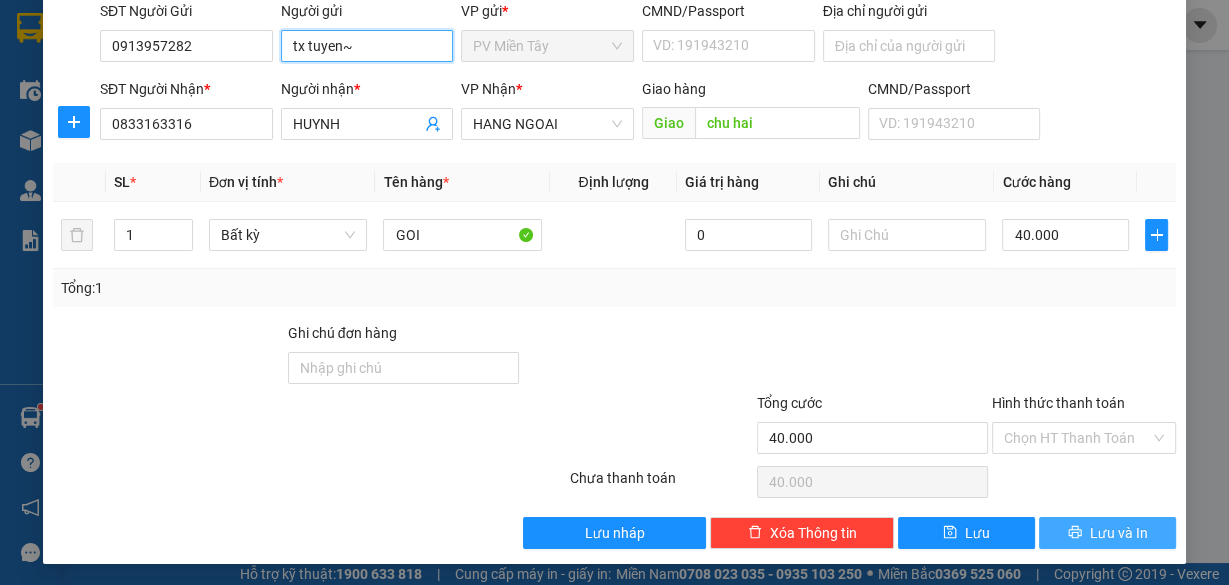 type on "tx tuyen~" 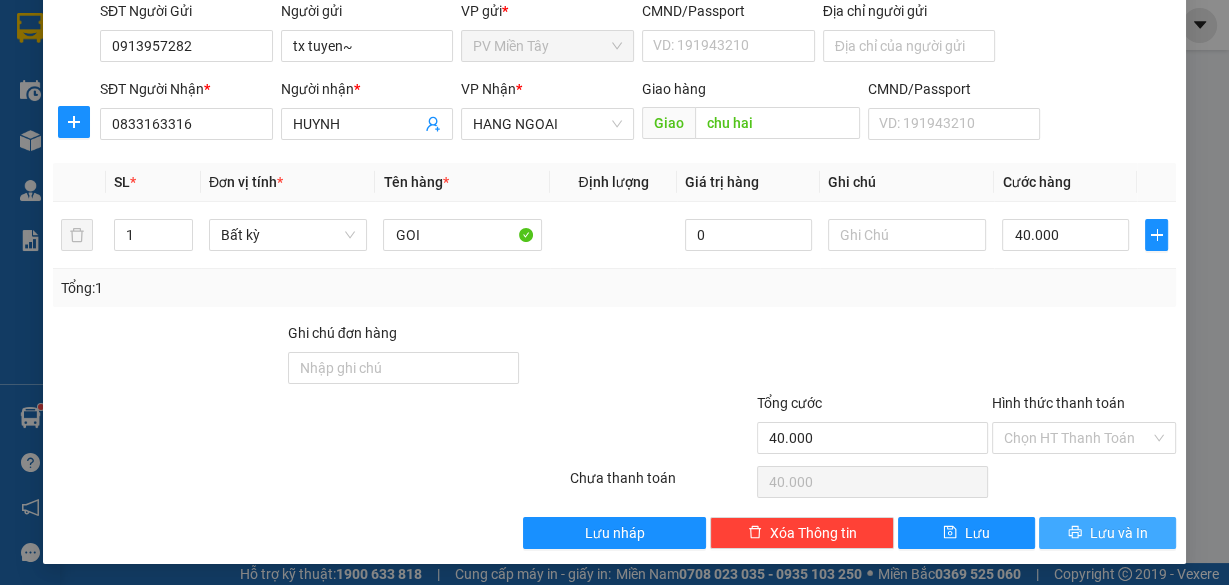 click on "Lưu và In" at bounding box center (1119, 533) 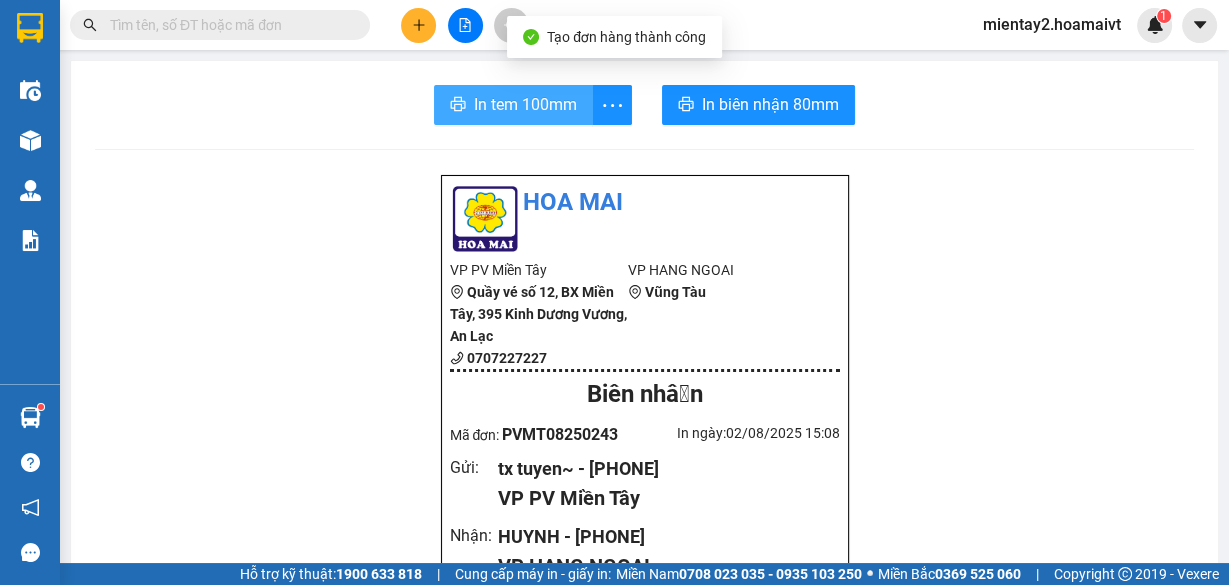 click on "In tem 100mm" at bounding box center [525, 104] 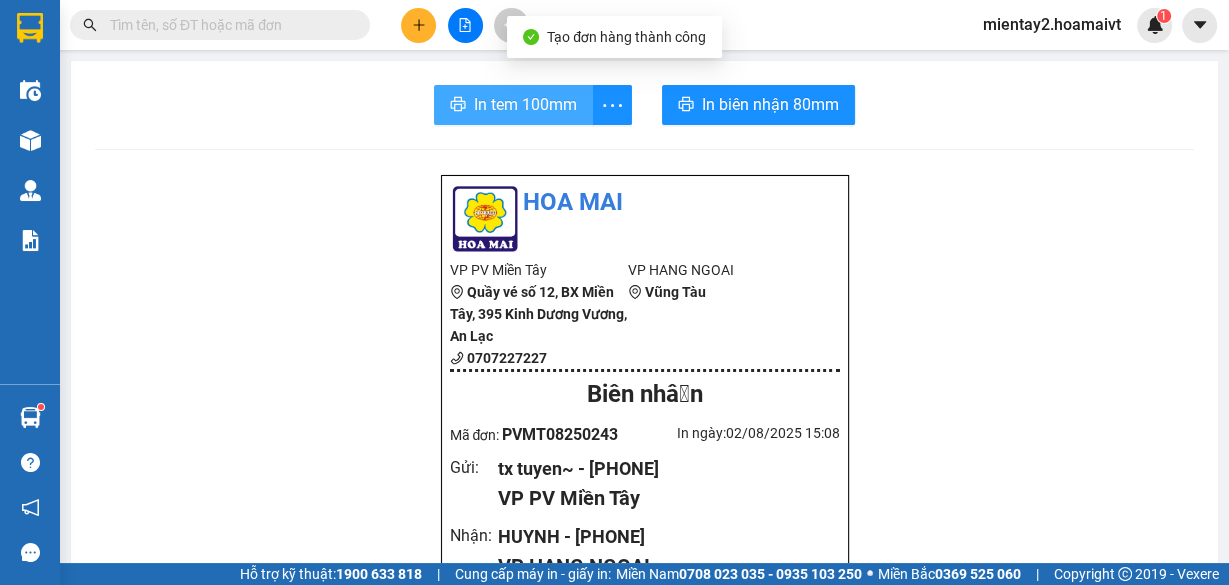 scroll, scrollTop: 0, scrollLeft: 0, axis: both 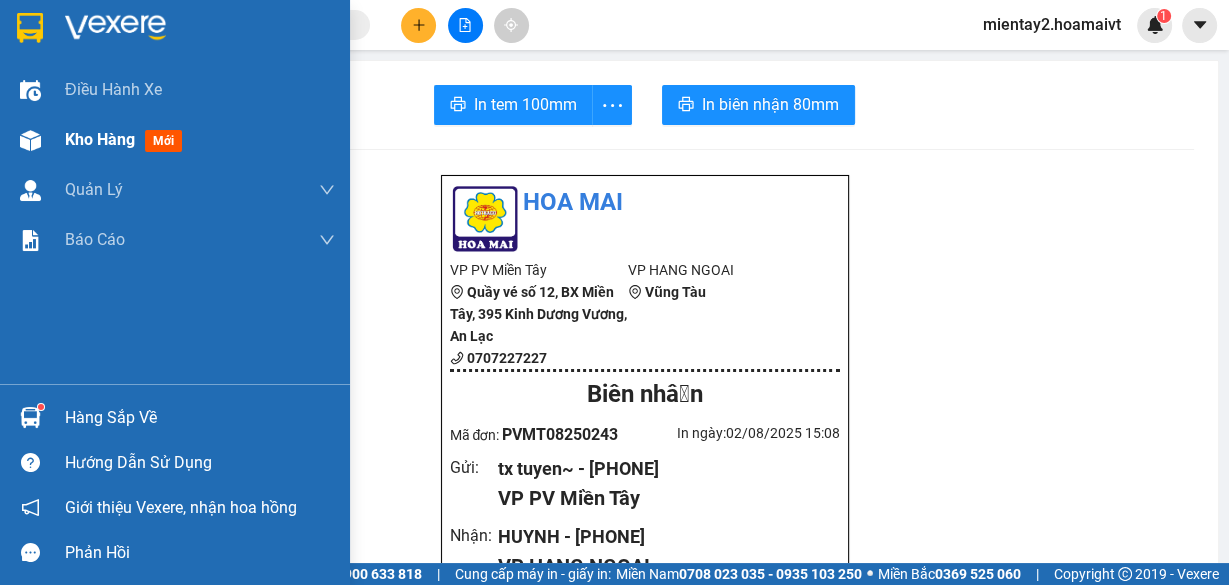 click on "Kho hàng" at bounding box center (100, 139) 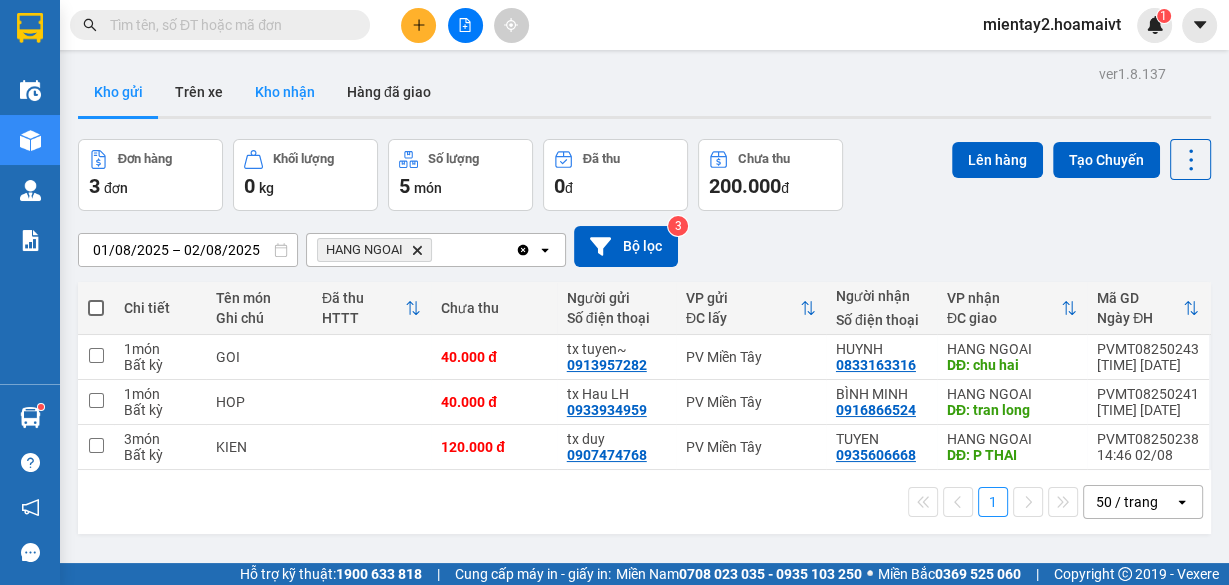 click on "Kho nhận" at bounding box center (285, 92) 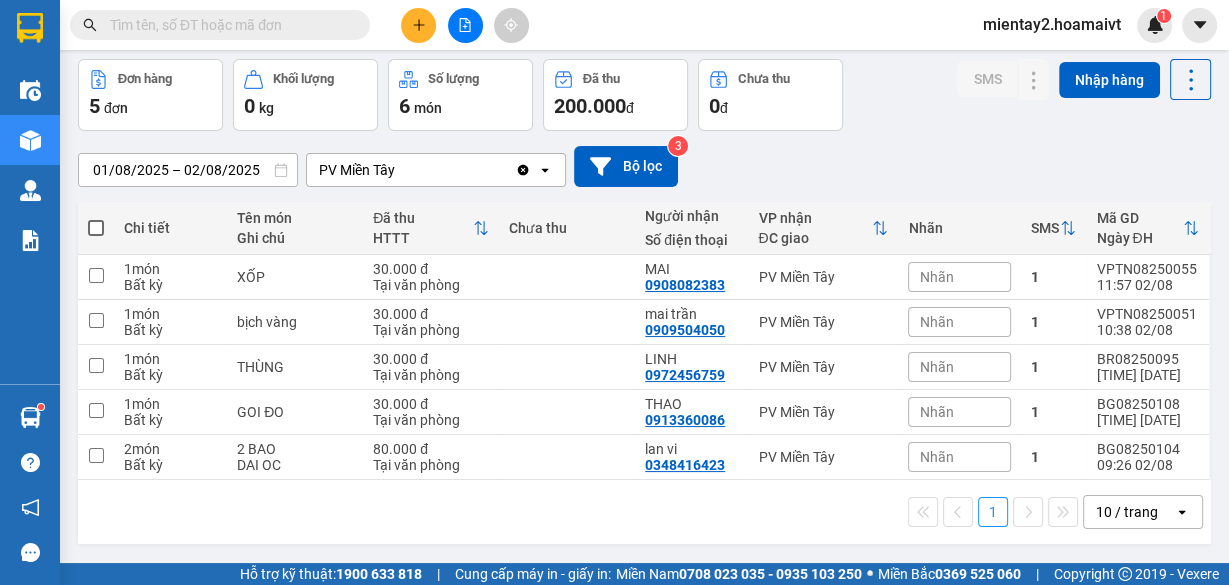 scroll, scrollTop: 0, scrollLeft: 0, axis: both 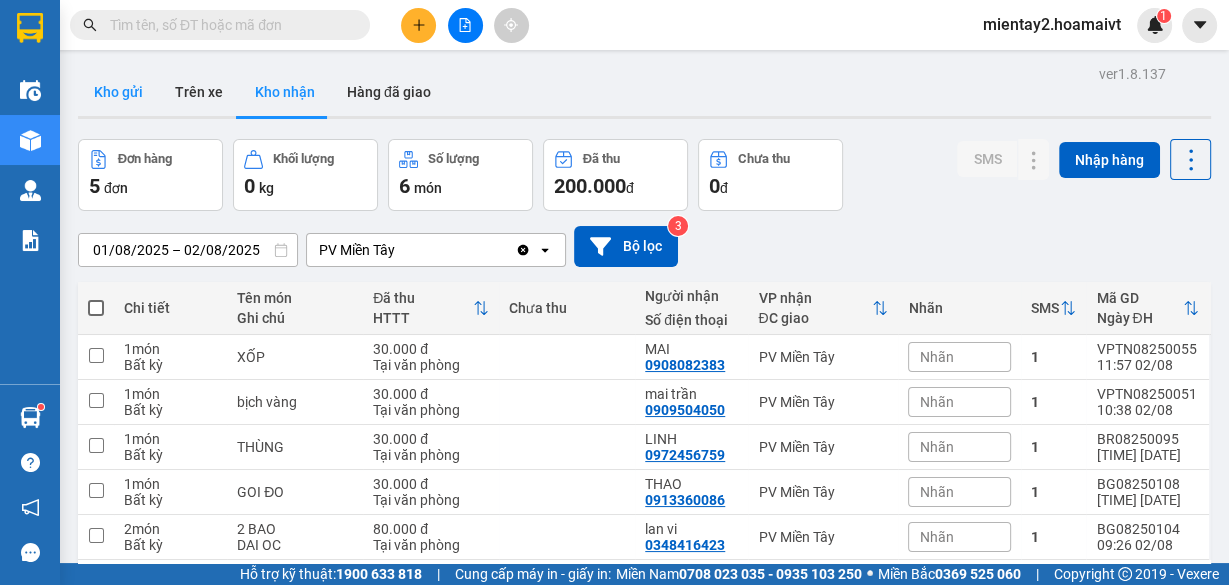 click on "Kho gửi" at bounding box center [118, 92] 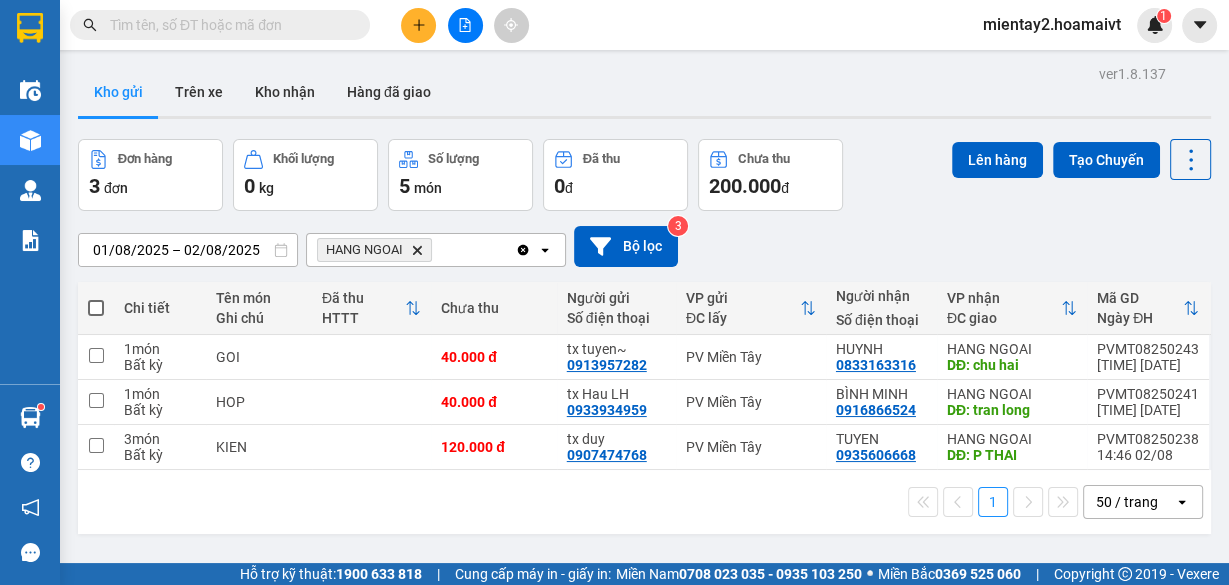 click 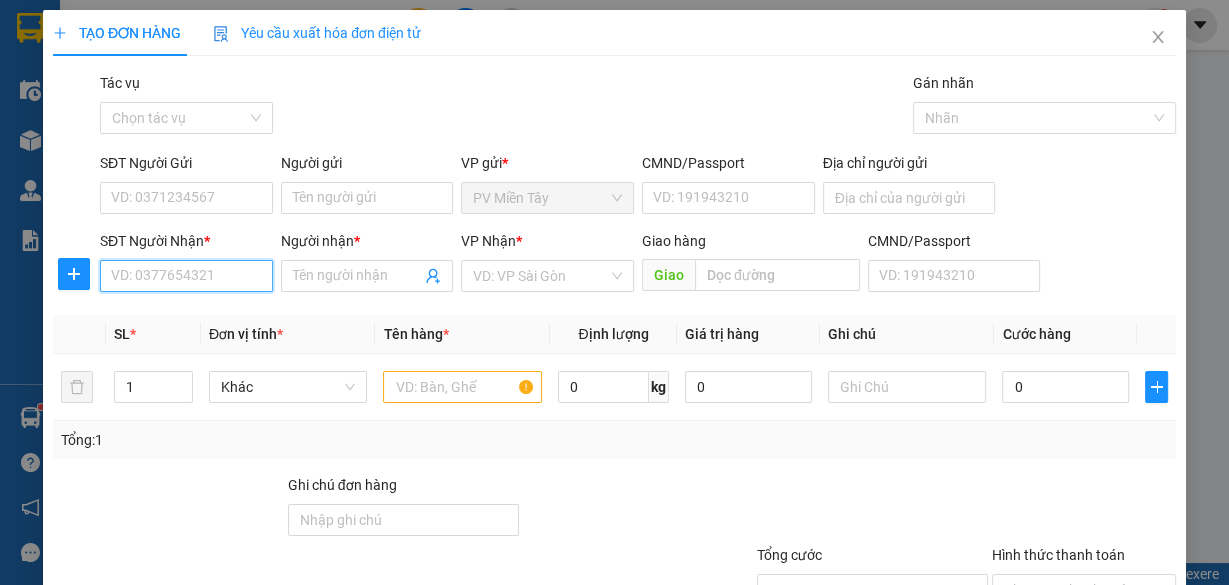 click on "SĐT Người Nhận  *" at bounding box center (186, 276) 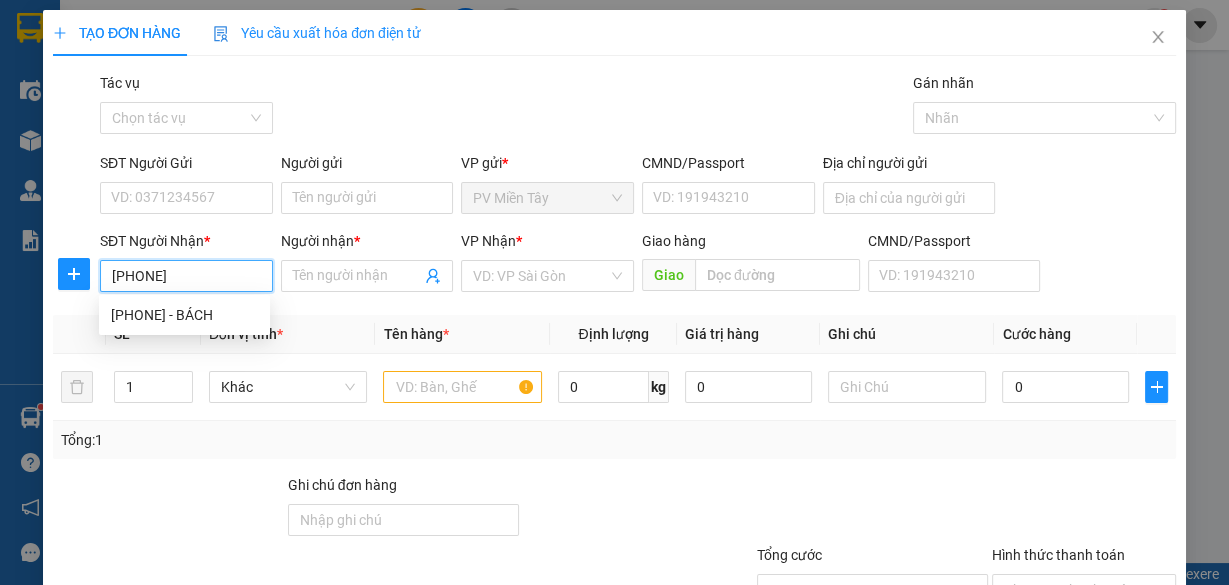 type on "0977665439" 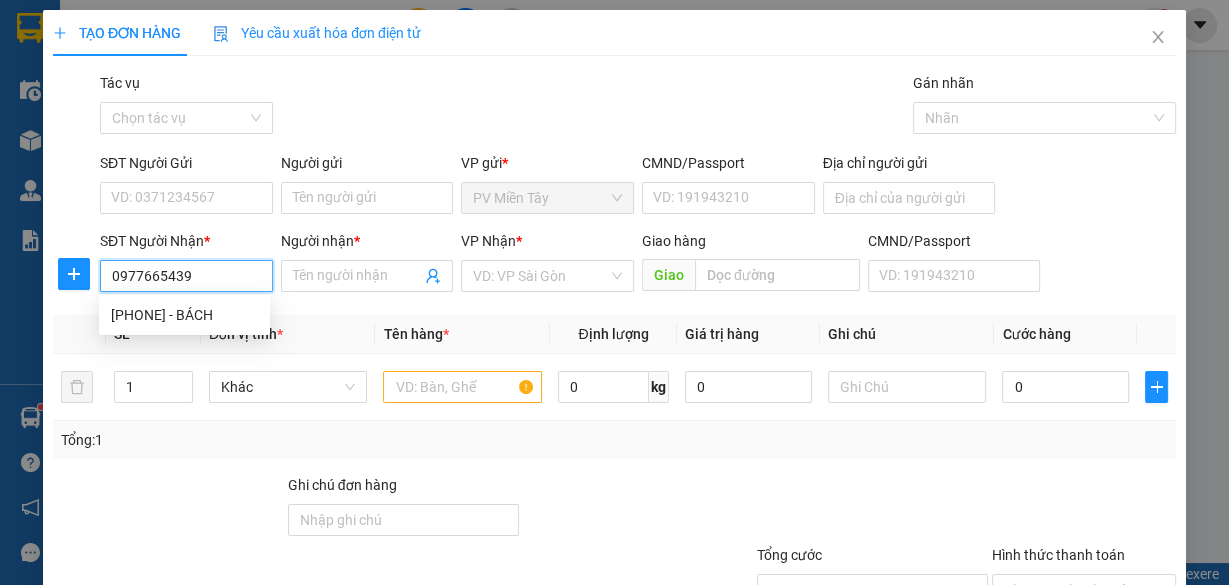 click on "[PHONE] - BÁCH" at bounding box center [184, 315] 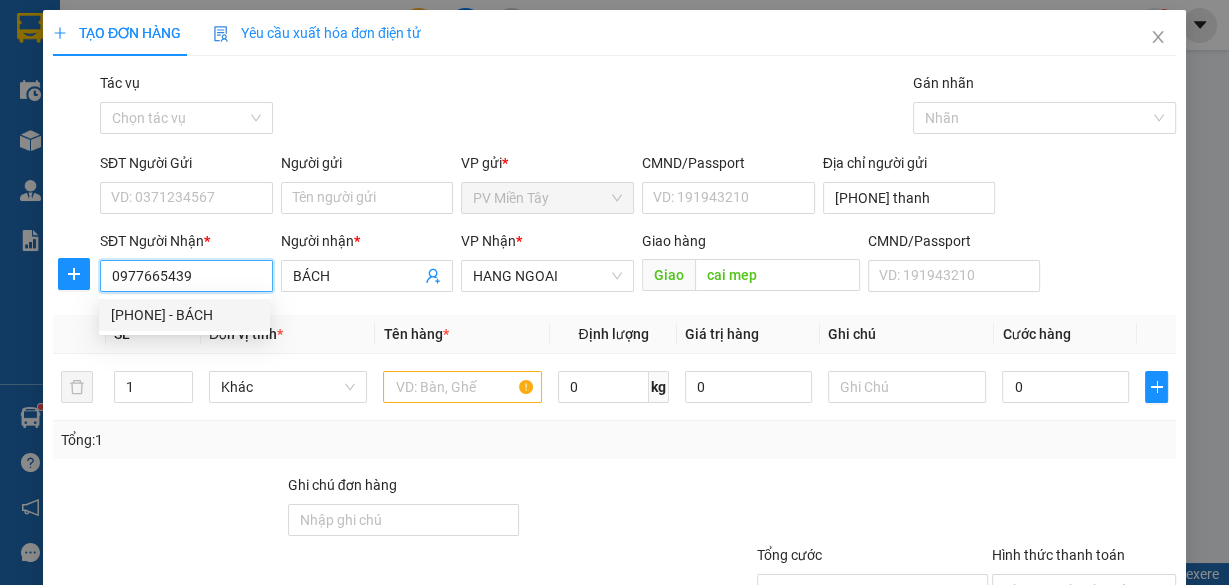 type on "[PHONE] thanh" 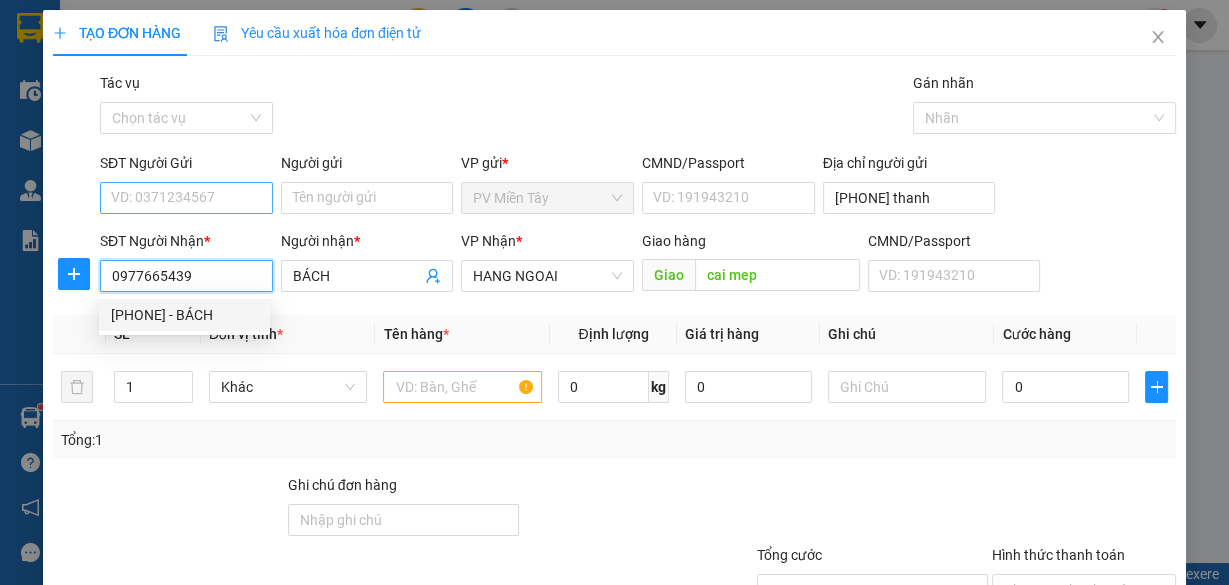 click on "[PHONE] - BÁCH" at bounding box center (184, 315) 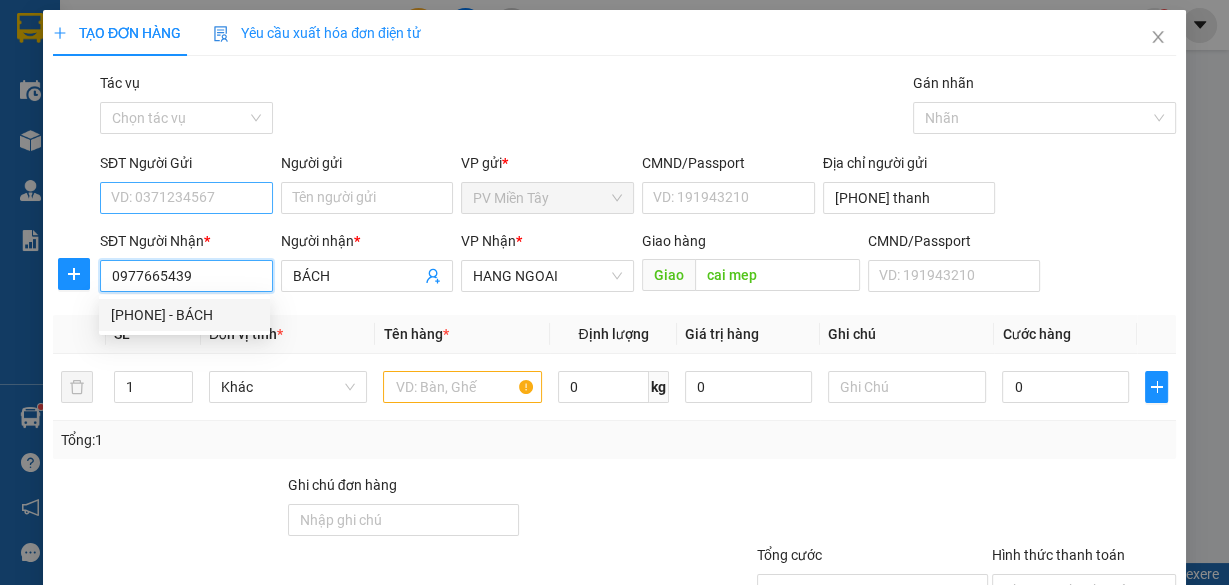 type on "0977665439" 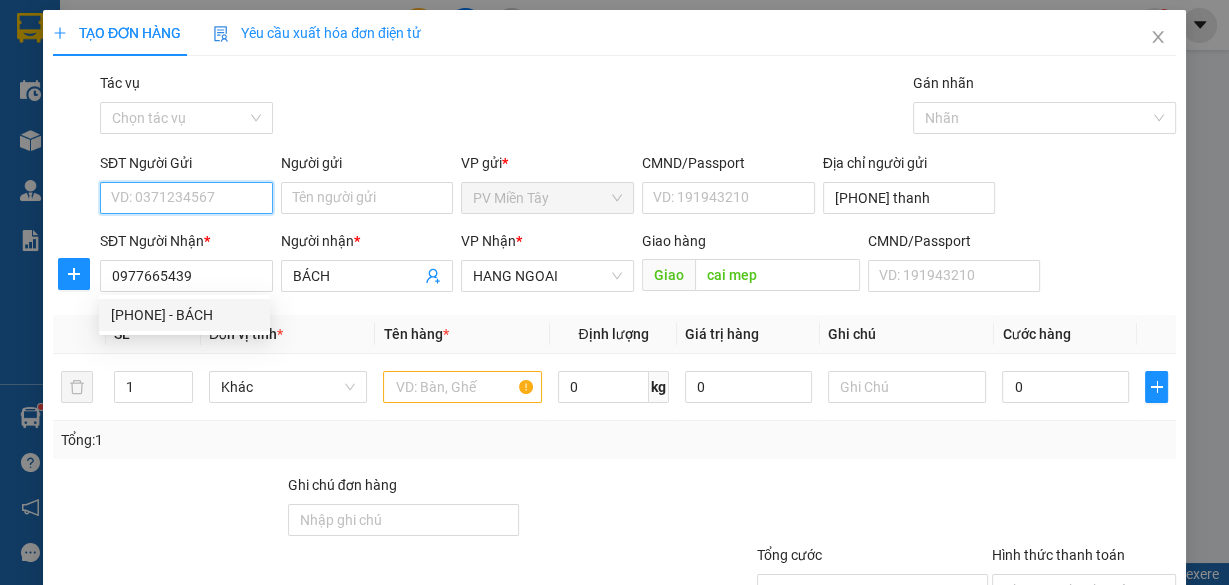 click on "SĐT Người Gửi" at bounding box center [186, 198] 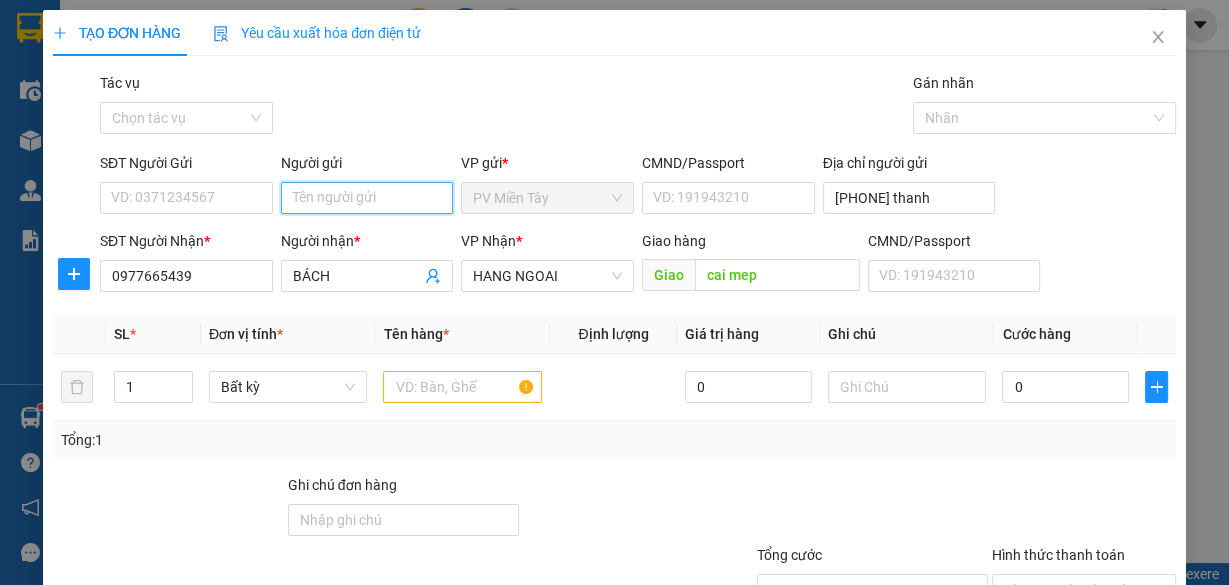click on "Người gửi" at bounding box center (367, 198) 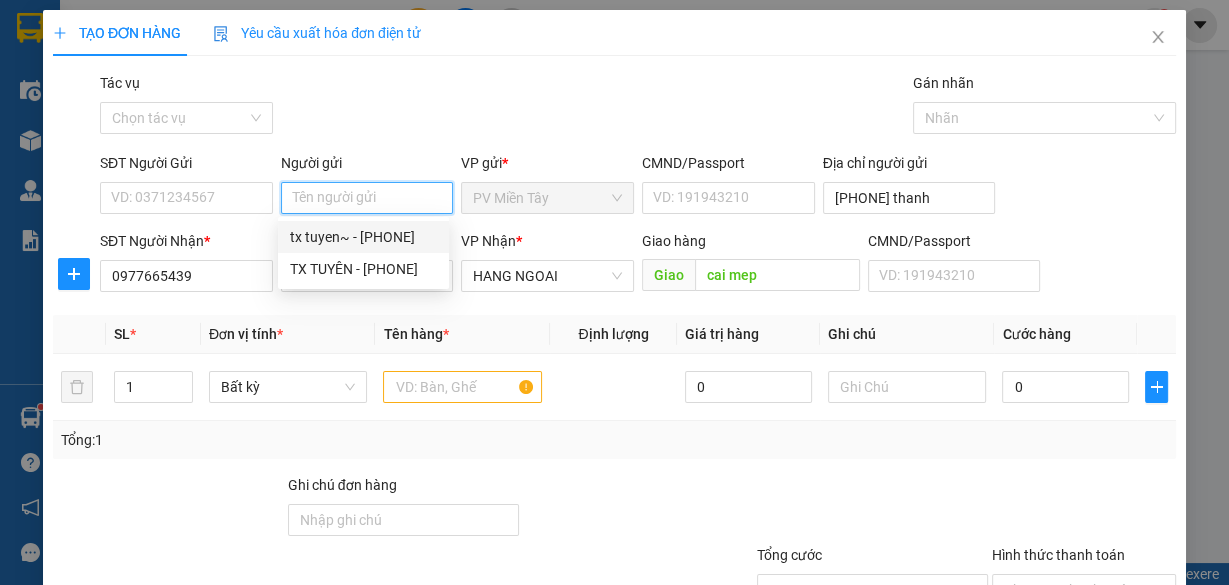 click on "tx tuyen~ - [PHONE]" at bounding box center (363, 237) 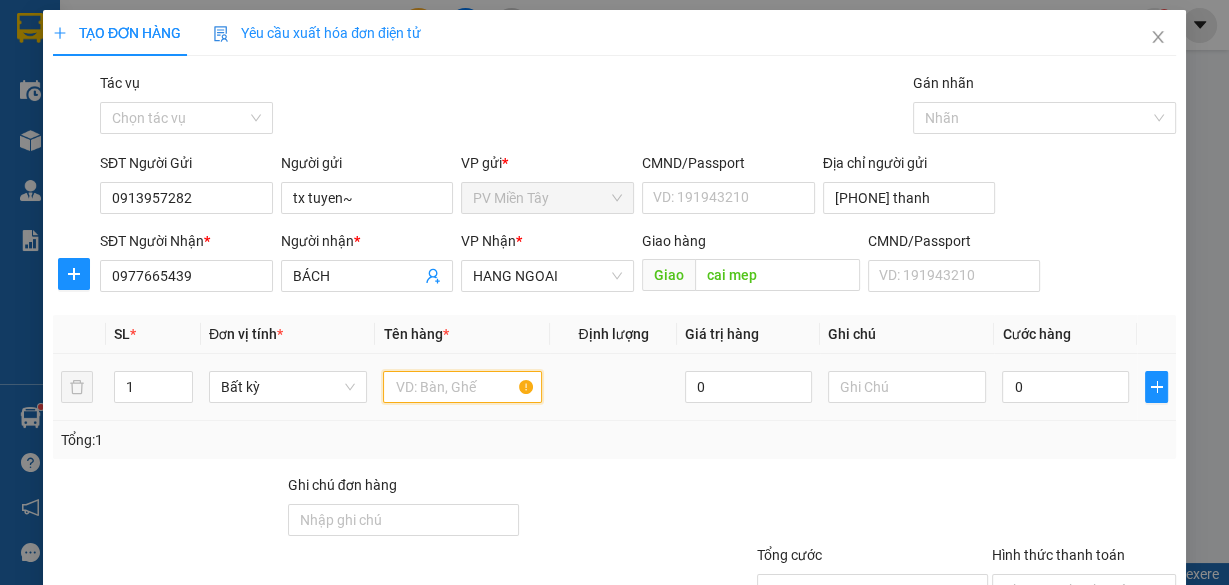 click at bounding box center [462, 387] 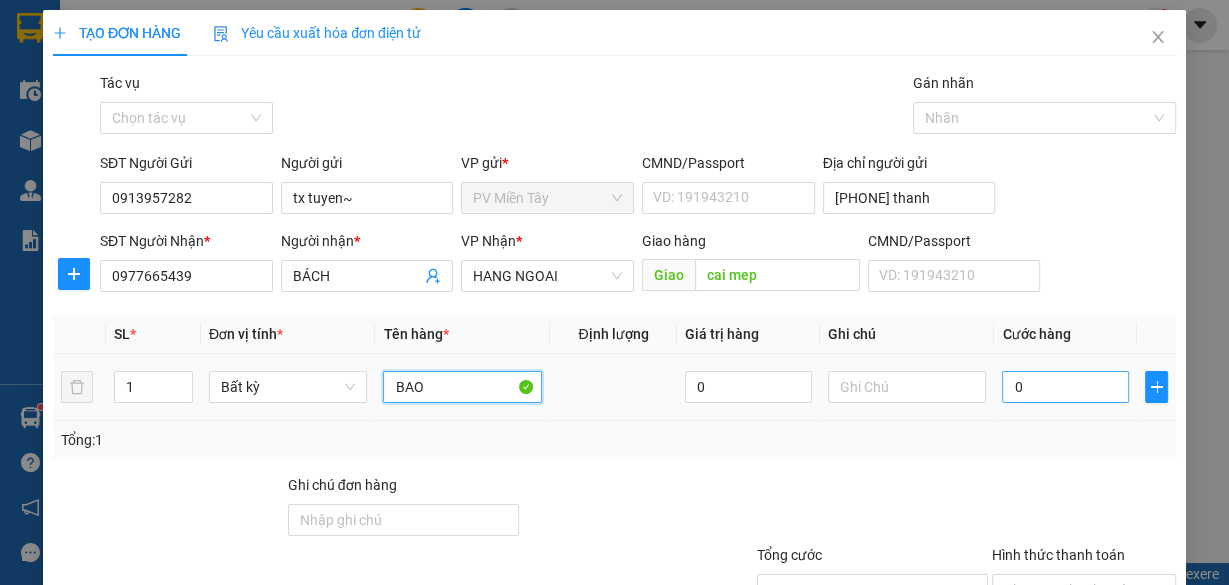 type on "BAO" 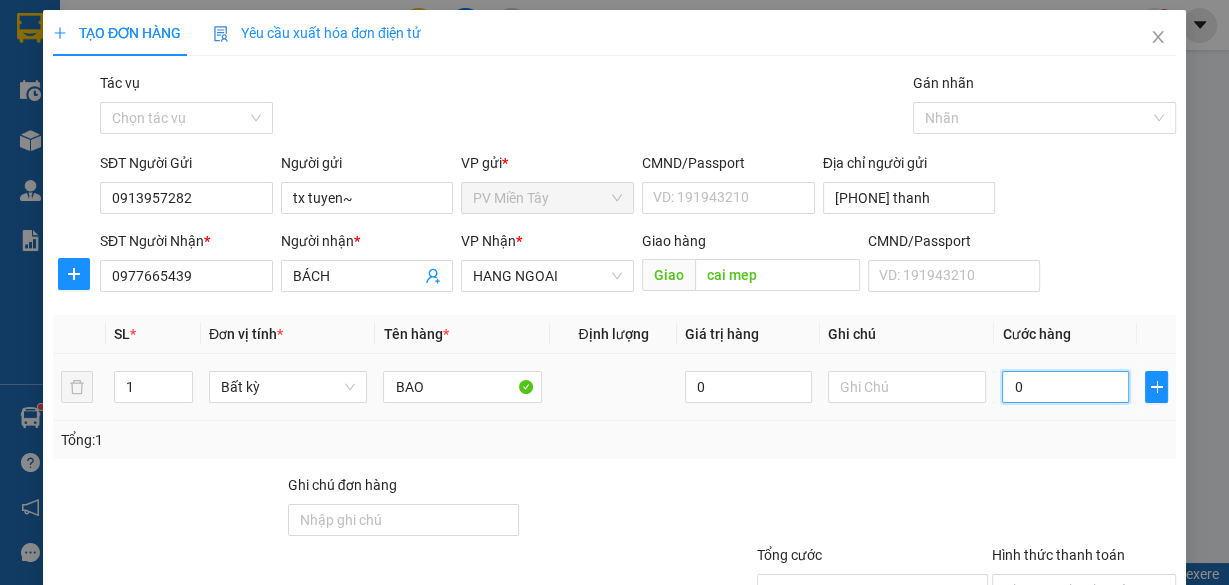 click on "0" at bounding box center [1065, 387] 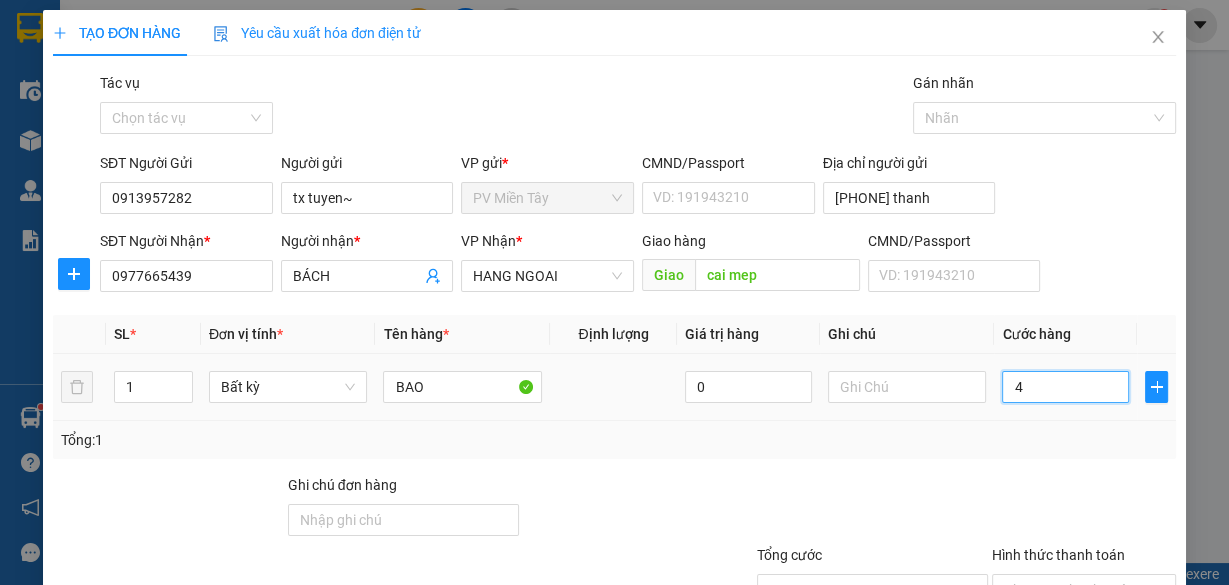 type on "40" 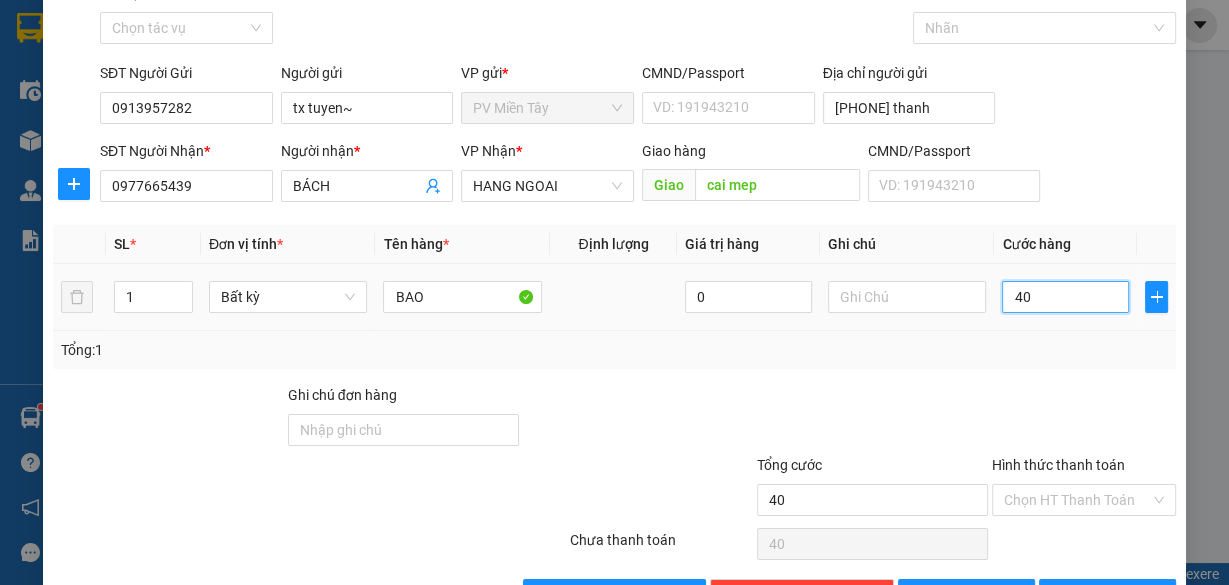 scroll, scrollTop: 152, scrollLeft: 0, axis: vertical 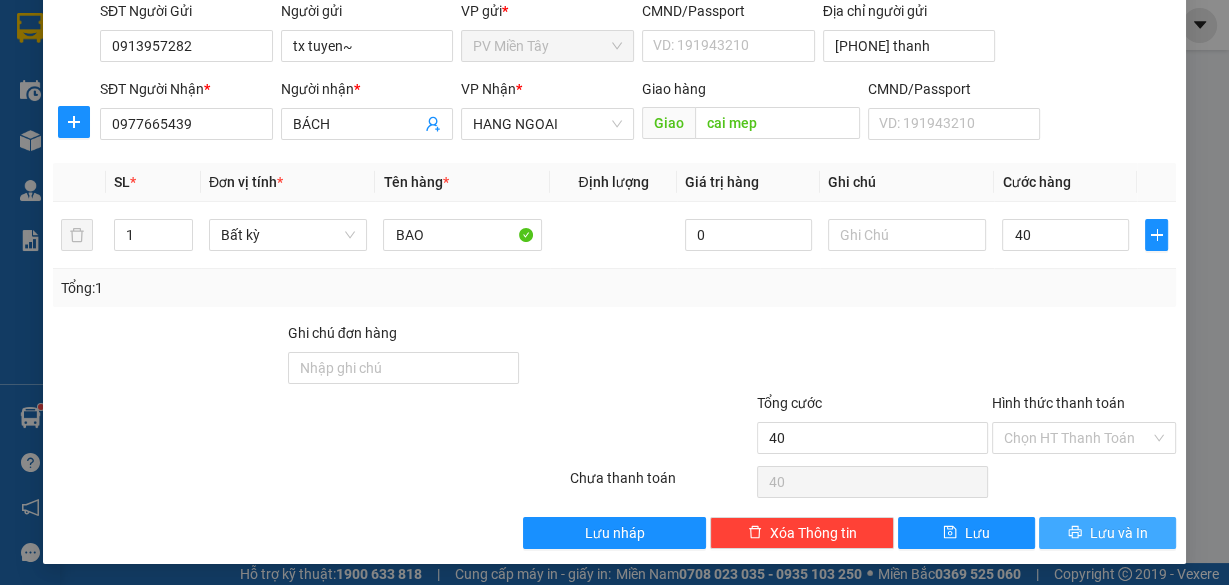 type on "40.000" 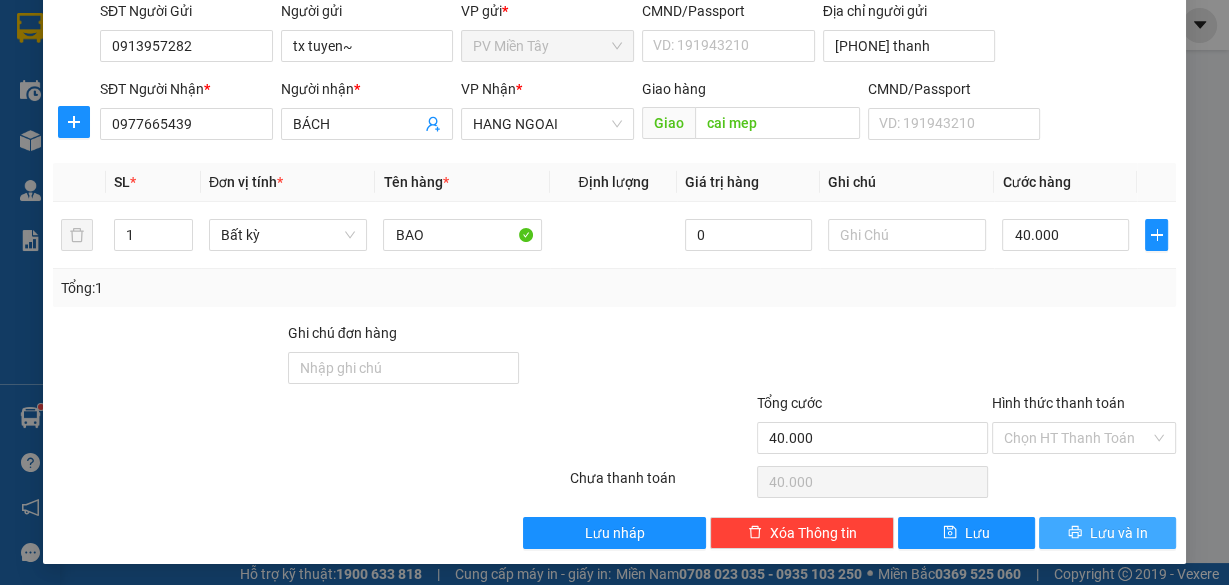 click on "Lưu và In" at bounding box center (1119, 533) 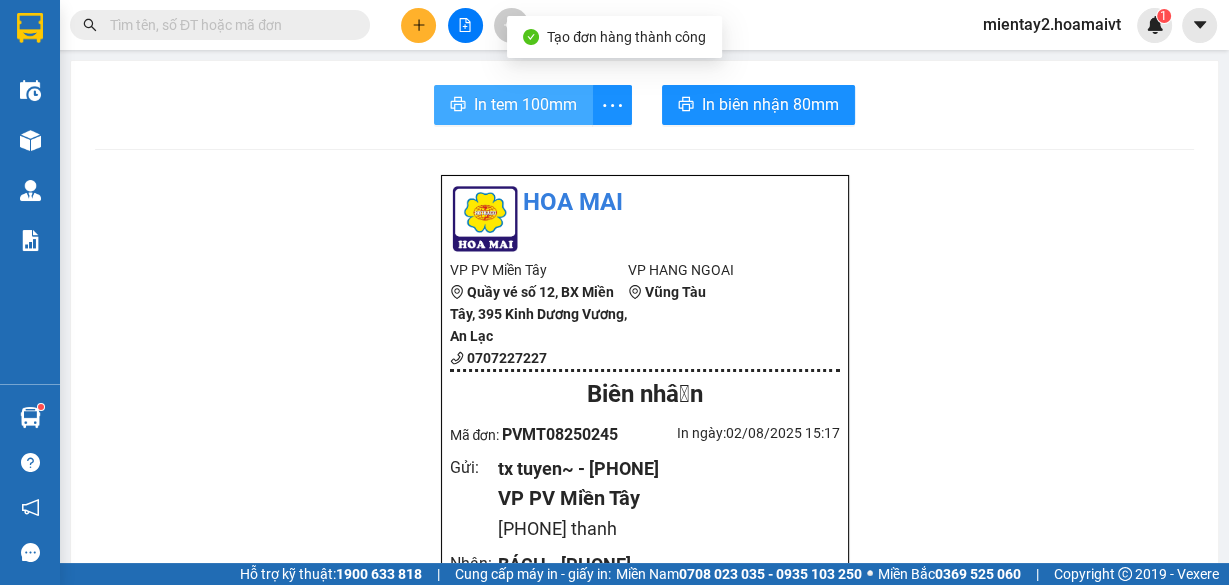click on "In tem 100mm" at bounding box center (525, 104) 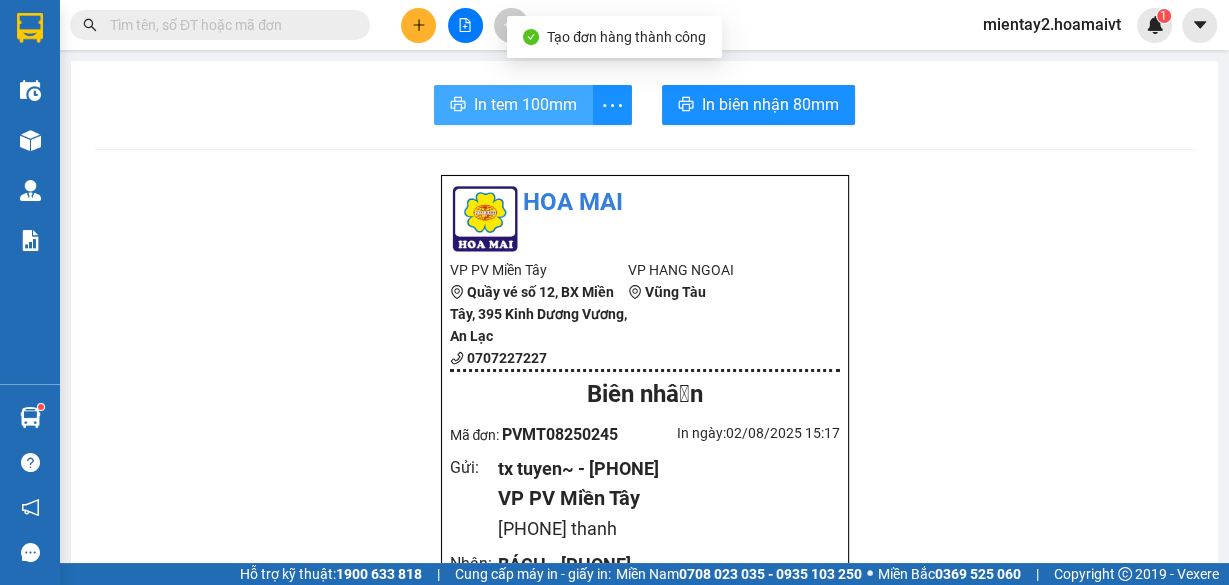 scroll, scrollTop: 0, scrollLeft: 0, axis: both 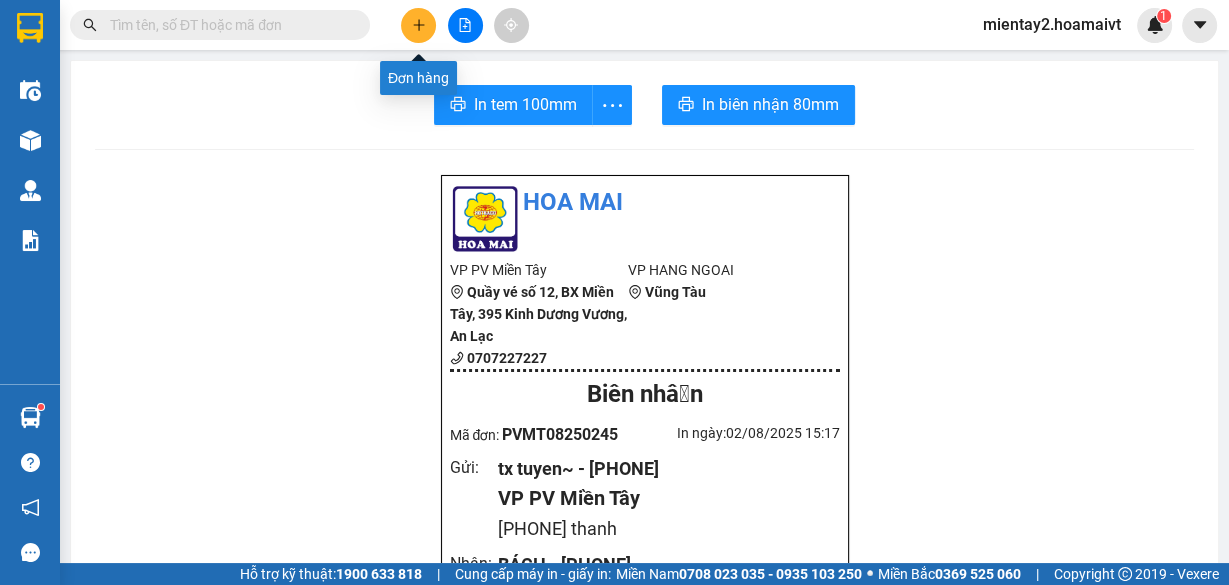click 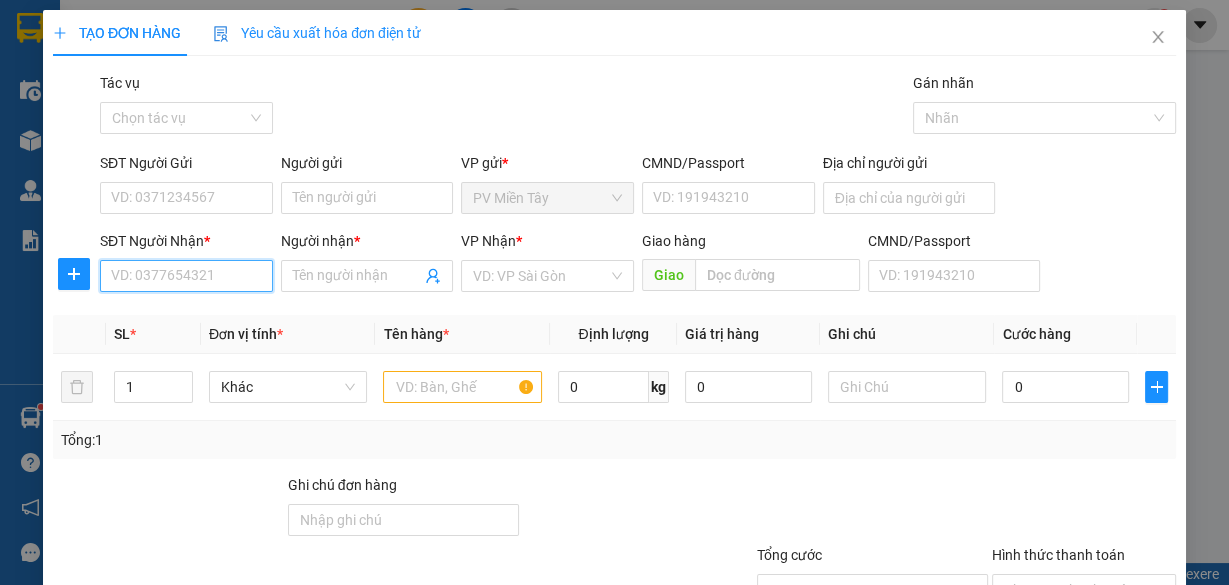click on "SĐT Người Nhận  *" at bounding box center [186, 276] 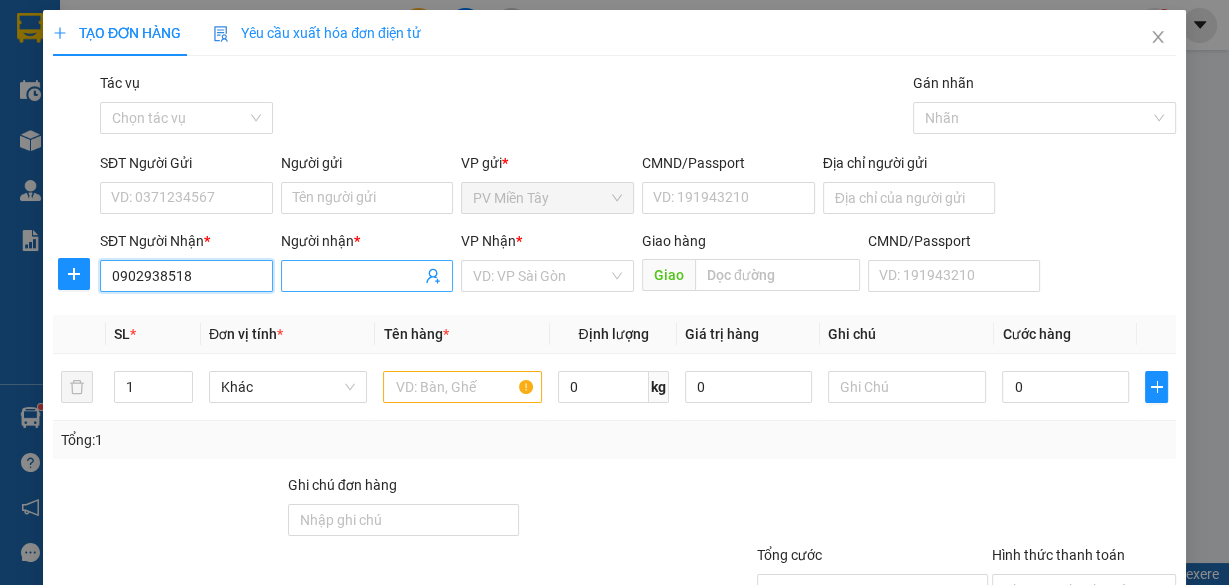 type on "0902938518" 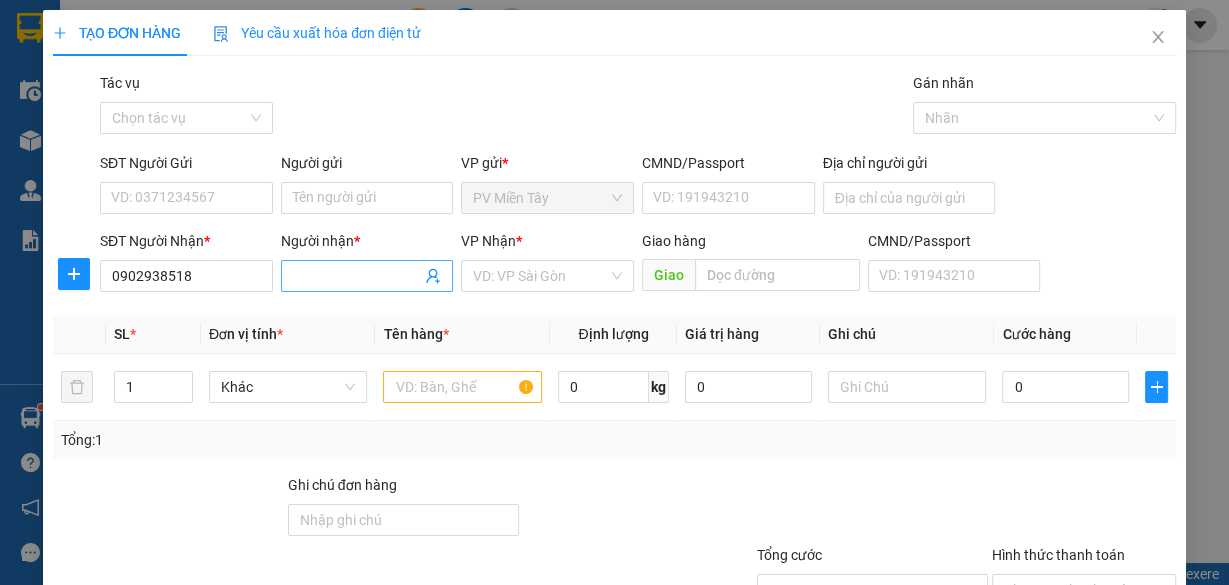 click on "Người nhận  *" at bounding box center [357, 276] 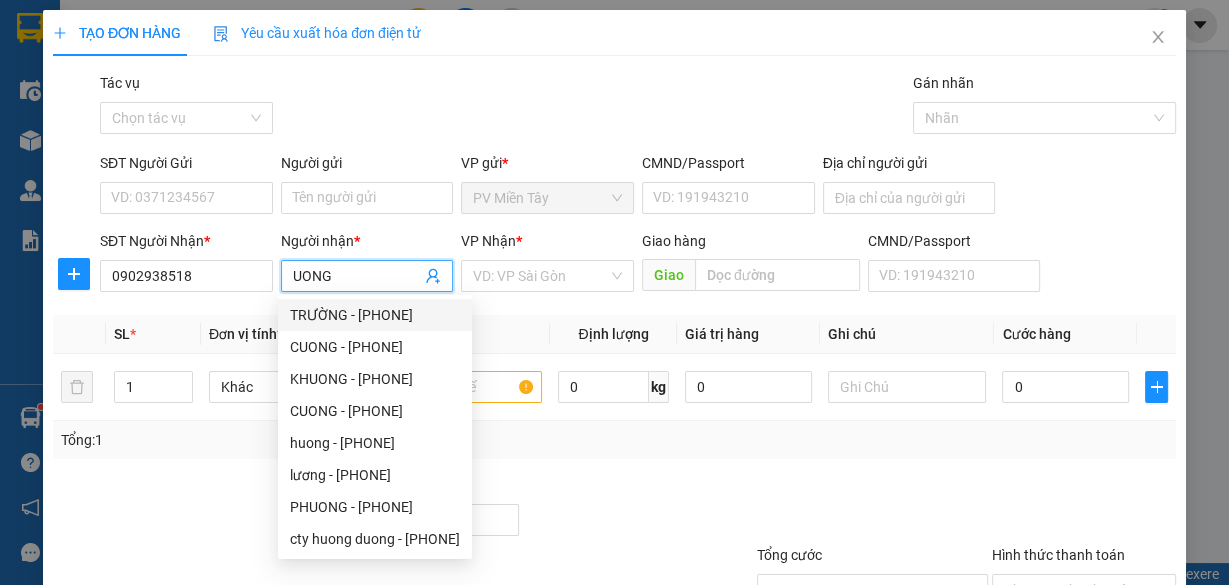 click on "UONG" at bounding box center [357, 276] 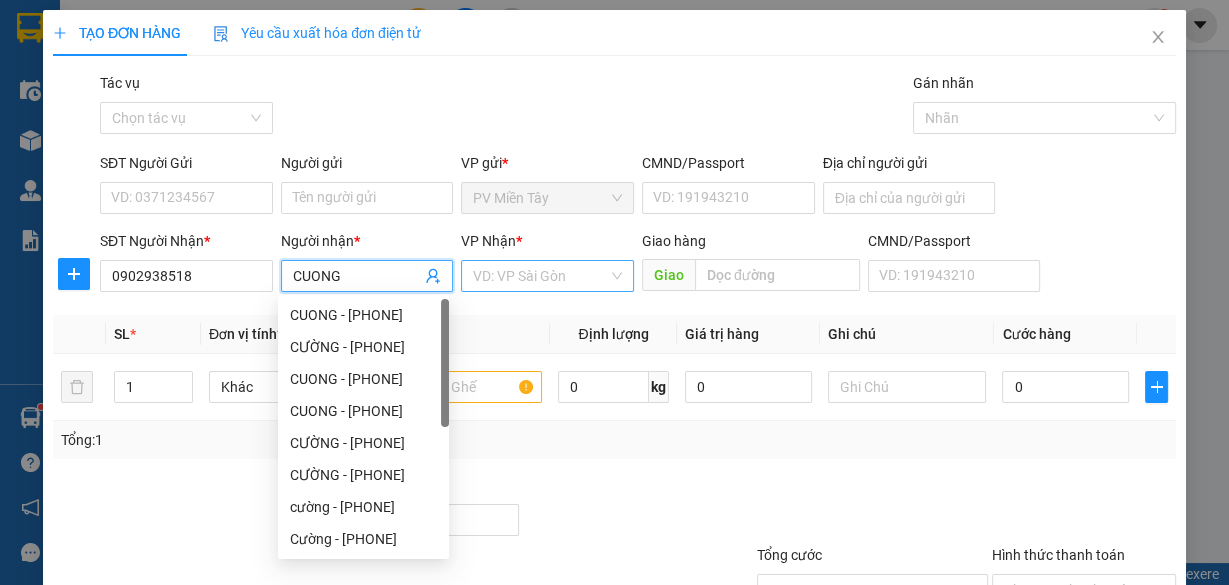 type on "CUONG" 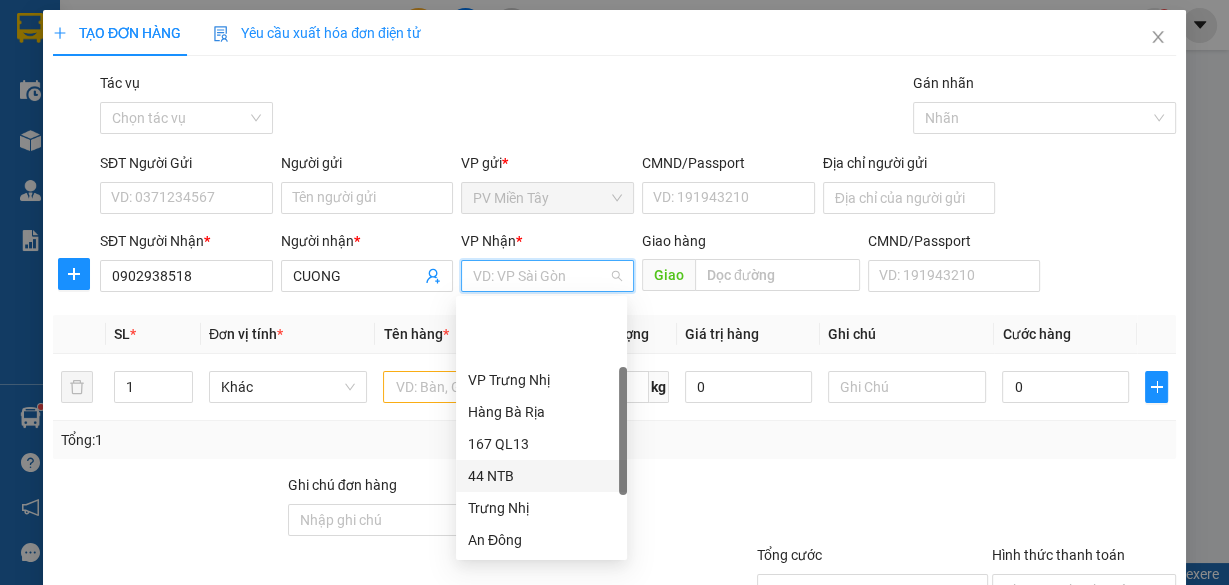 scroll, scrollTop: 152, scrollLeft: 0, axis: vertical 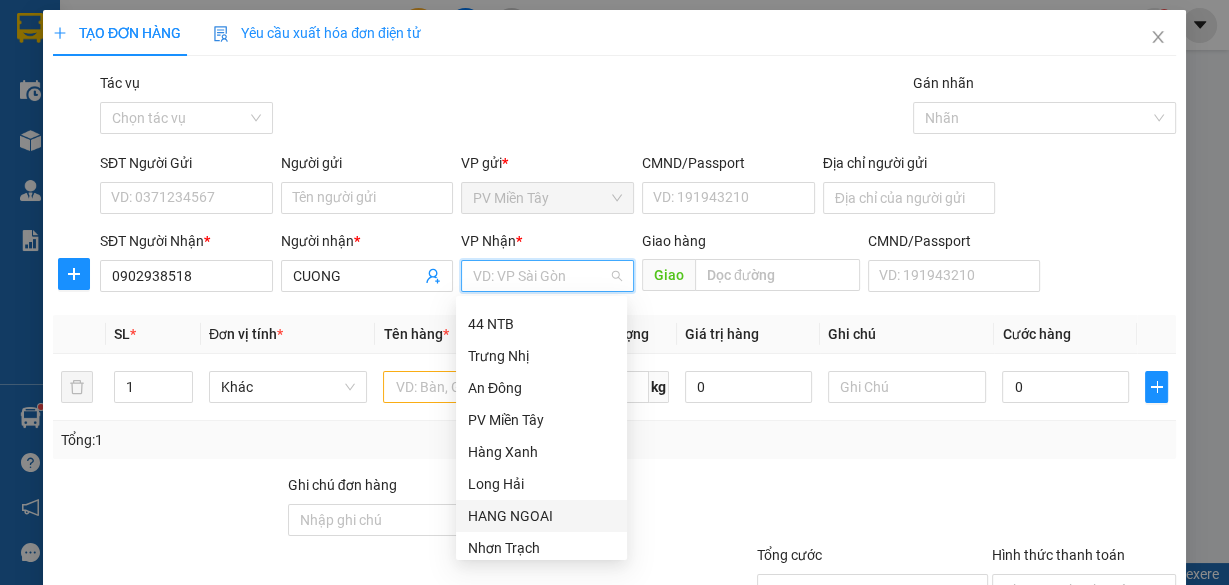 click on "HANG NGOAI" at bounding box center [541, 516] 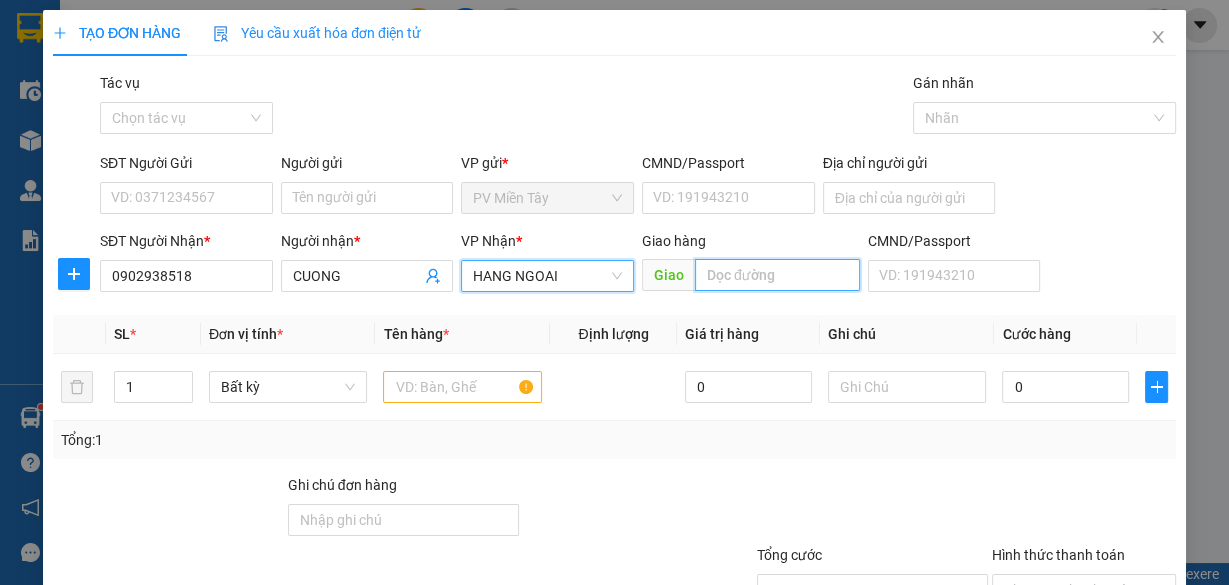 click at bounding box center [777, 275] 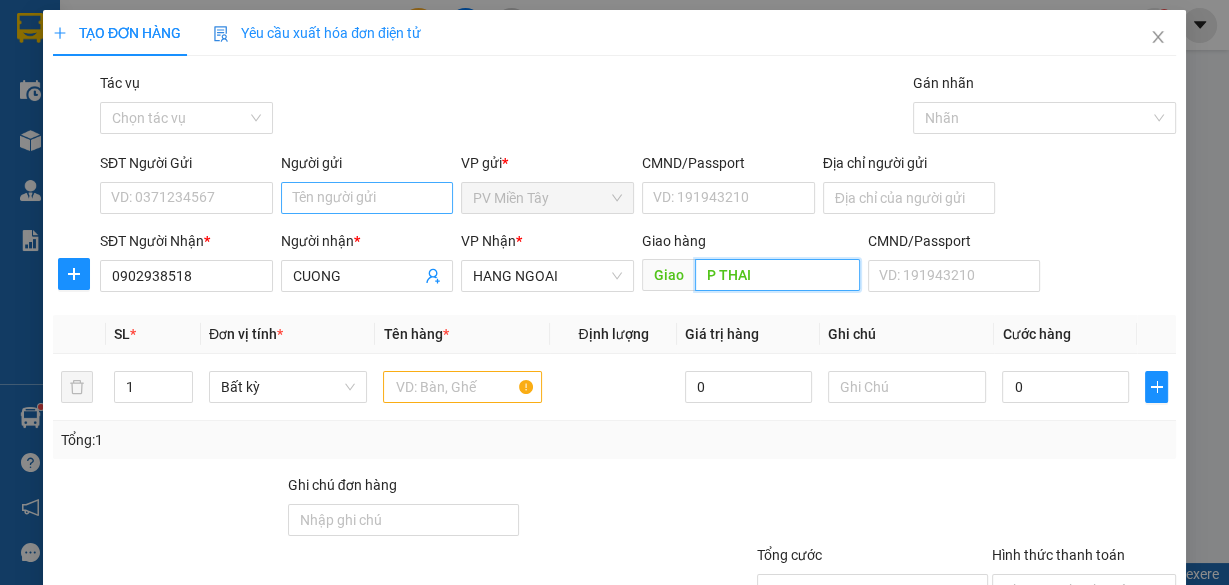 type on "P THAI" 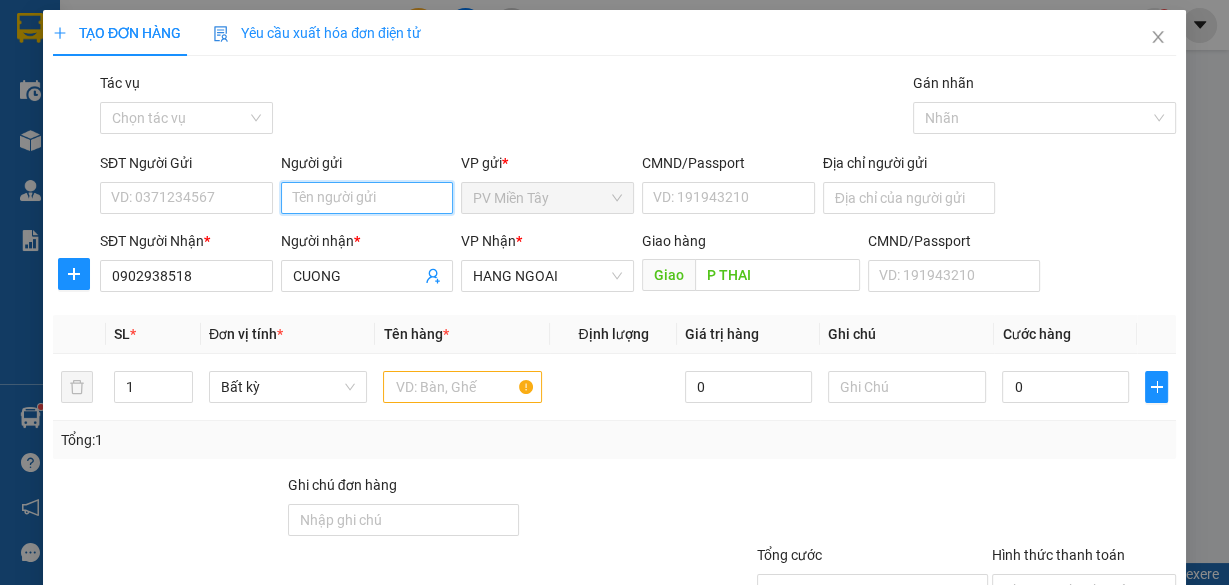click on "Người gửi" at bounding box center [367, 198] 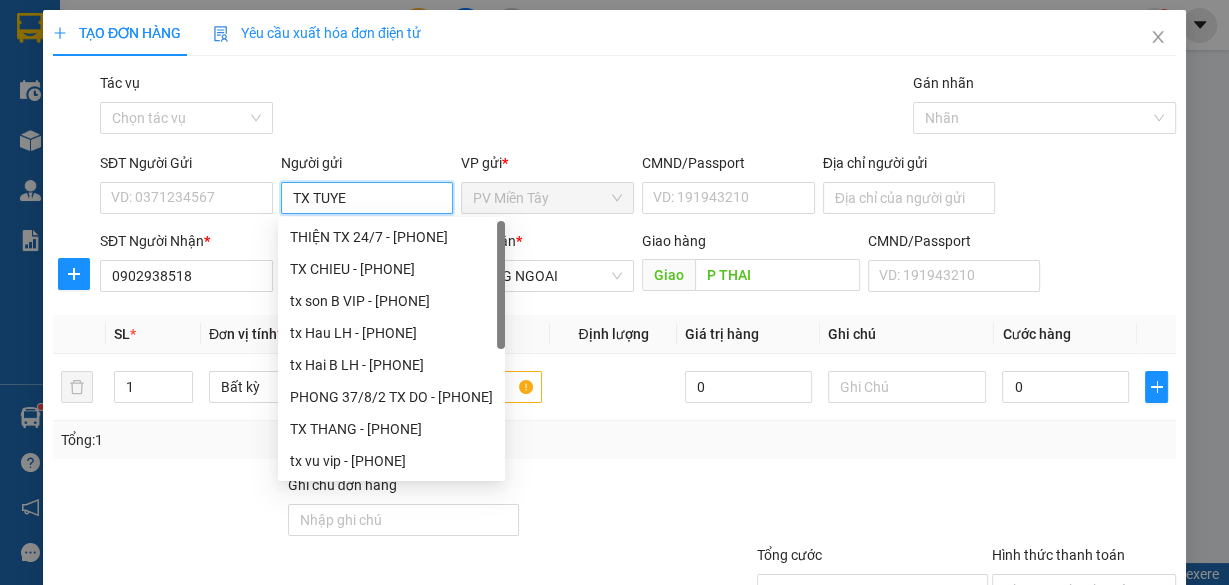 type on "TX TUYEN" 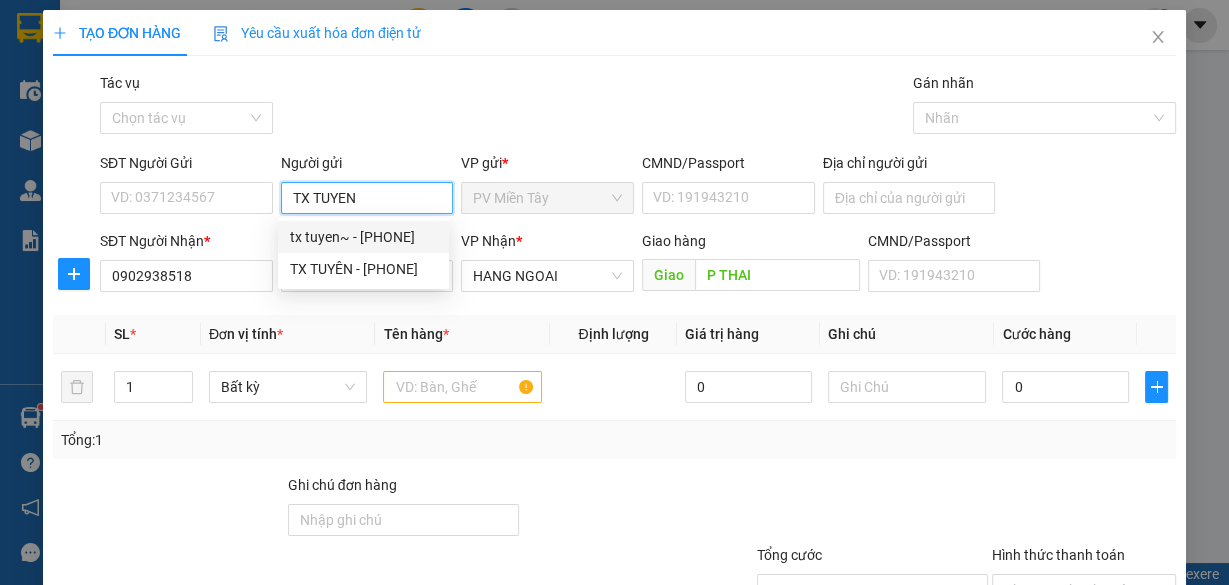click on "tx tuyen~ - [PHONE]" at bounding box center [363, 237] 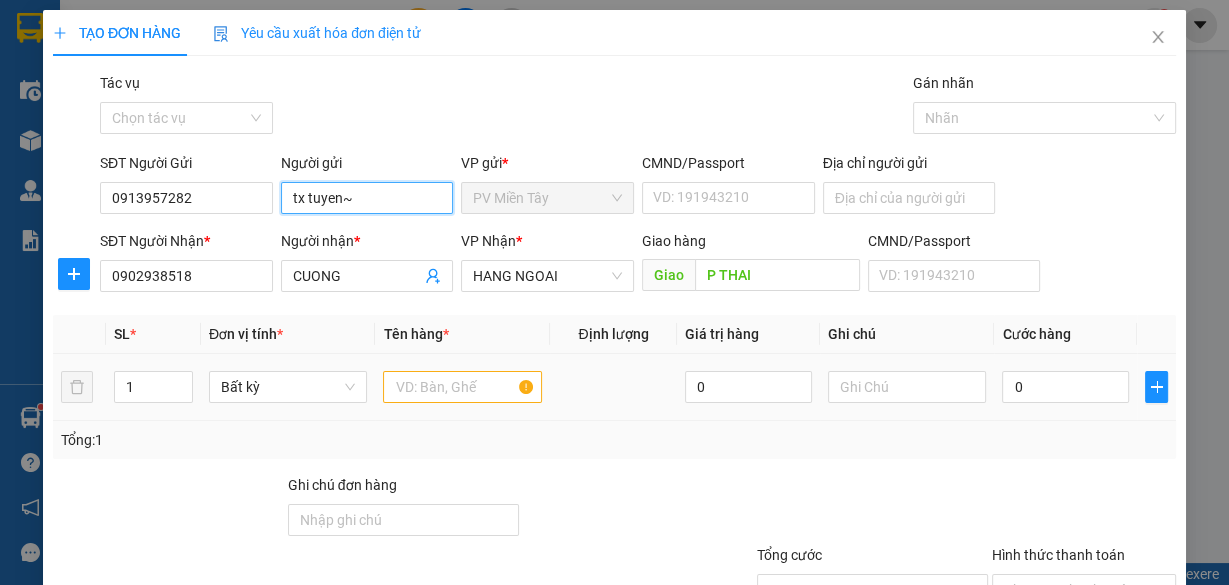 type on "tx tuyen~" 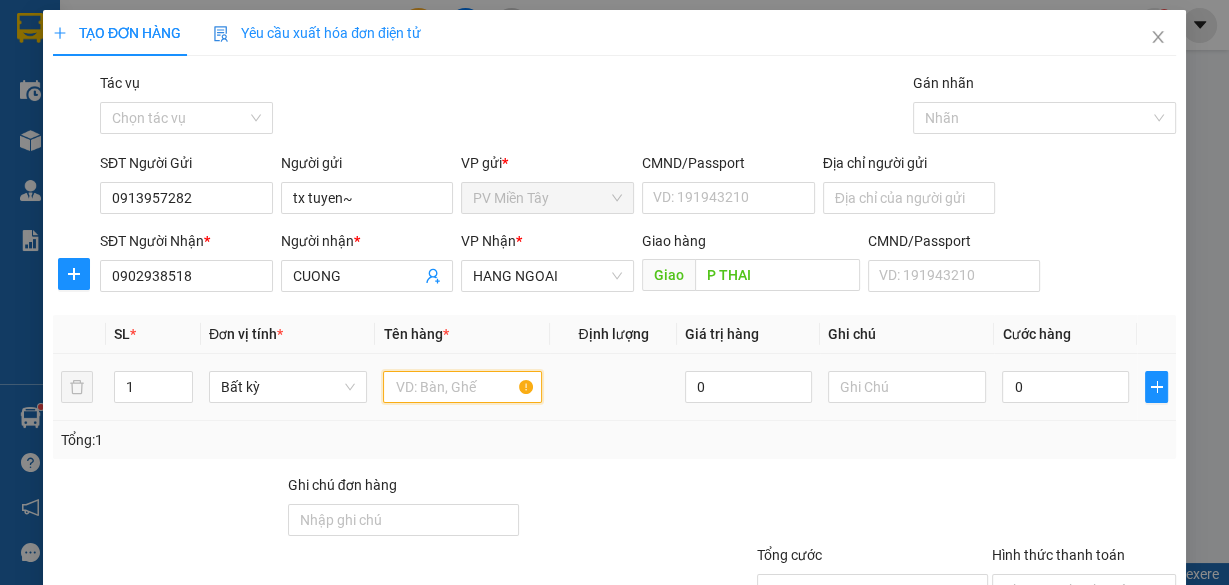 click at bounding box center [462, 387] 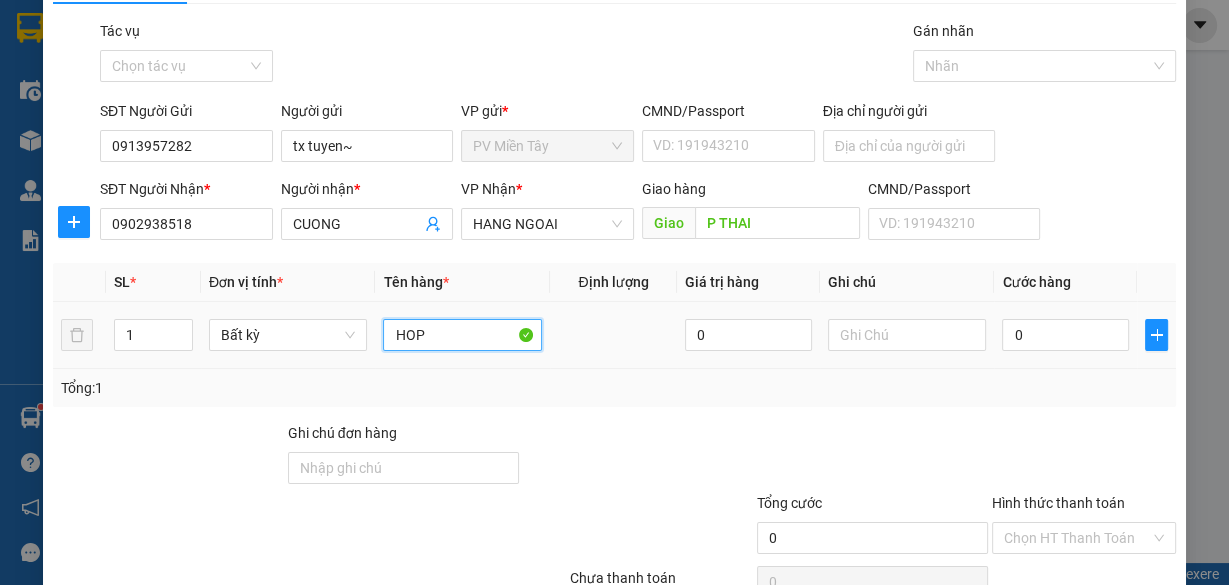 scroll, scrollTop: 80, scrollLeft: 0, axis: vertical 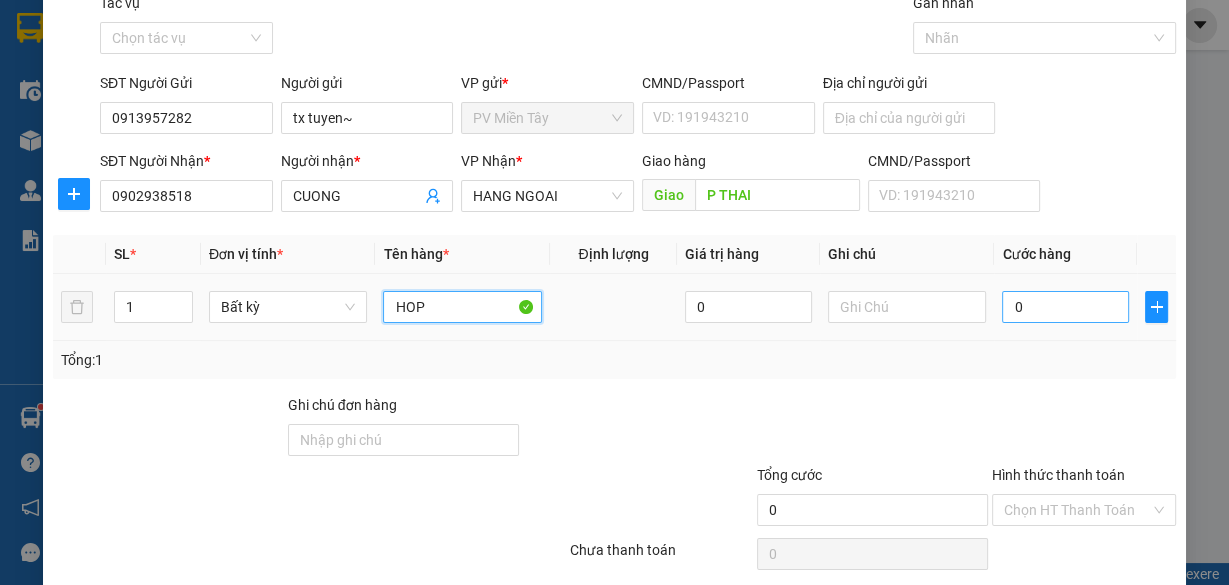 type on "HOP" 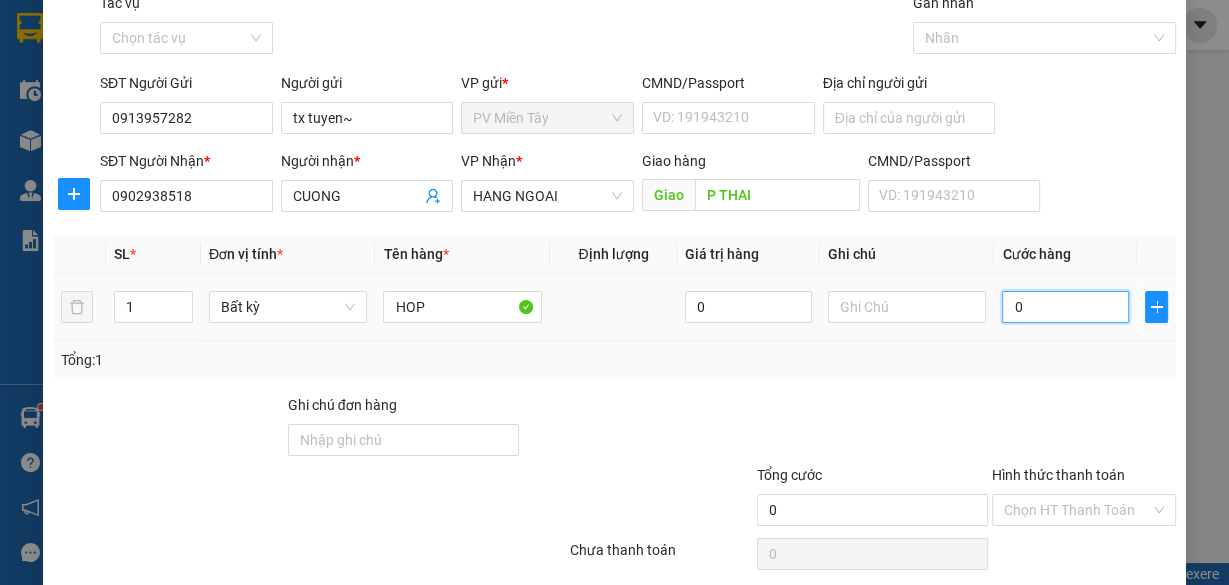 click on "0" at bounding box center (1065, 307) 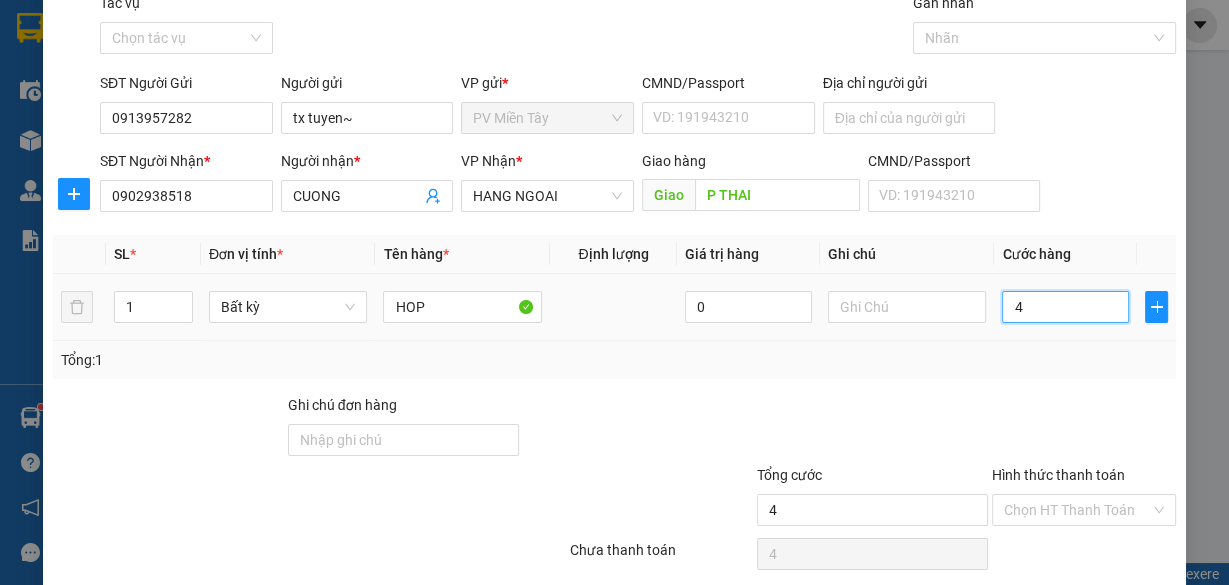 type on "40" 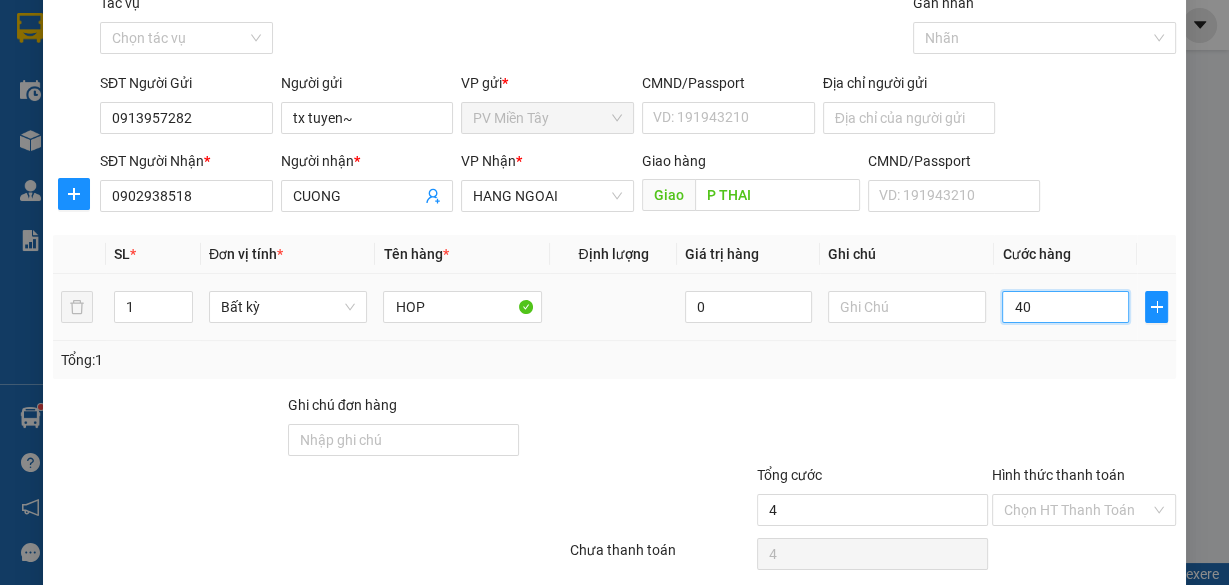 type on "40" 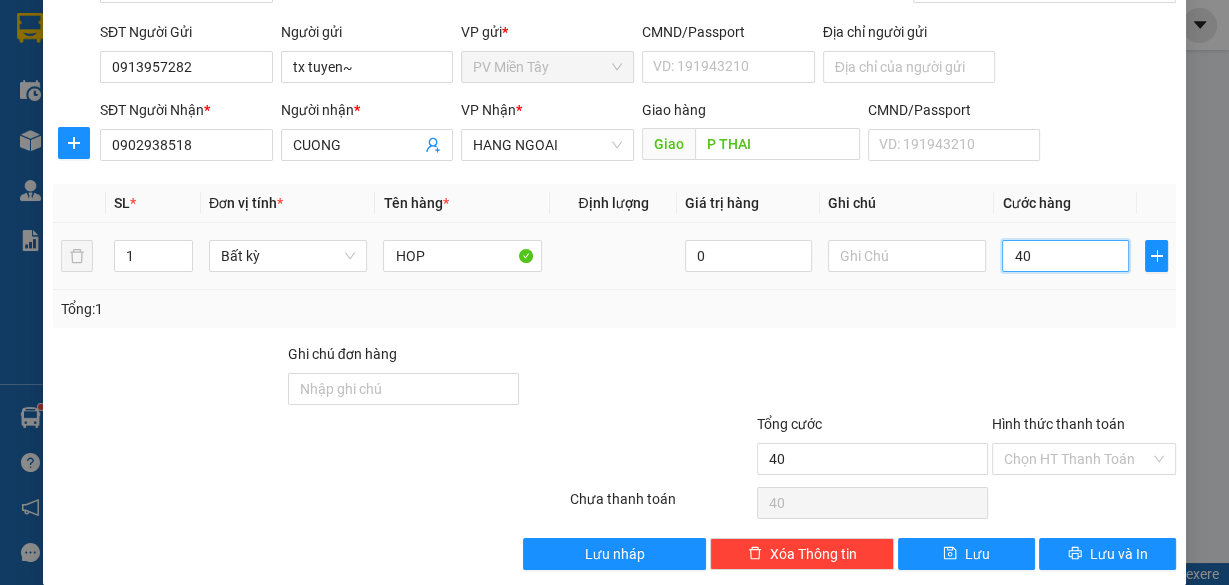 scroll, scrollTop: 152, scrollLeft: 0, axis: vertical 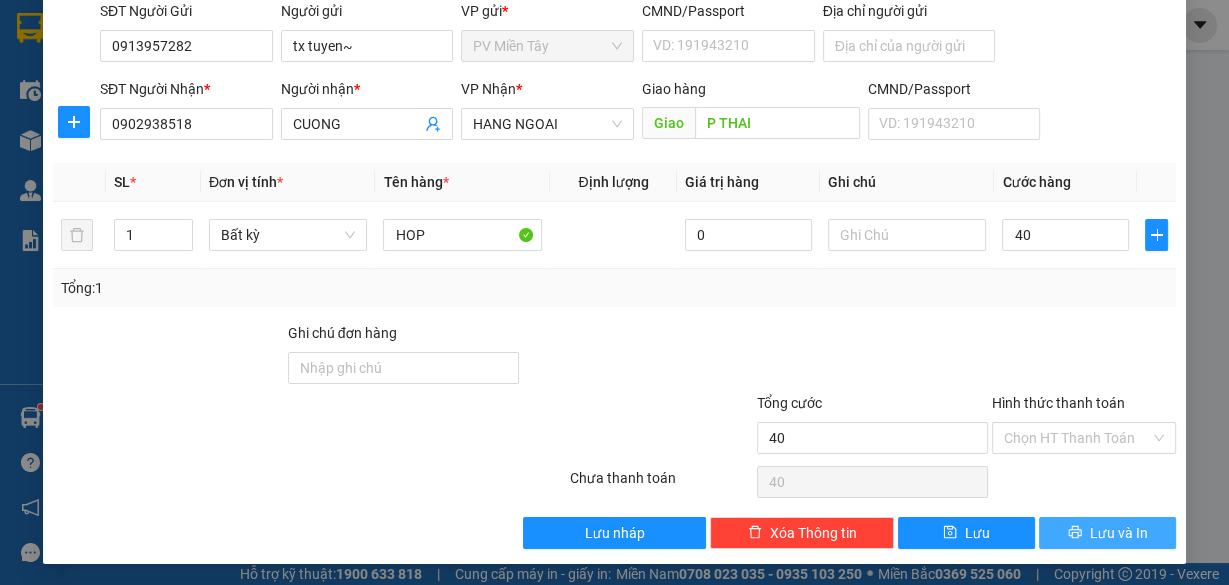 type on "40.000" 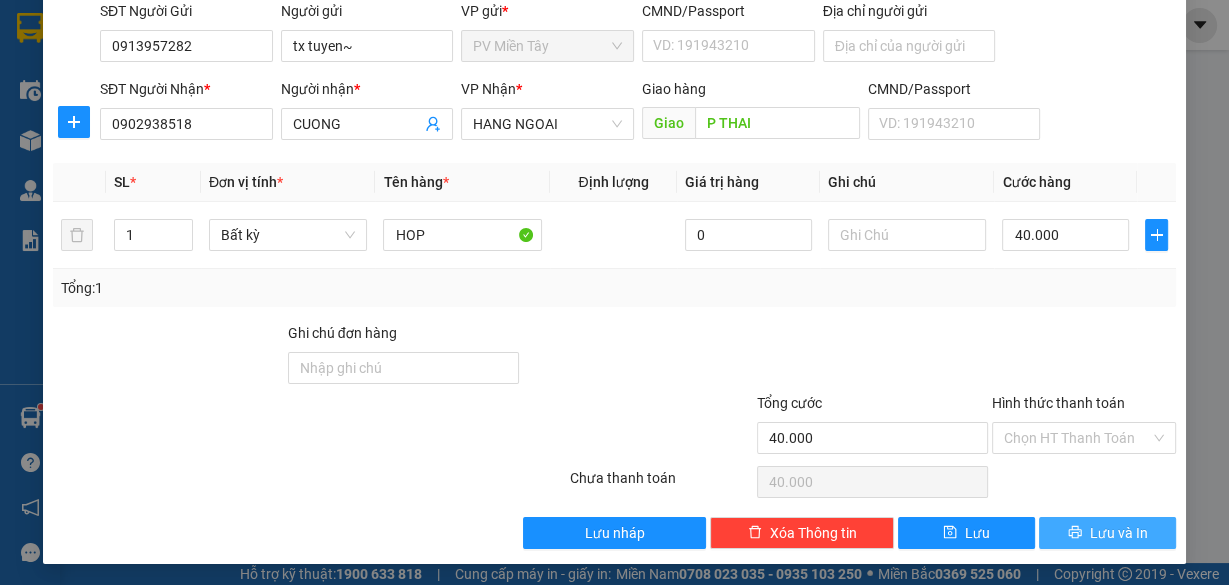 click on "Lưu và In" at bounding box center (1119, 533) 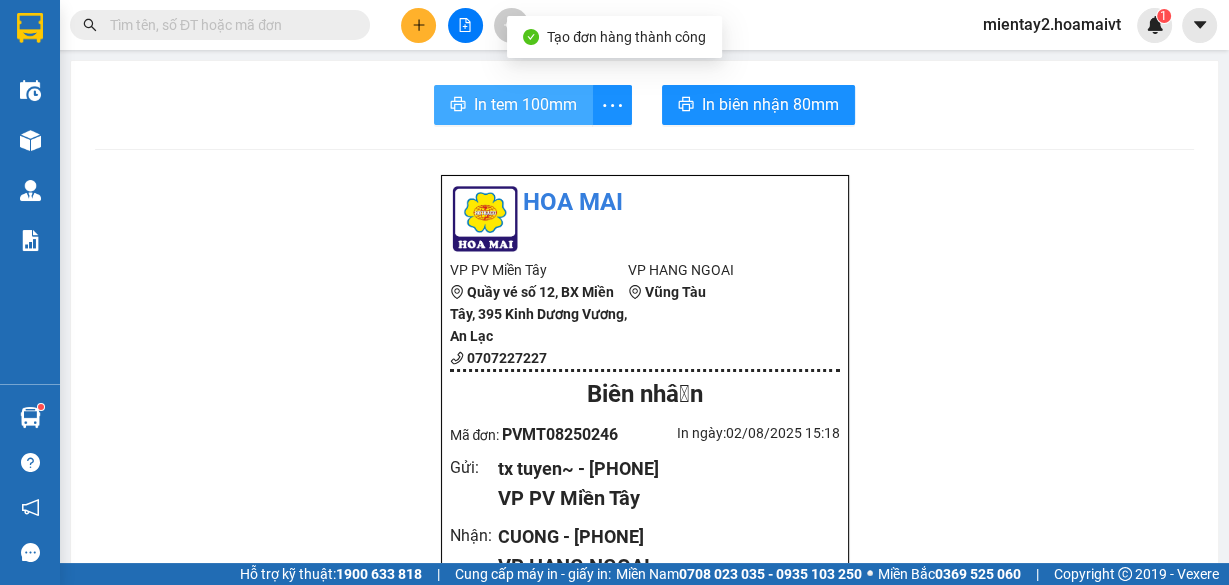 click on "In tem 100mm" at bounding box center [513, 105] 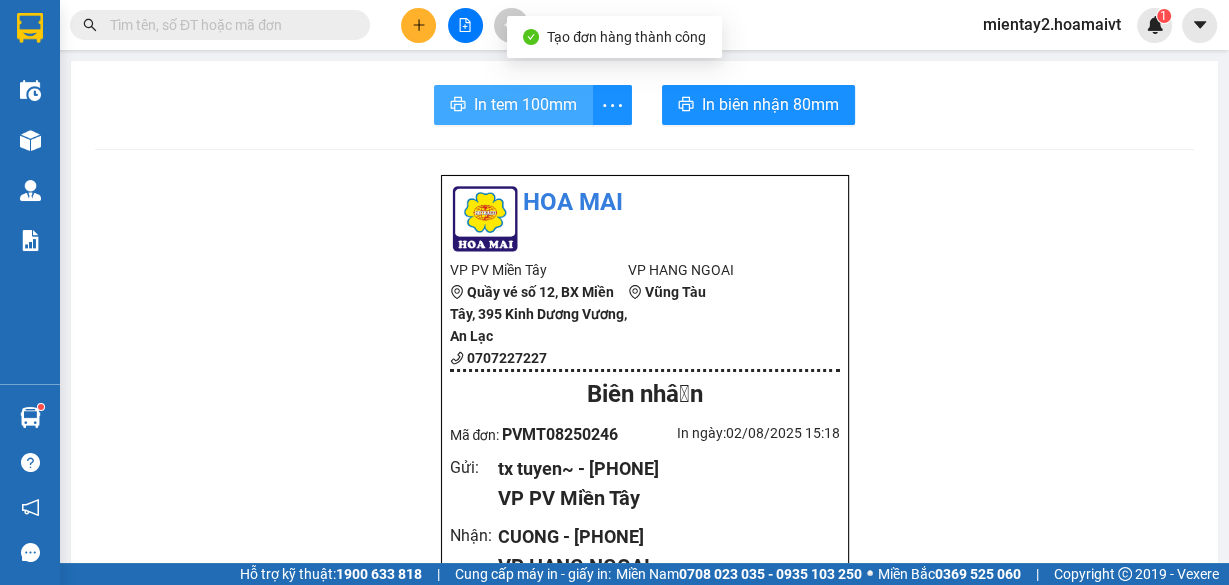 scroll, scrollTop: 0, scrollLeft: 0, axis: both 